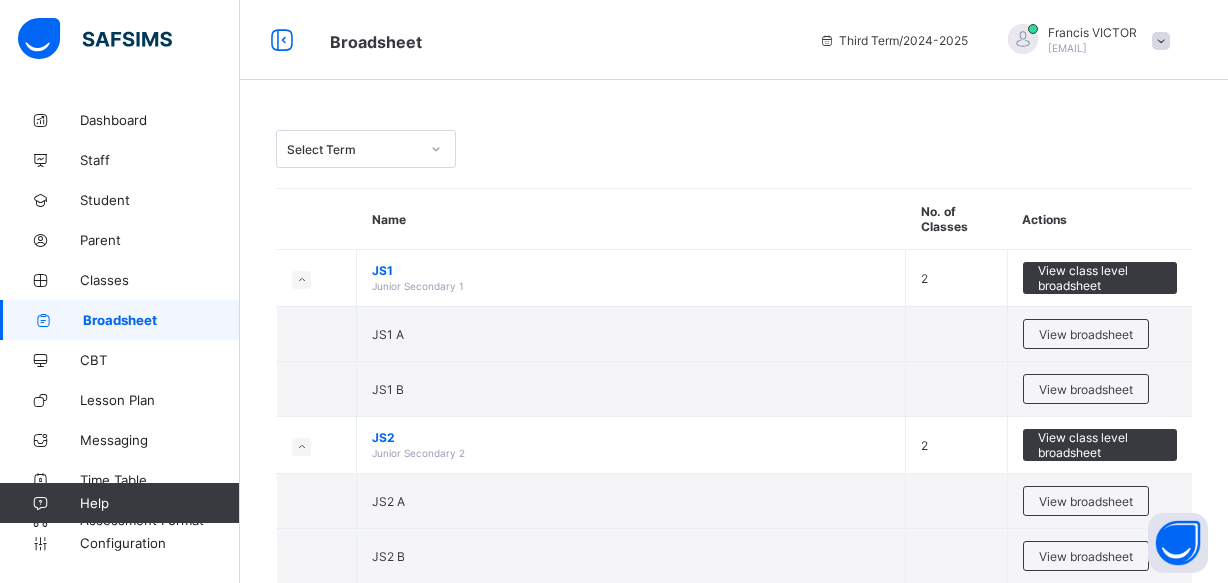 scroll, scrollTop: 272, scrollLeft: 0, axis: vertical 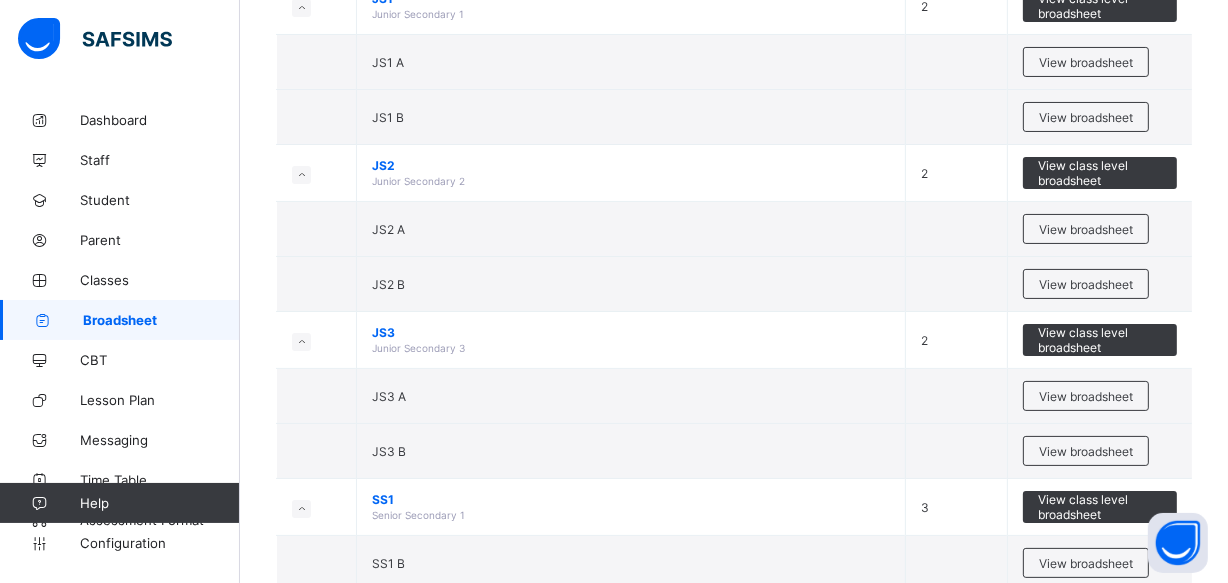 click on "View broadsheet" at bounding box center [1086, 229] 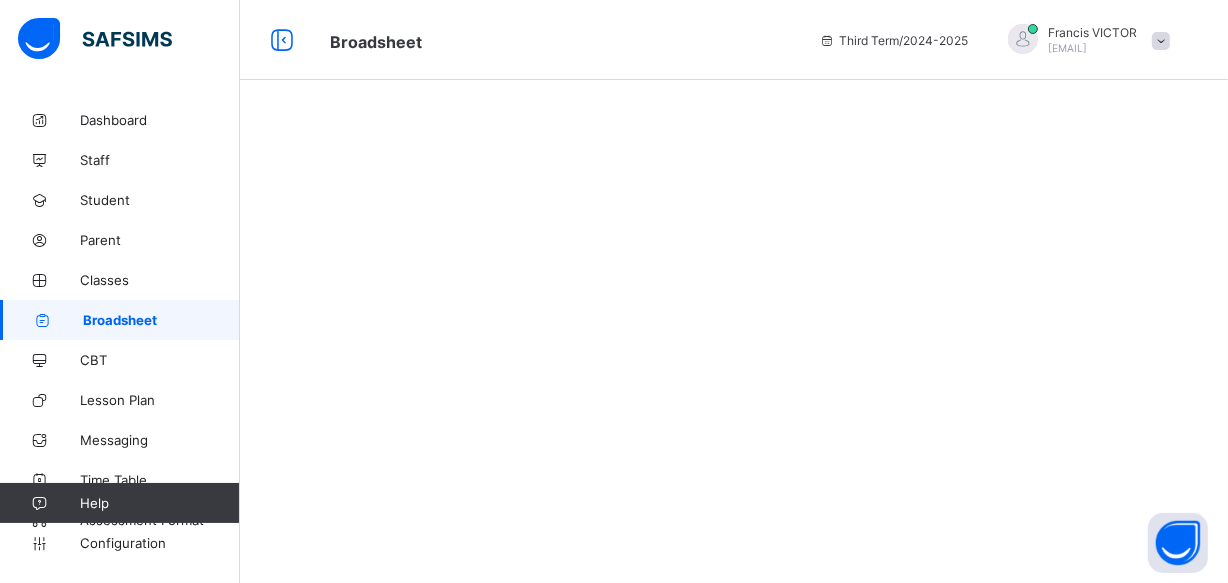 scroll, scrollTop: 0, scrollLeft: 0, axis: both 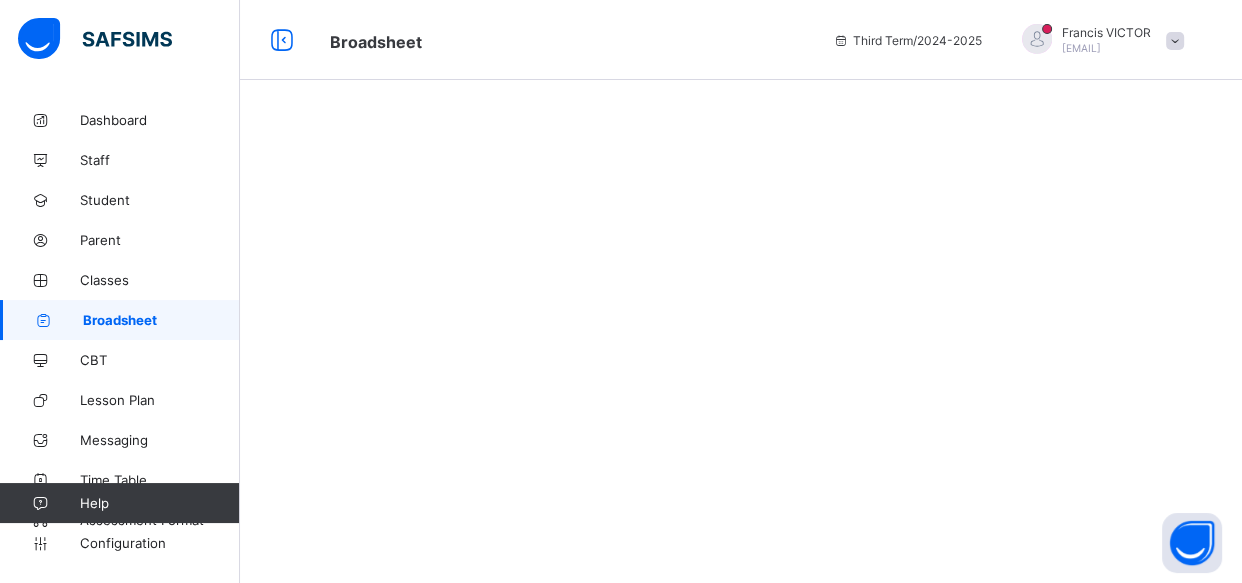 click on "Broadsheet" at bounding box center (161, 320) 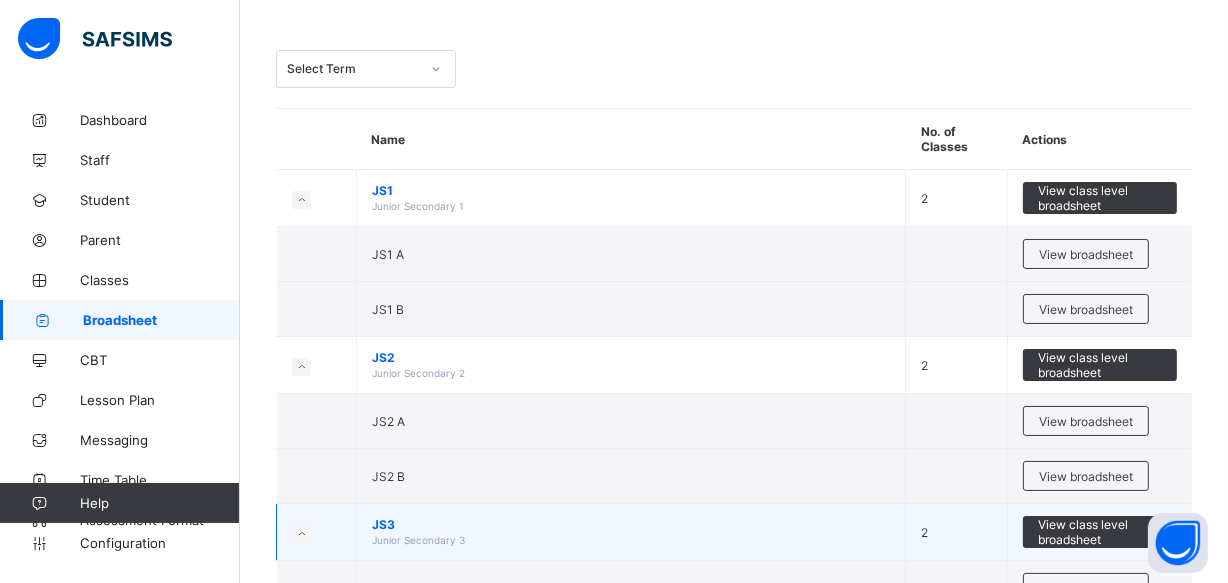 scroll, scrollTop: 90, scrollLeft: 0, axis: vertical 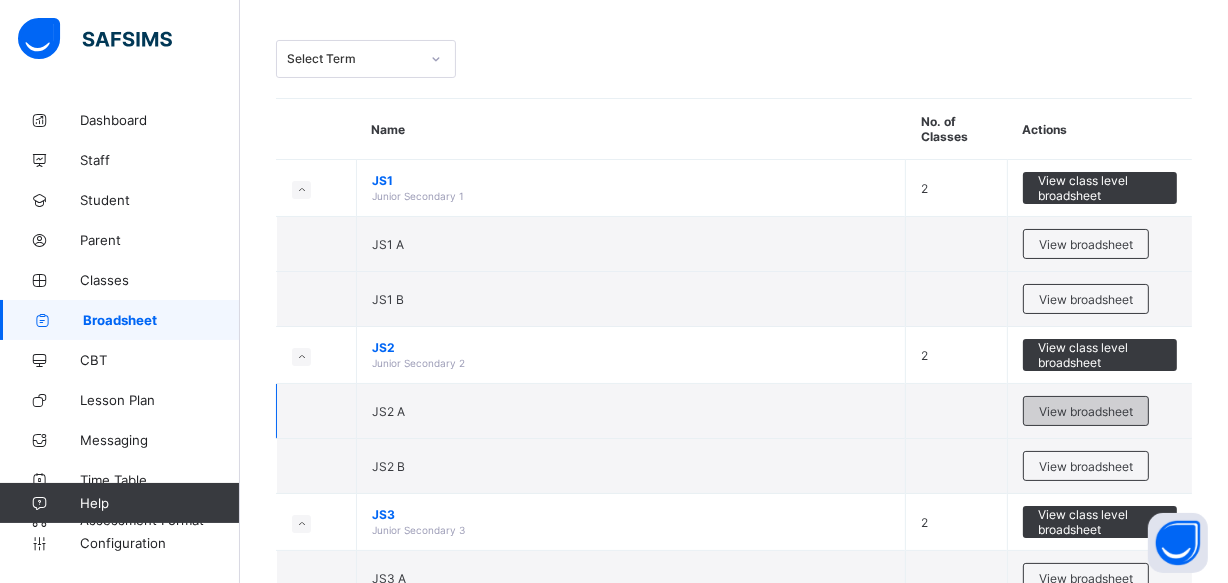 click on "View broadsheet" at bounding box center [1086, 411] 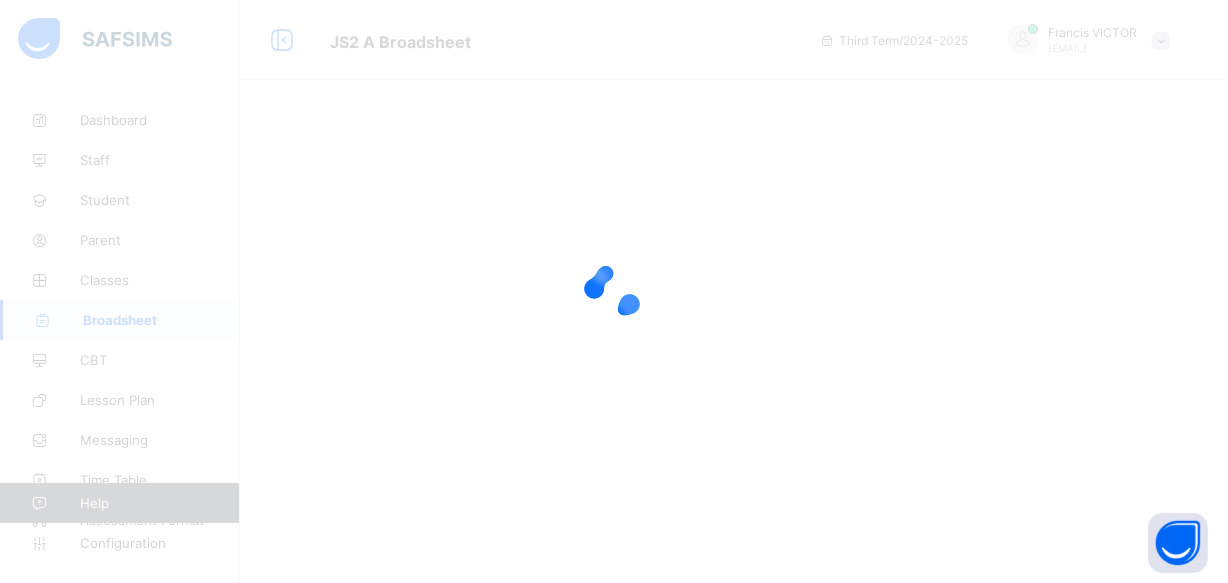 scroll, scrollTop: 0, scrollLeft: 0, axis: both 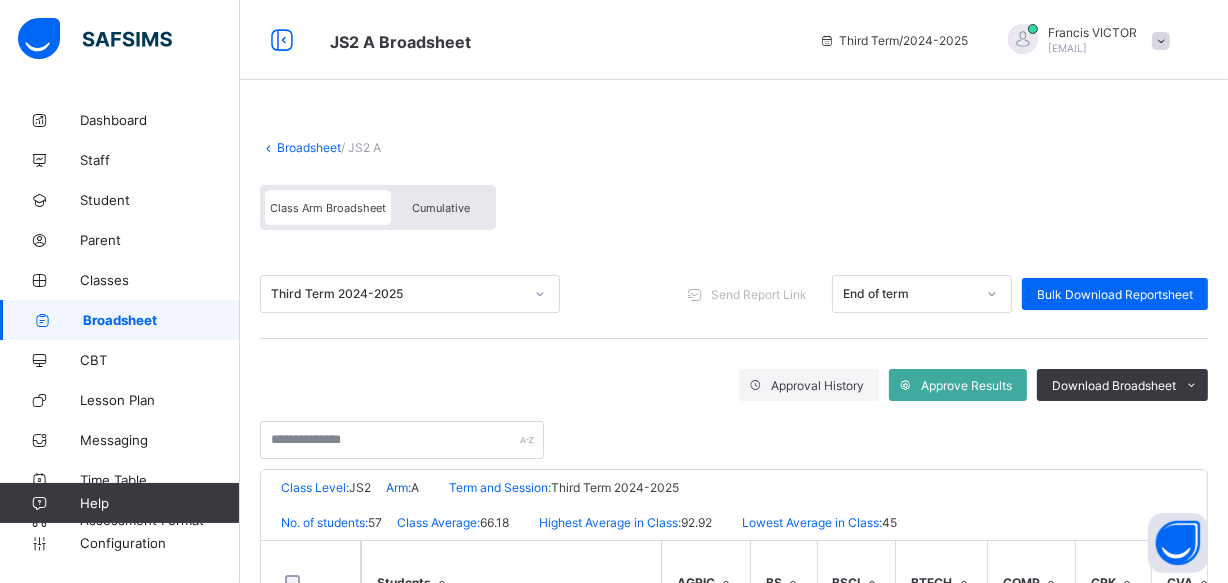 click on "Cumulative" at bounding box center (441, 208) 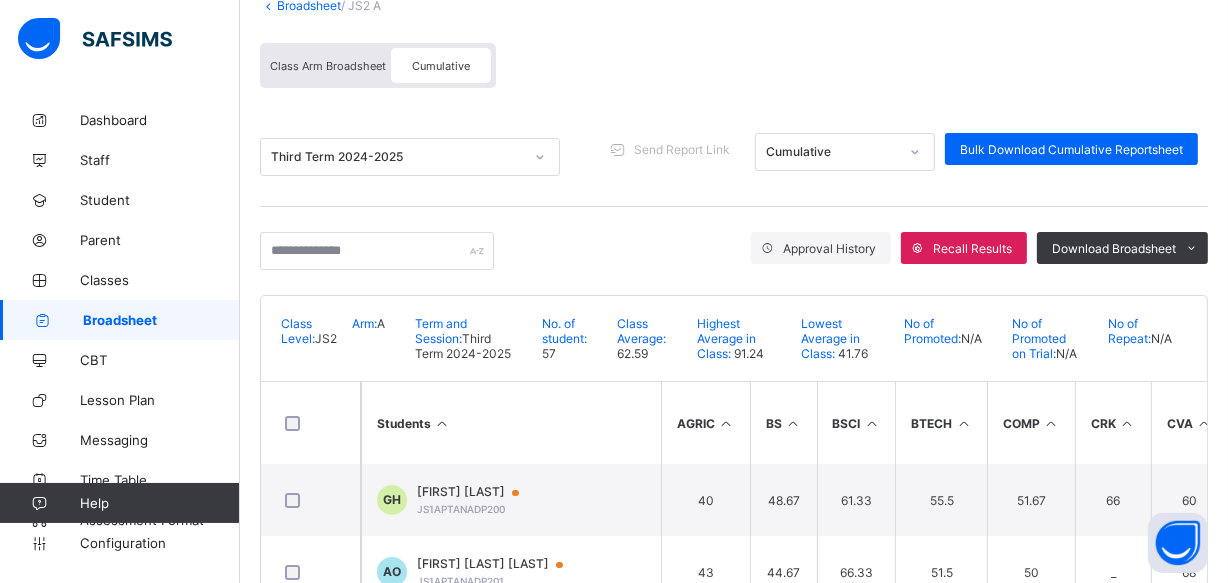 scroll, scrollTop: 181, scrollLeft: 0, axis: vertical 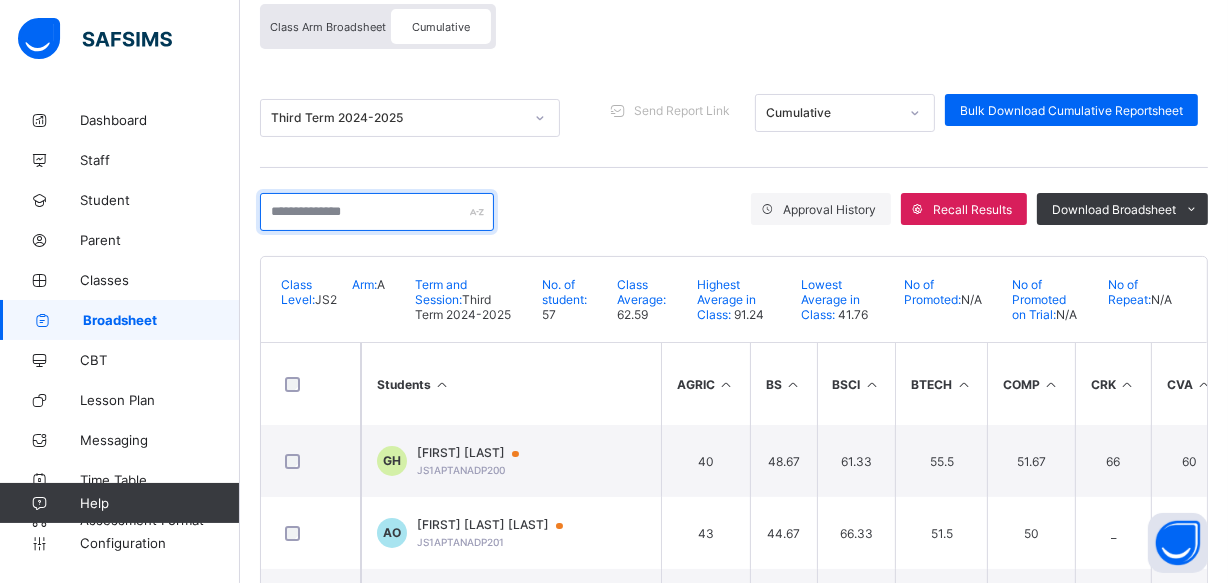 click at bounding box center (377, 212) 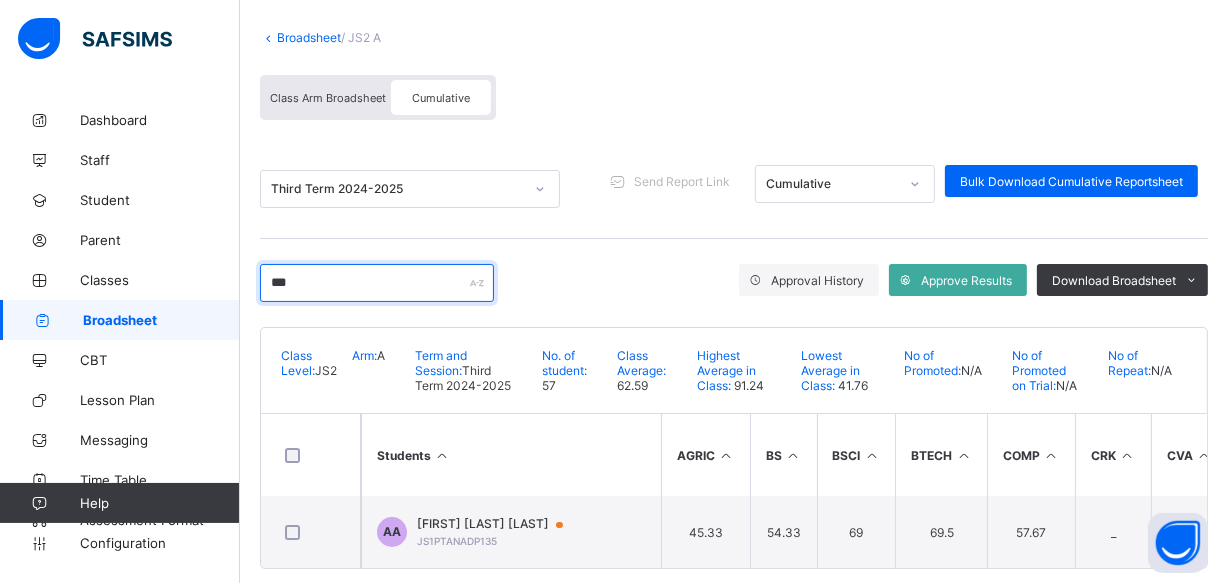 scroll, scrollTop: 140, scrollLeft: 0, axis: vertical 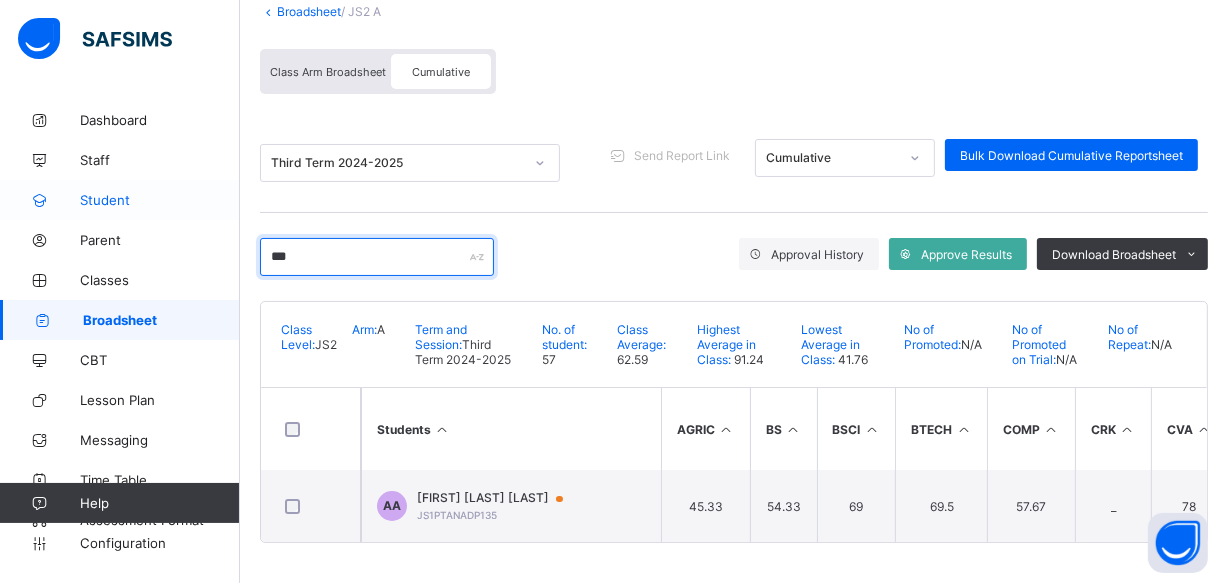 type on "***" 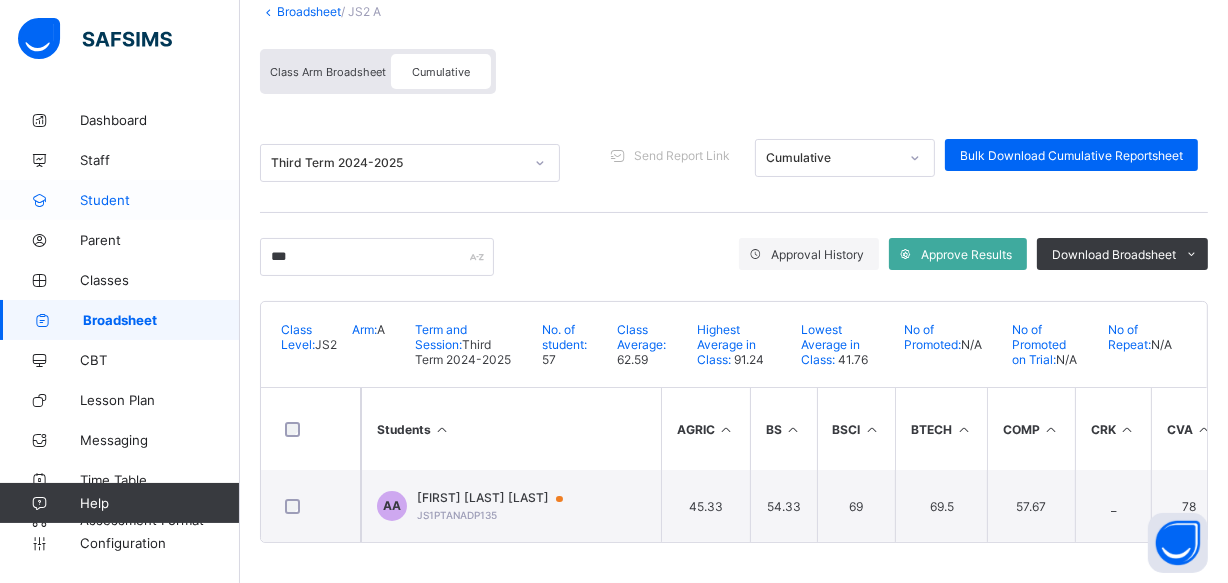 click on "Student" at bounding box center [160, 200] 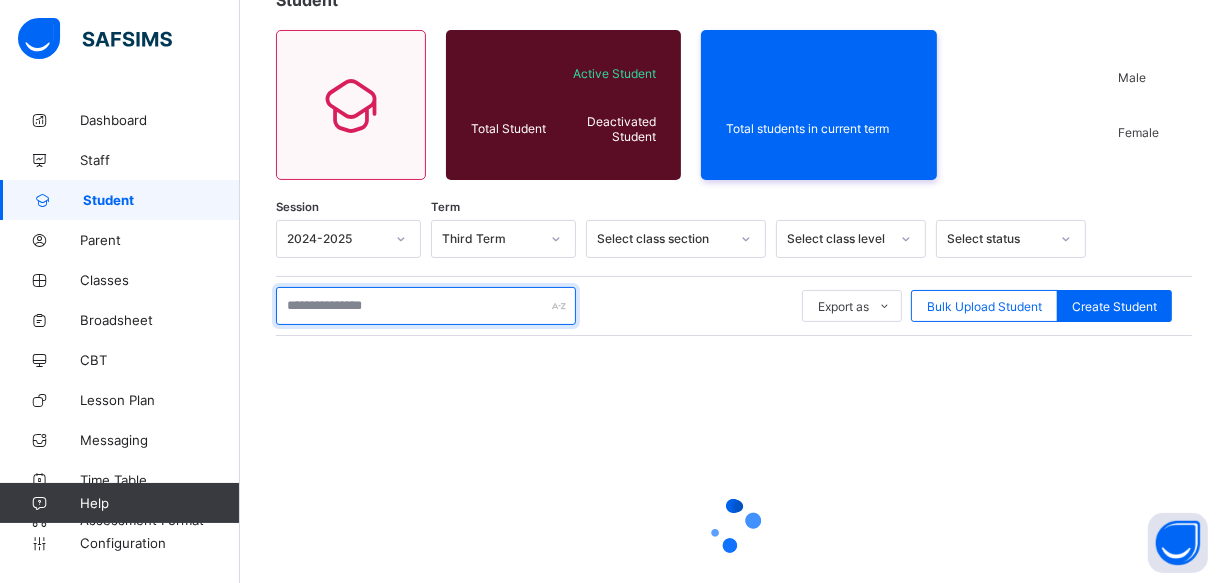 click at bounding box center [426, 306] 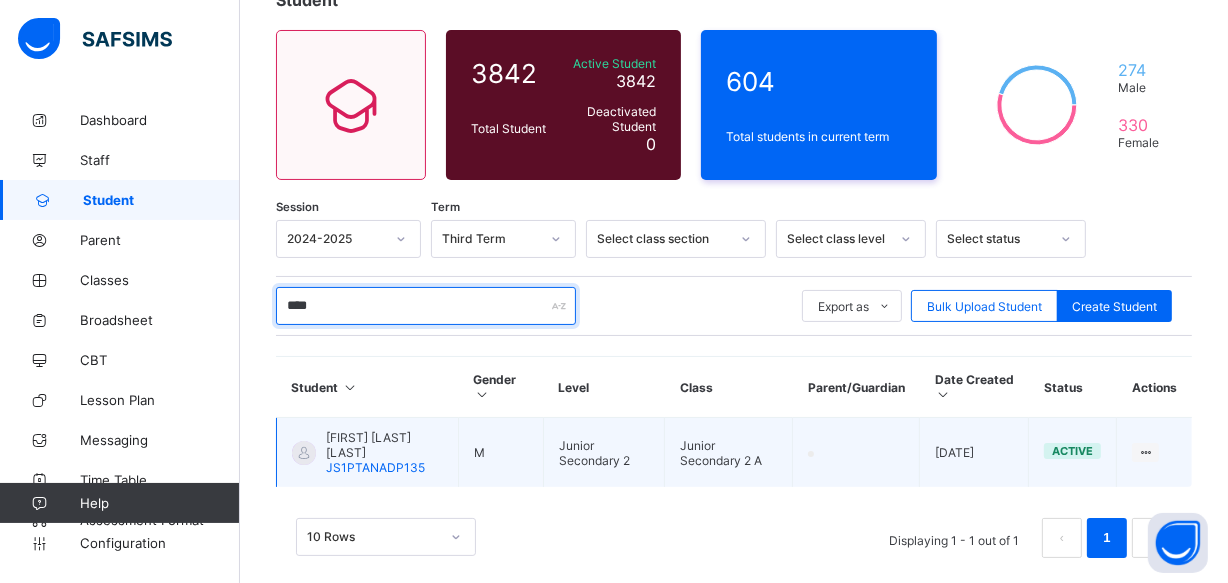 type on "****" 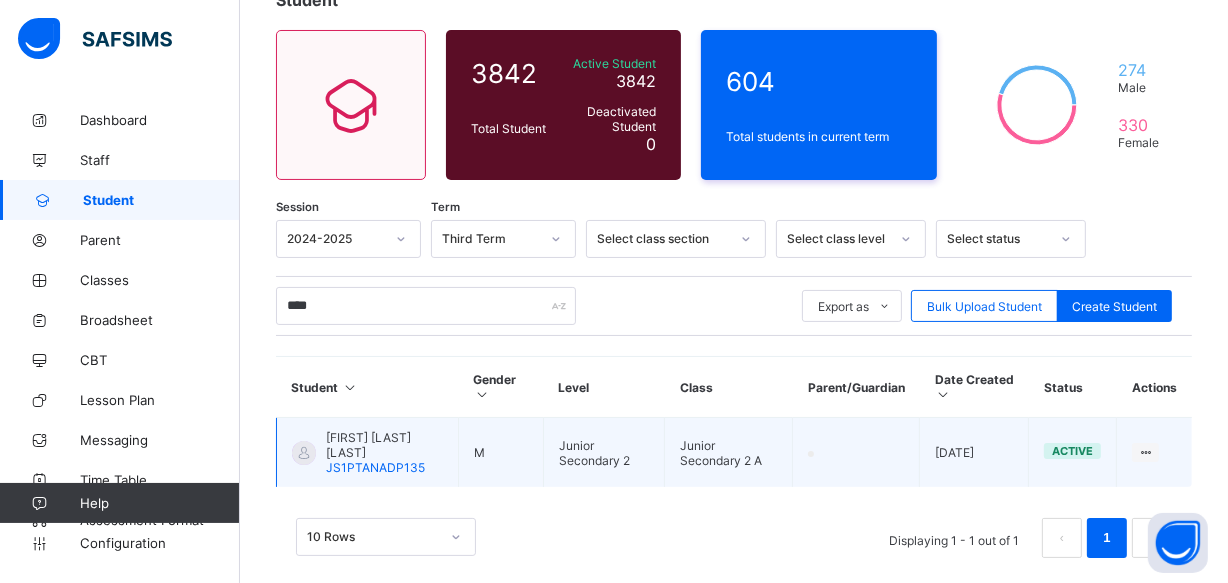 click on "ALIYU KUYUNBANA ABDULLAHI" at bounding box center (384, 445) 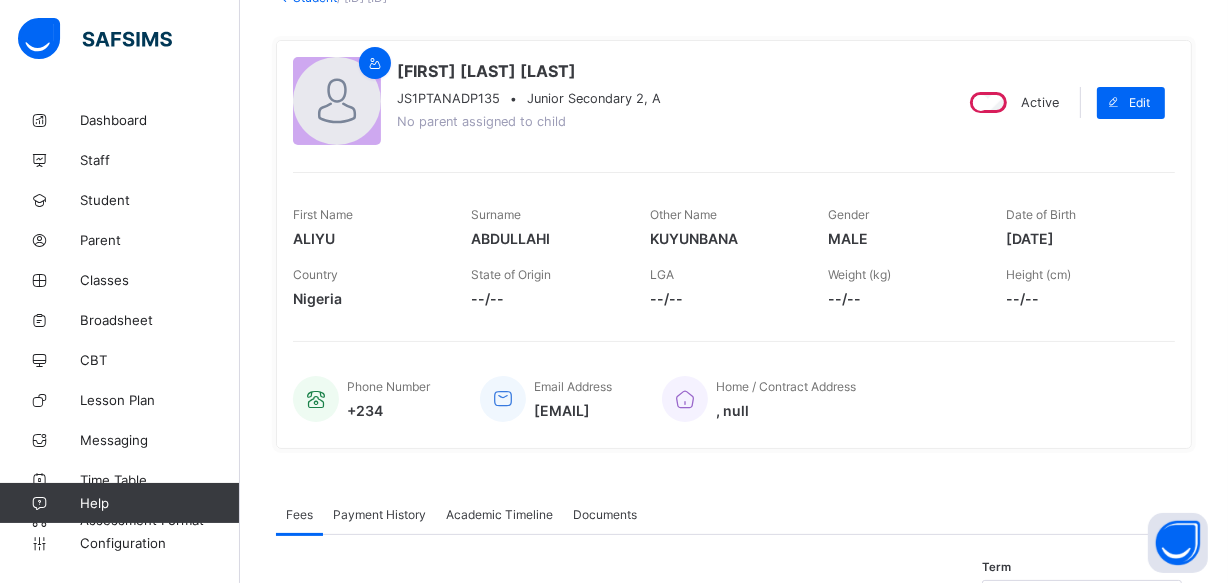 click on "KUYUNBANA" at bounding box center (724, 238) 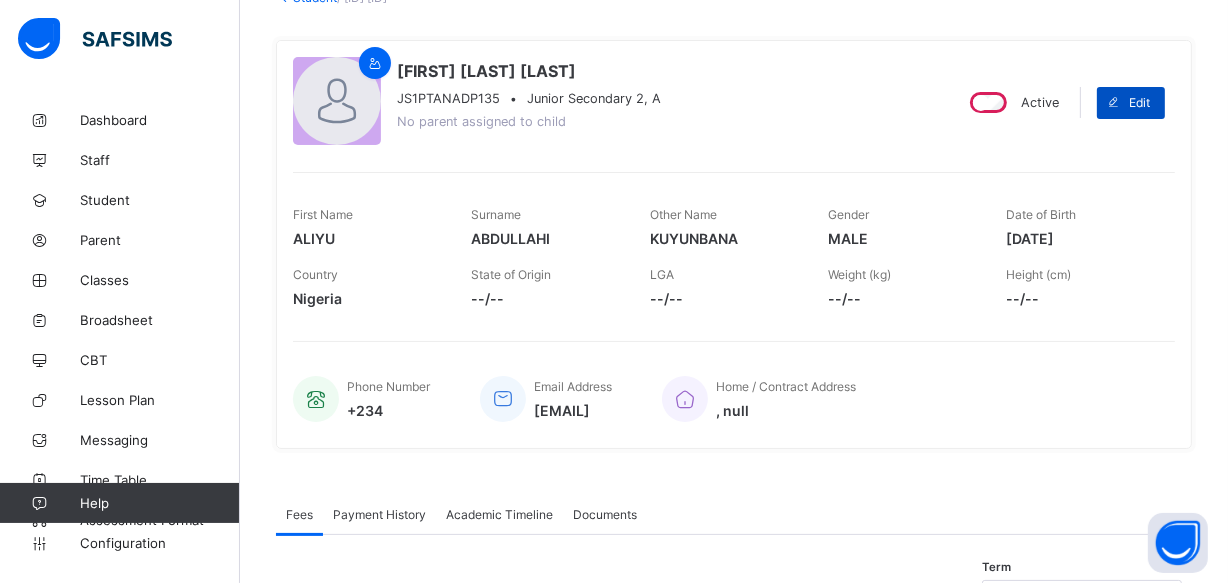 click on "Edit" at bounding box center [1131, 103] 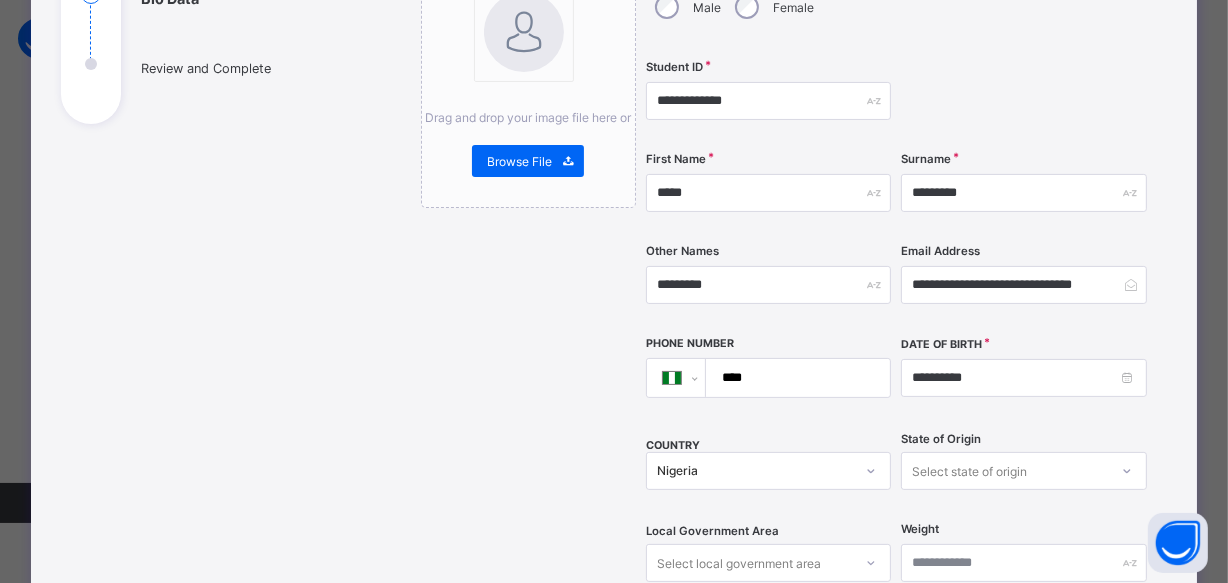 scroll, scrollTop: 272, scrollLeft: 0, axis: vertical 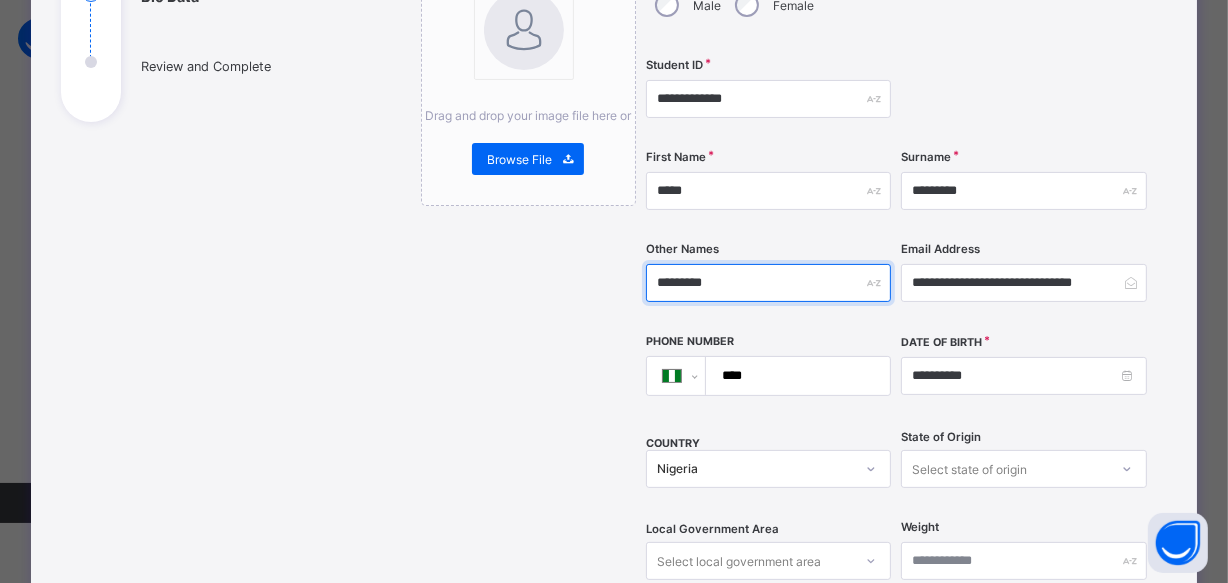 click on "*********" at bounding box center (769, 283) 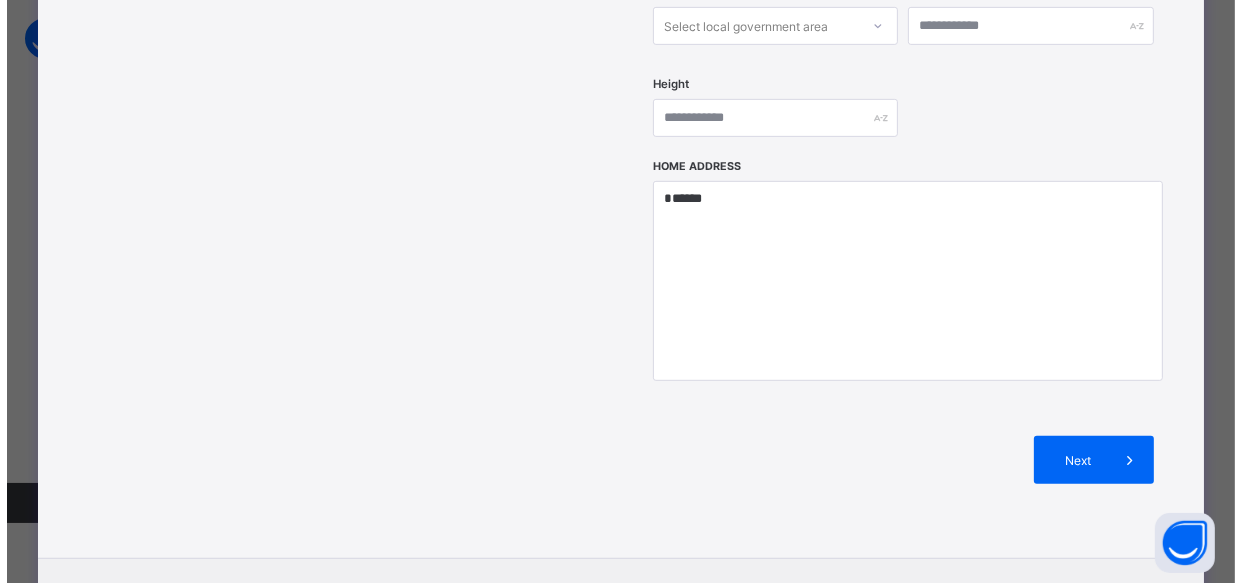 scroll, scrollTop: 818, scrollLeft: 0, axis: vertical 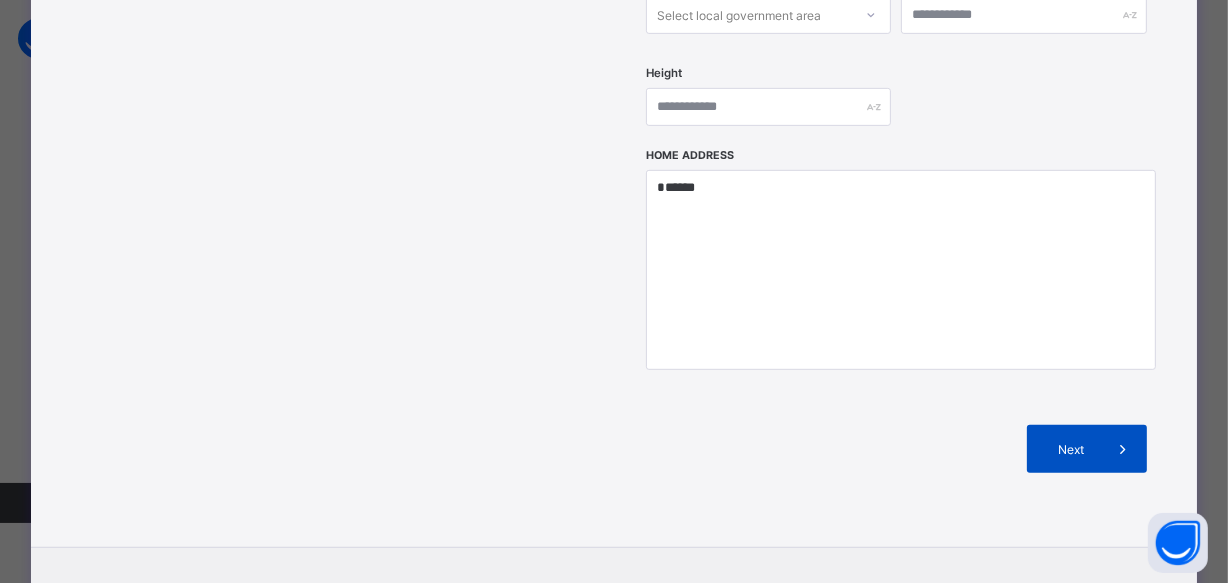 type on "*********" 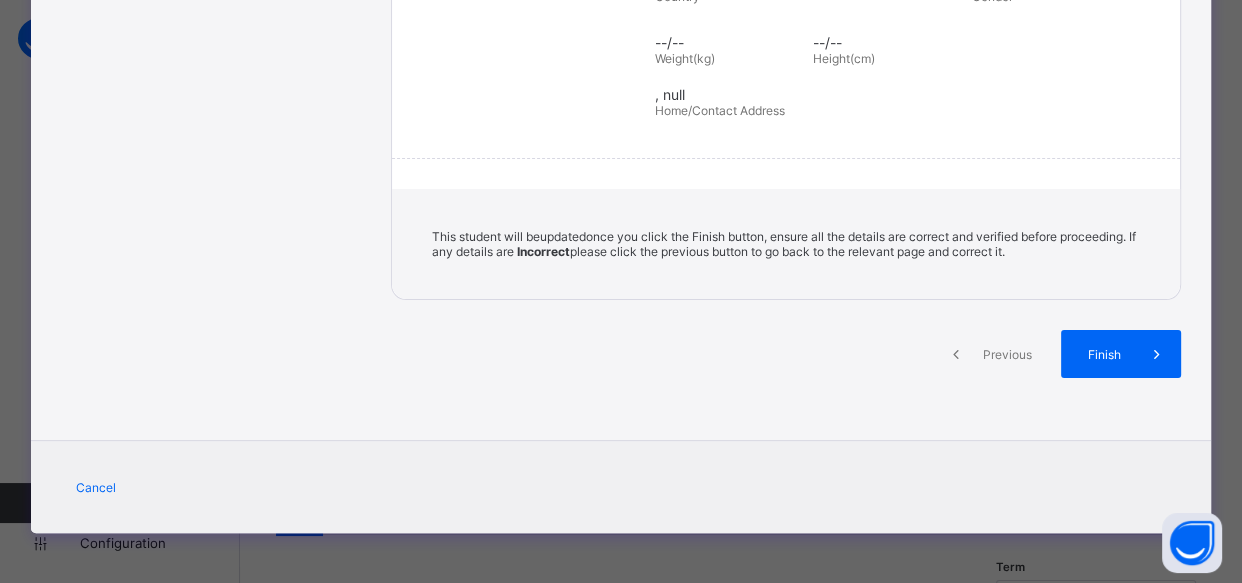 scroll, scrollTop: 450, scrollLeft: 0, axis: vertical 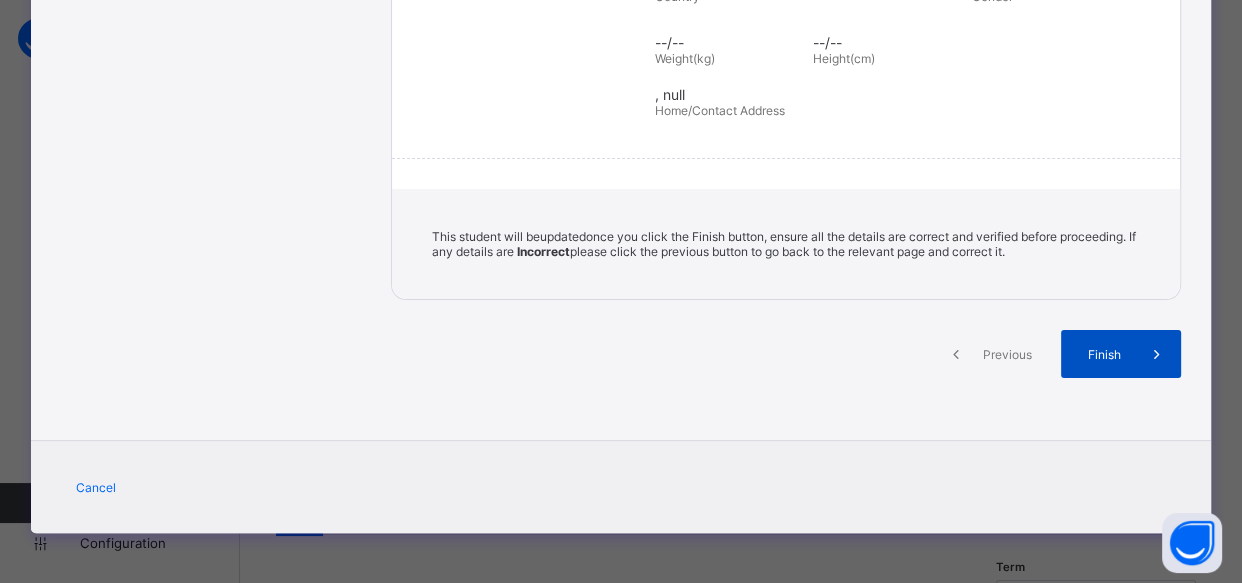 click on "Finish" at bounding box center [1104, 354] 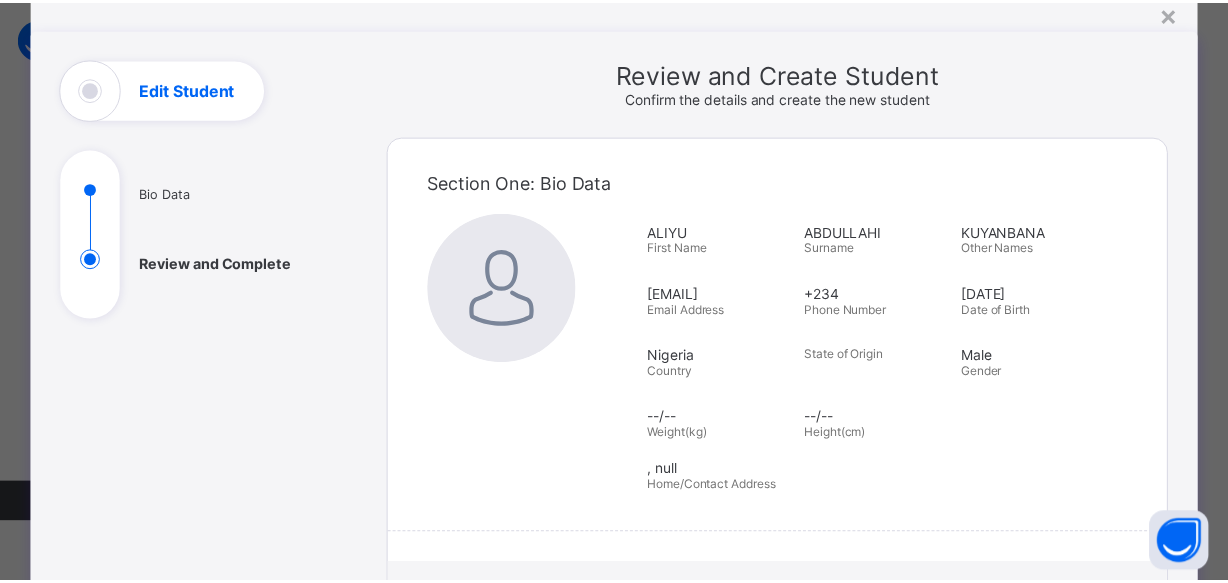 scroll, scrollTop: 0, scrollLeft: 0, axis: both 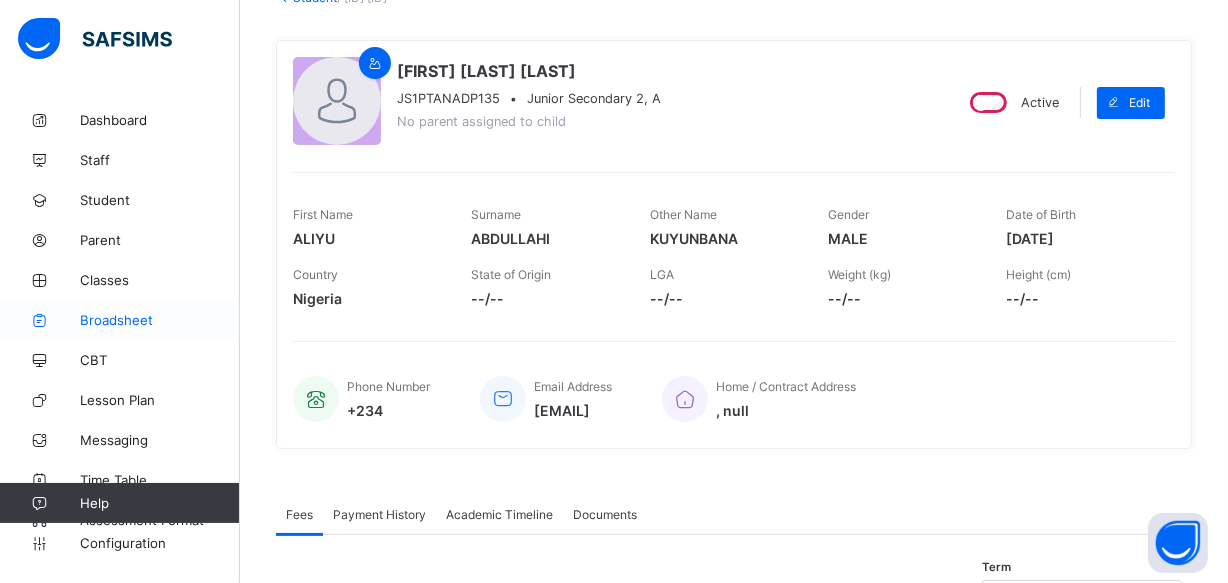 click on "Broadsheet" at bounding box center [160, 320] 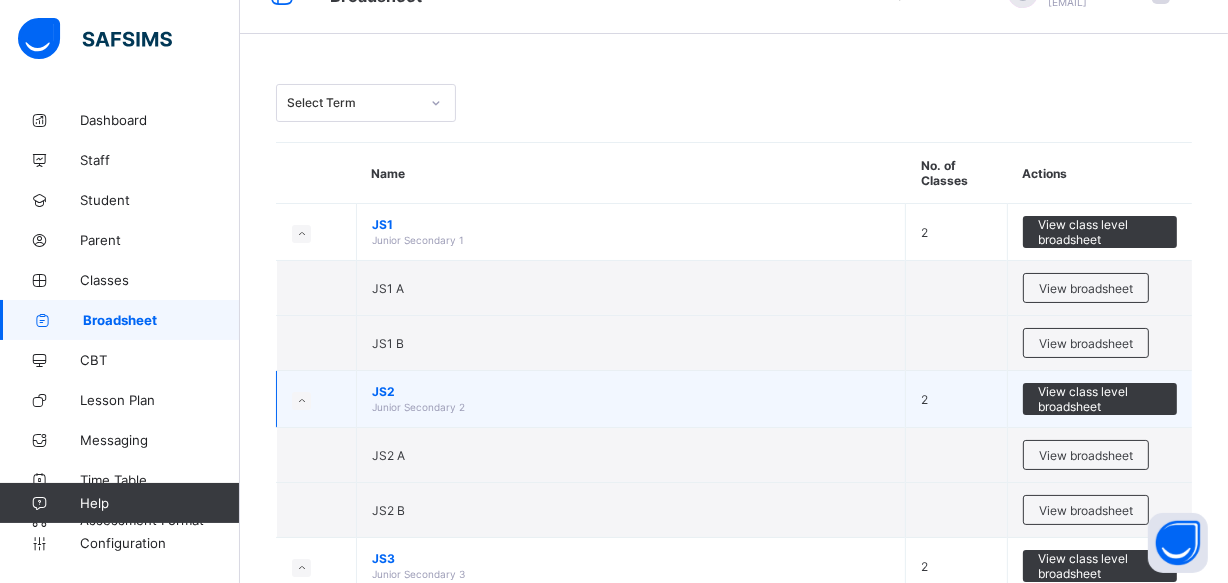 scroll, scrollTop: 90, scrollLeft: 0, axis: vertical 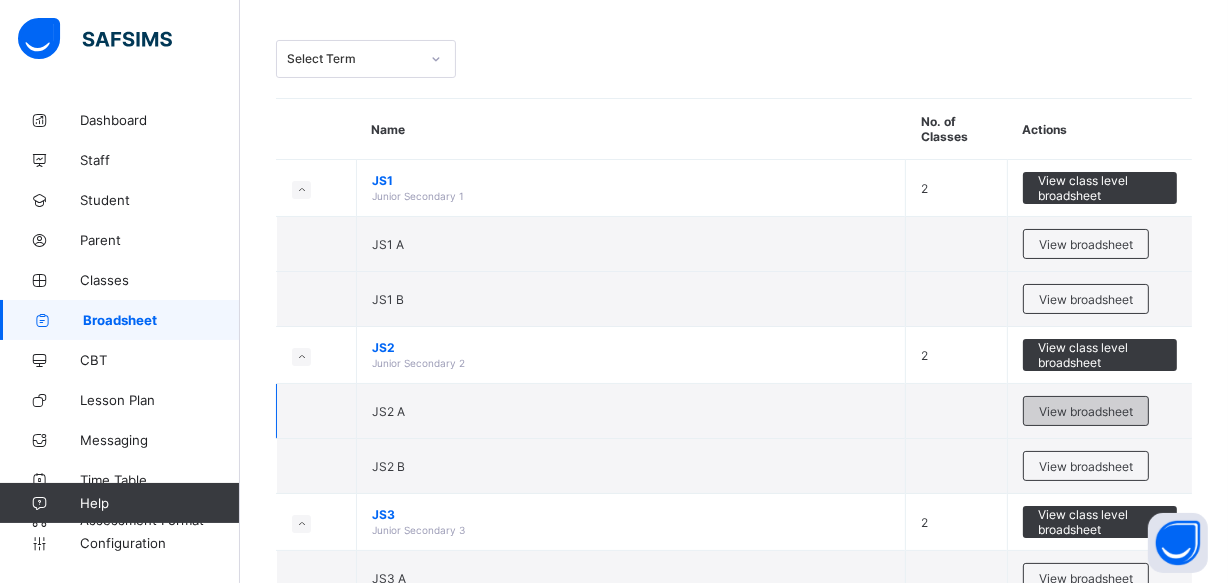 click on "View broadsheet" at bounding box center (1086, 411) 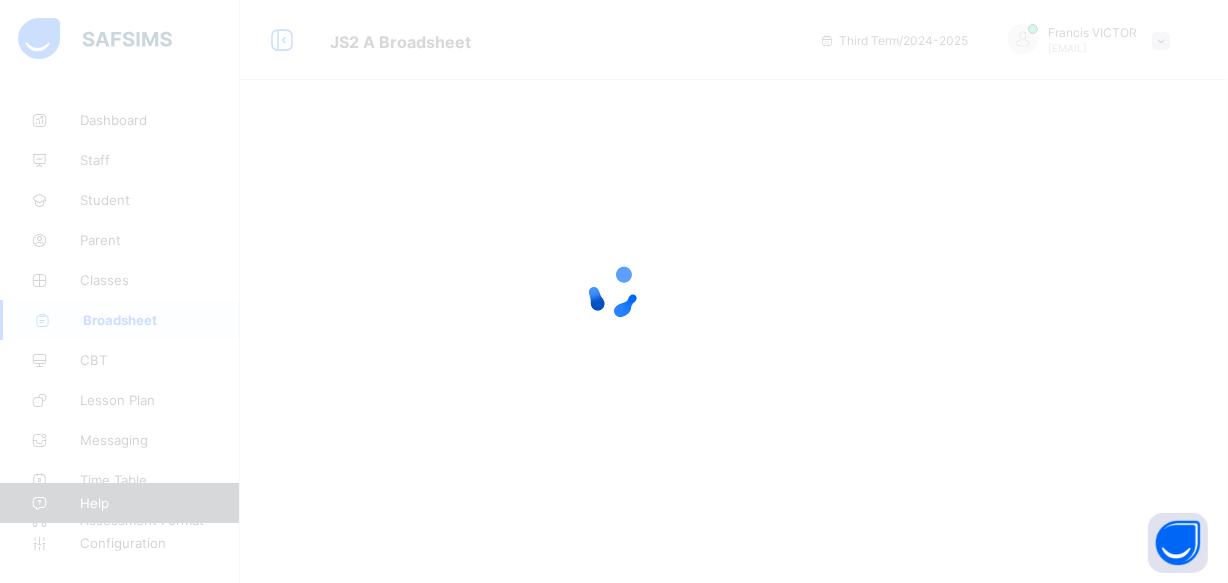 scroll, scrollTop: 0, scrollLeft: 0, axis: both 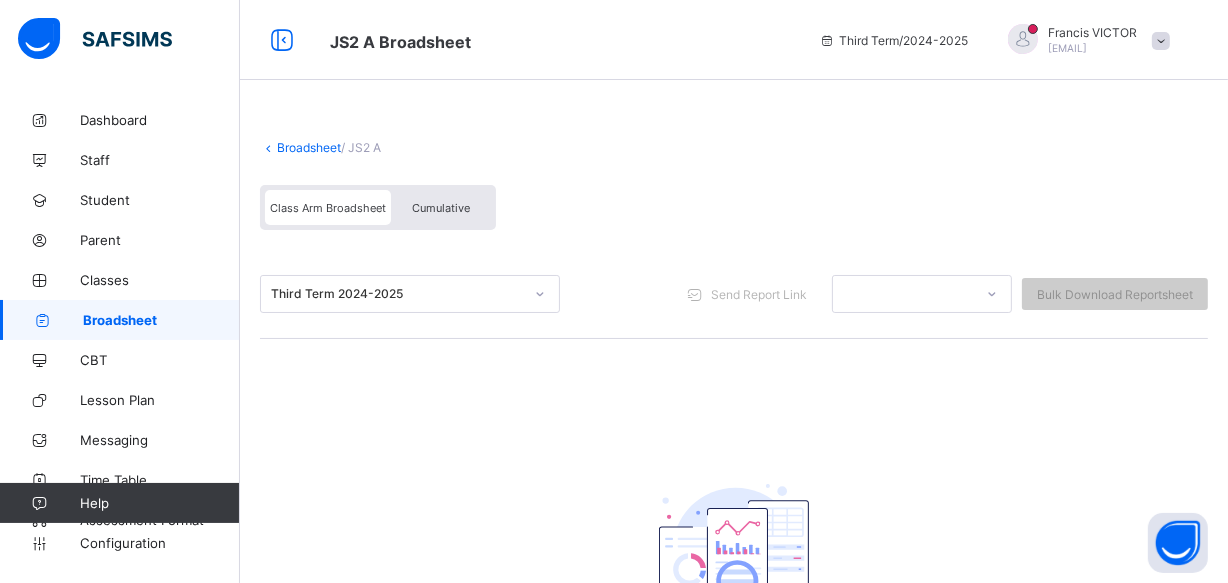 click on "Cumulative" at bounding box center [441, 208] 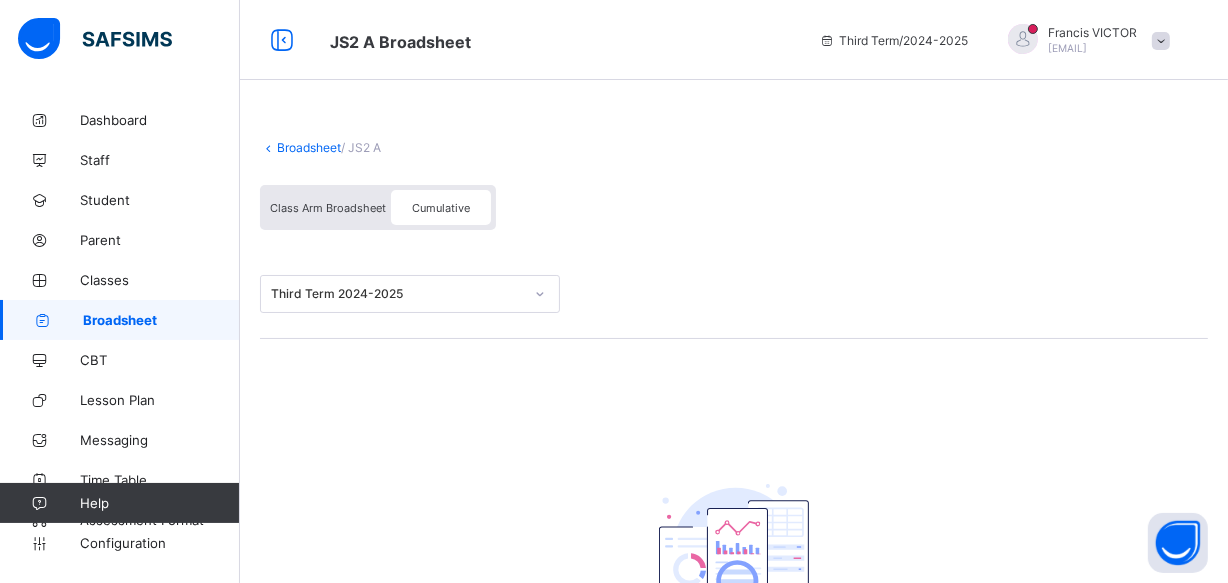 click on "Cumulative" at bounding box center [441, 208] 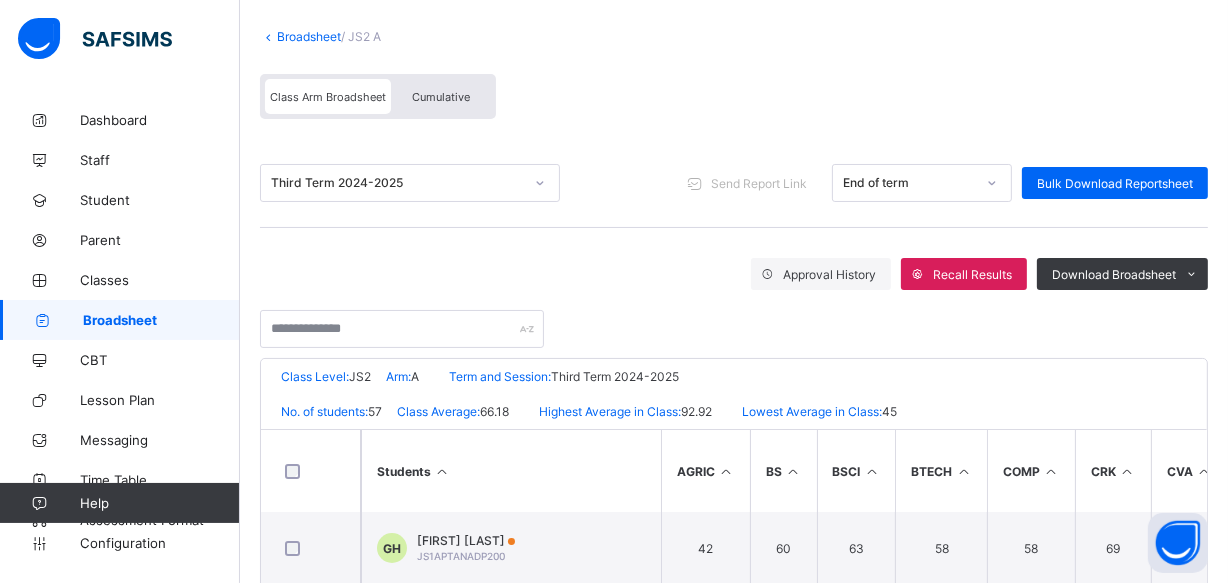 scroll, scrollTop: 0, scrollLeft: 0, axis: both 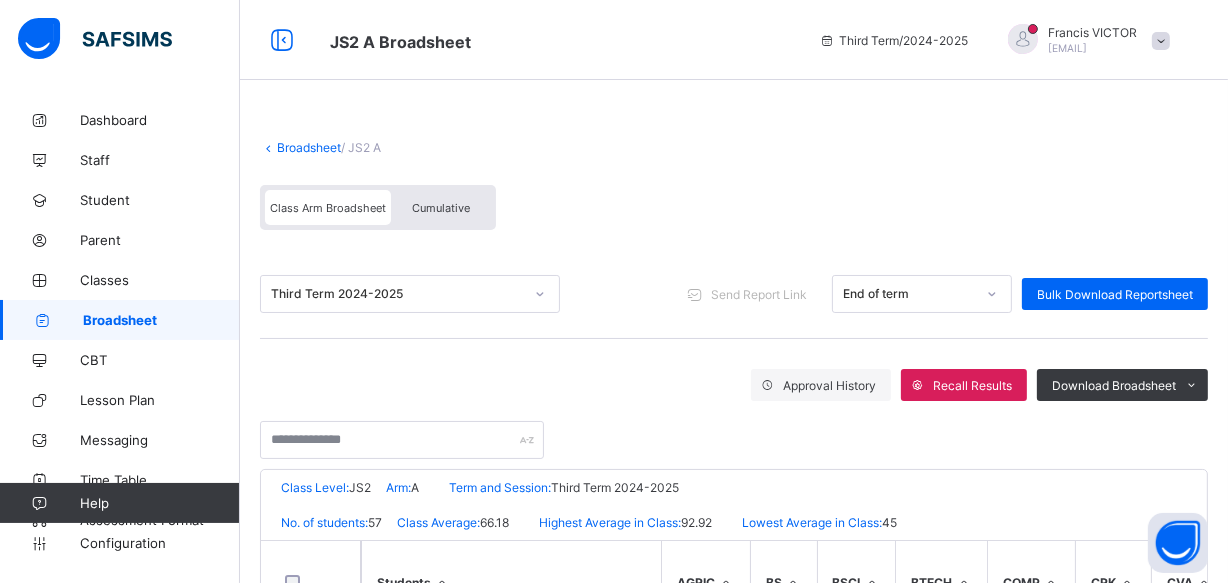 click on "Cumulative" at bounding box center (441, 208) 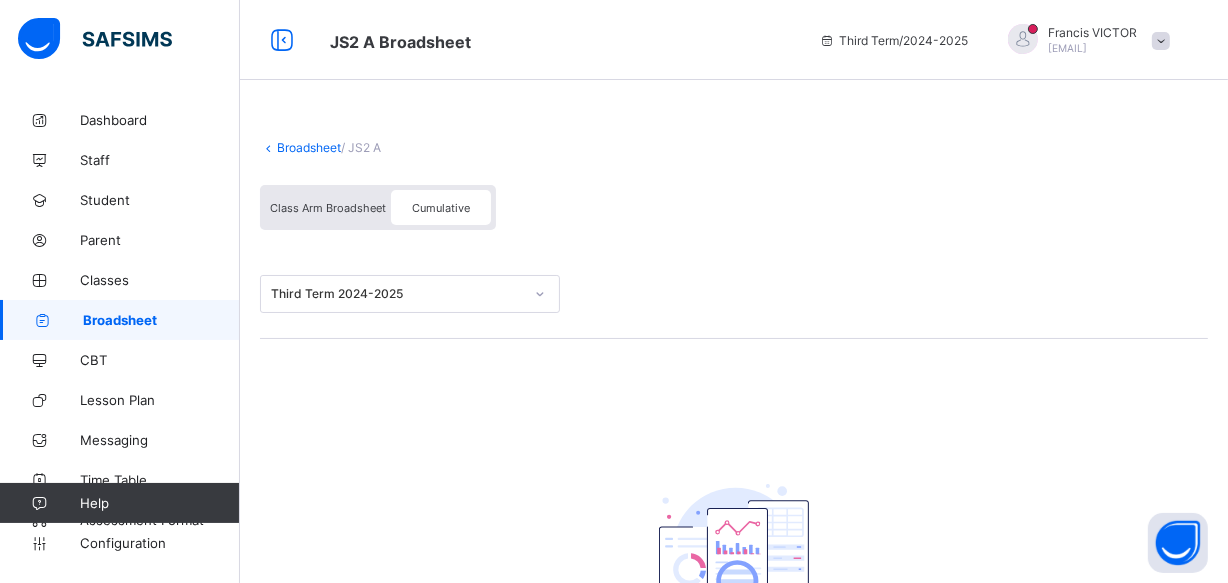click on "Class Arm Broadsheet" at bounding box center [328, 208] 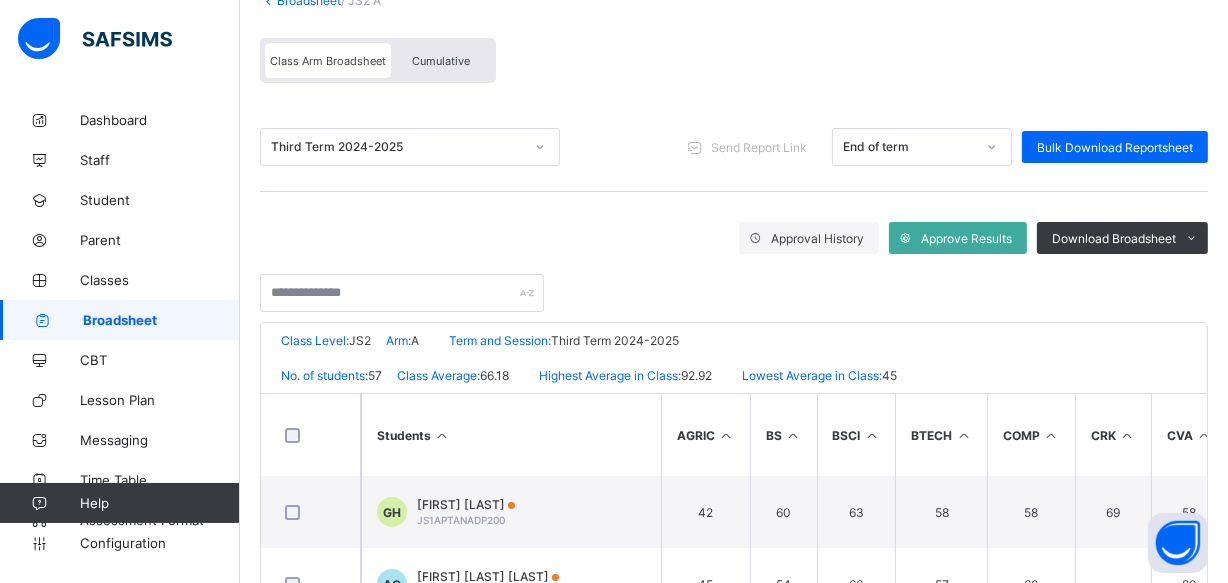 scroll, scrollTop: 90, scrollLeft: 0, axis: vertical 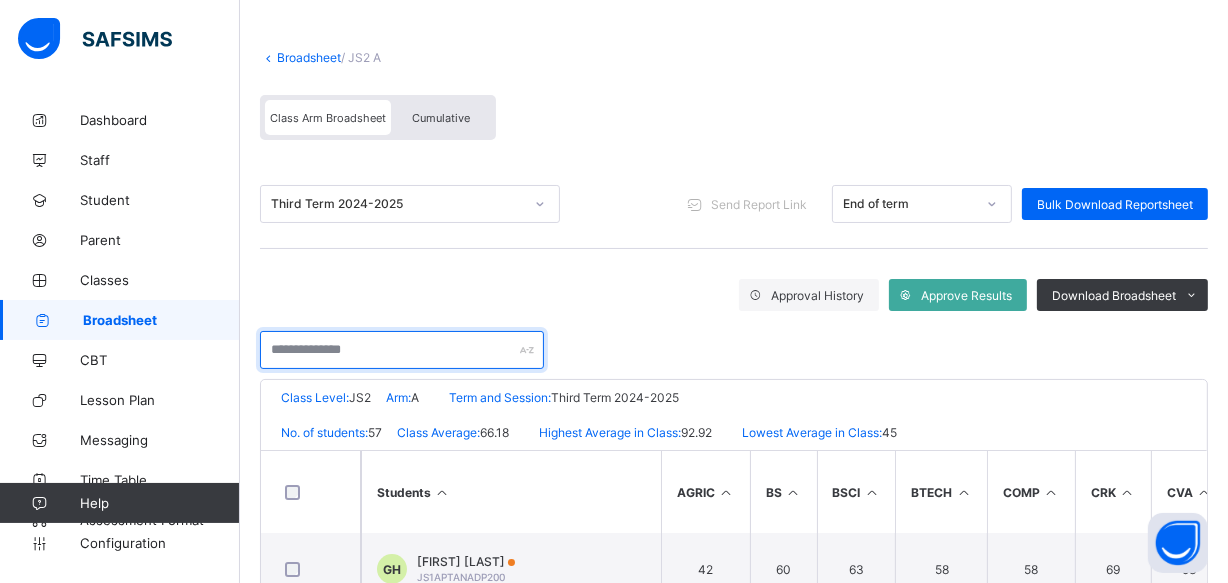 click at bounding box center (402, 350) 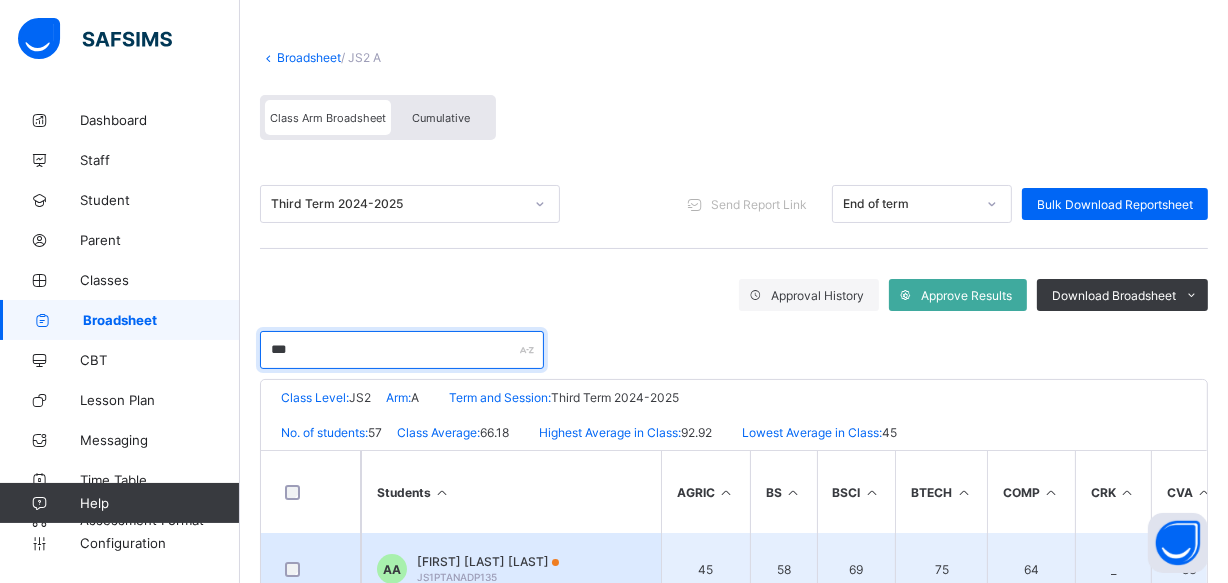 type on "***" 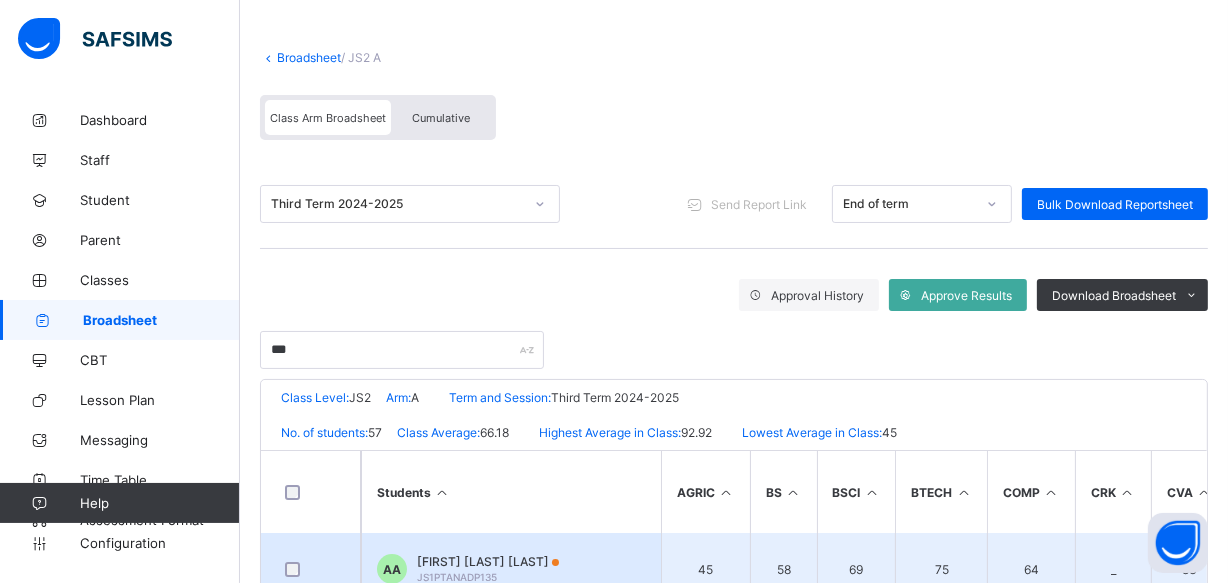 click on "ALIYU KUYANBANA ABDULLAHI" at bounding box center (488, 561) 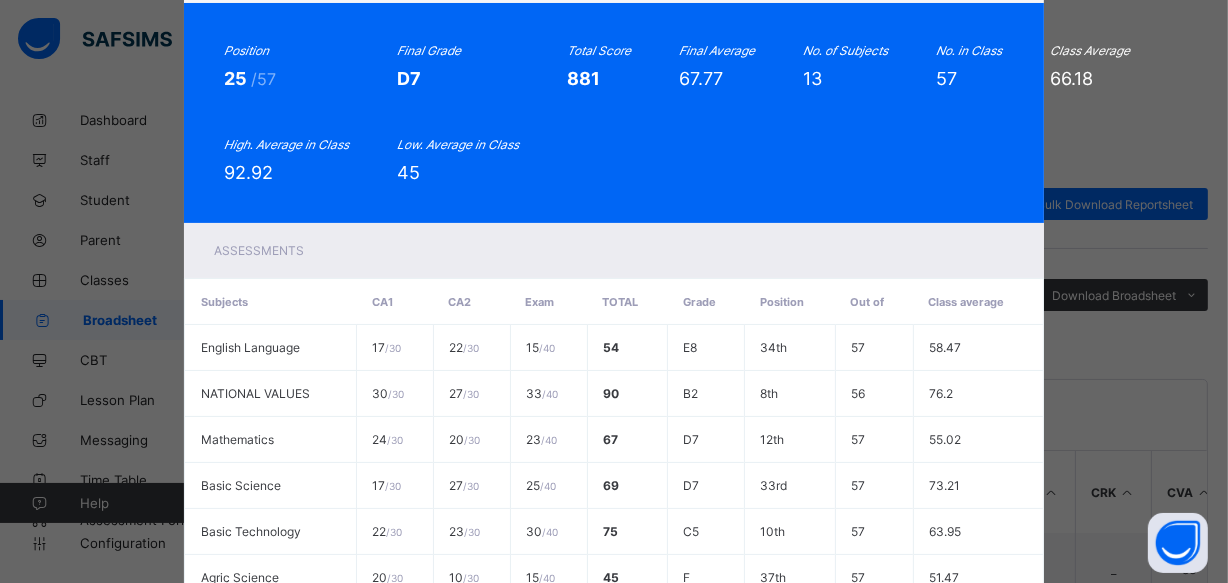 scroll, scrollTop: 0, scrollLeft: 0, axis: both 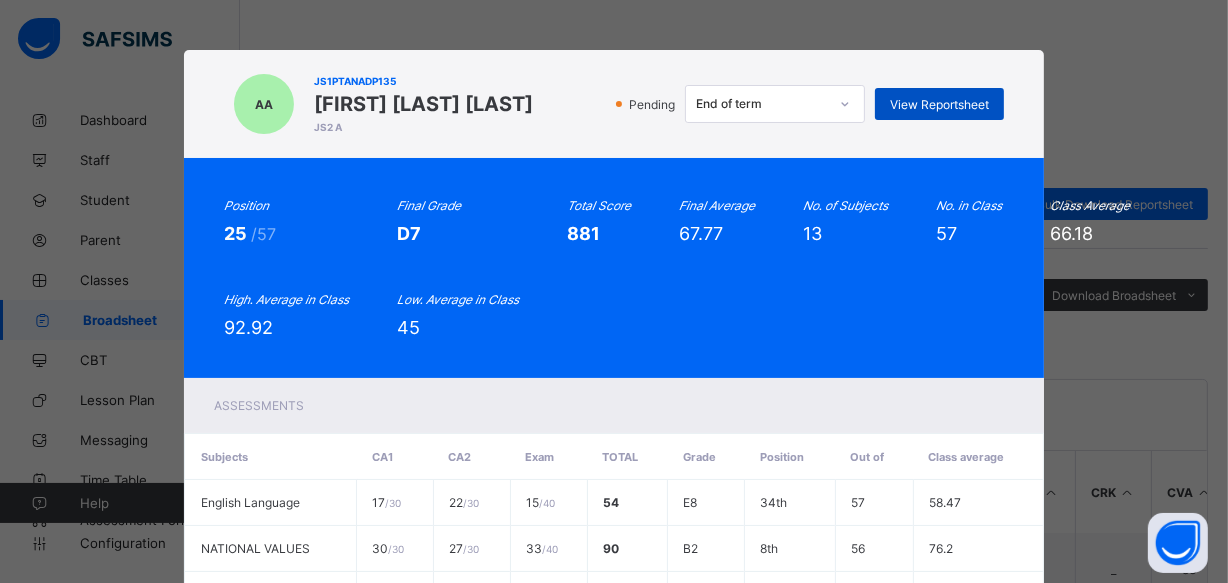 click on "View Reportsheet" at bounding box center (939, 104) 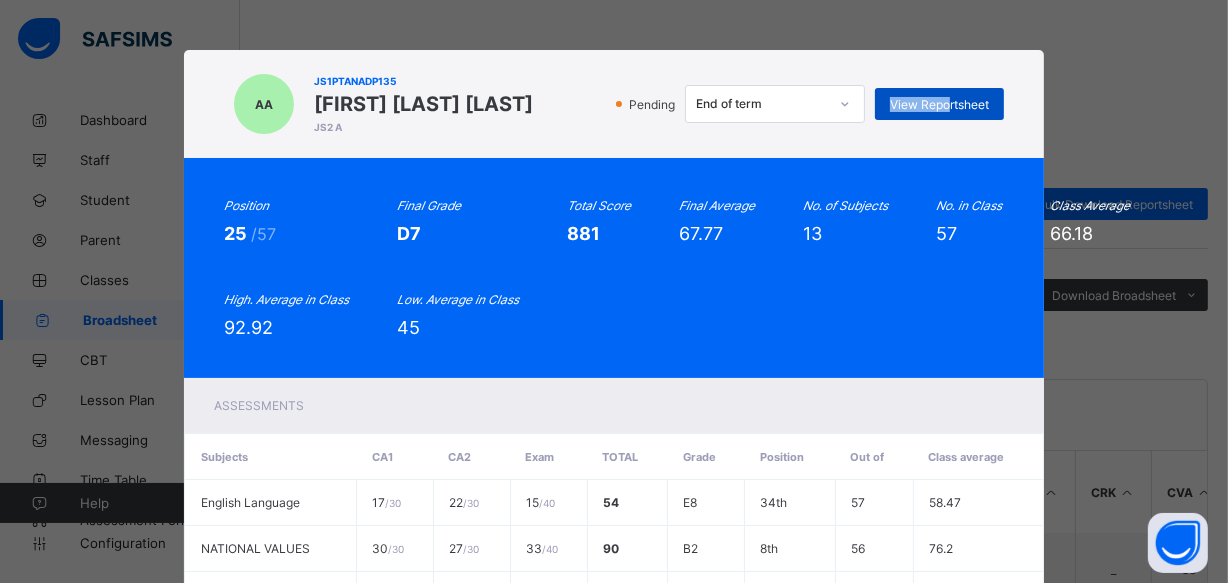 click on "View Reportsheet" at bounding box center (939, 104) 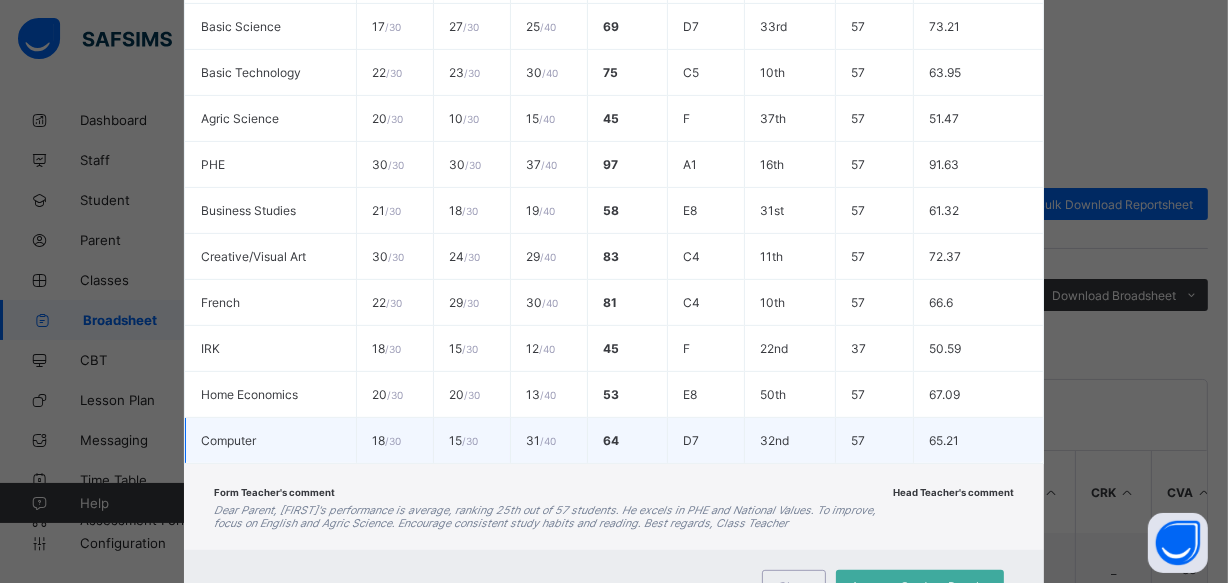 scroll, scrollTop: 697, scrollLeft: 0, axis: vertical 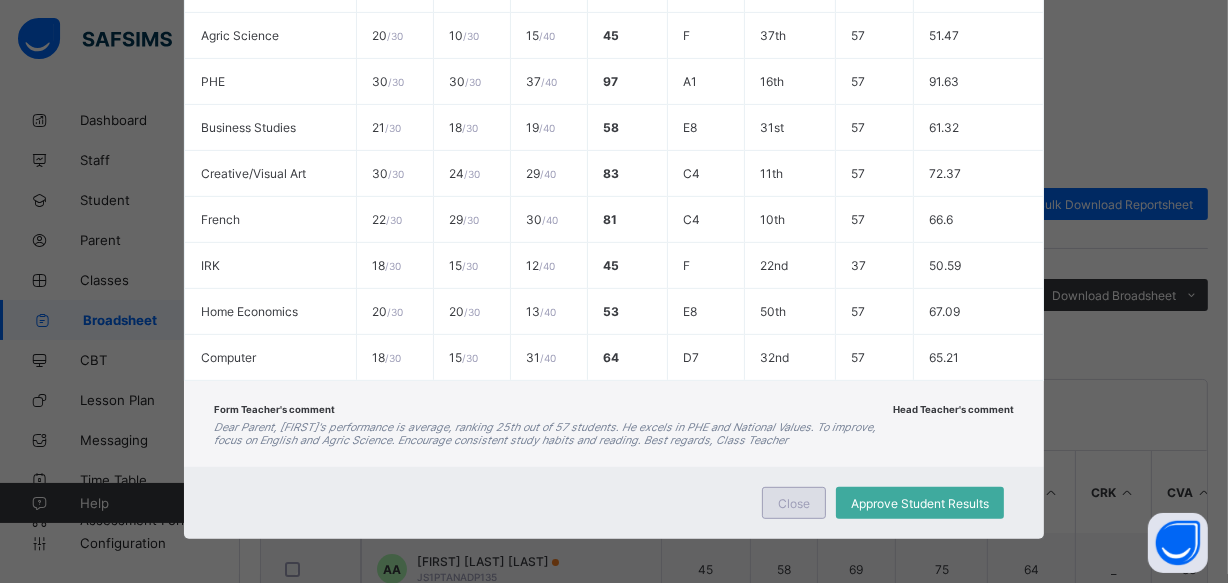click on "Close" at bounding box center [794, 503] 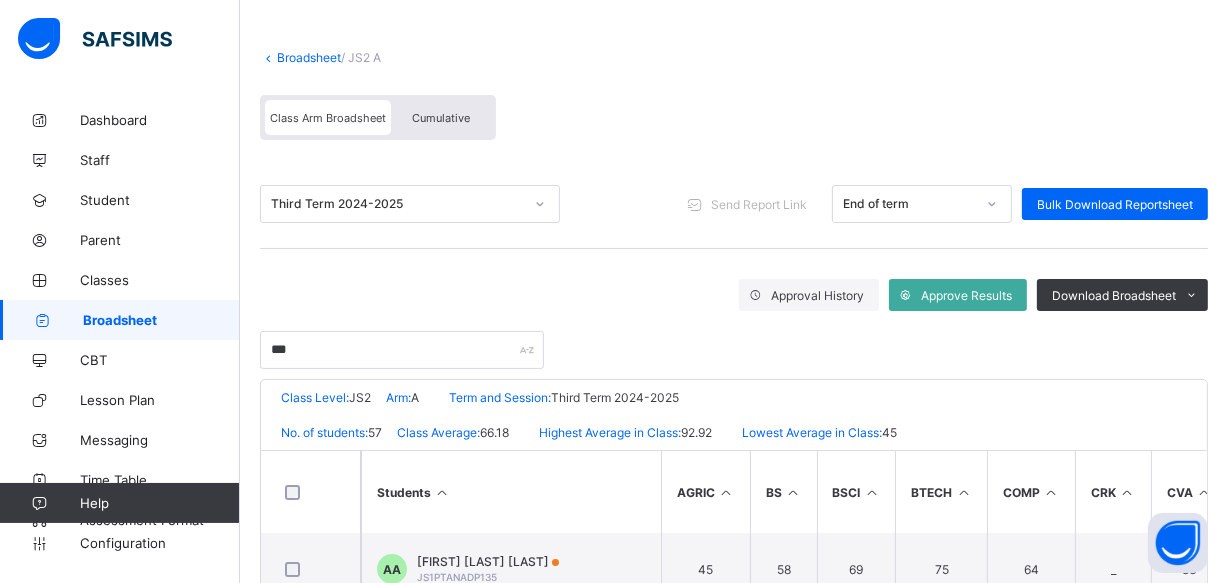 click on "Class Arm Broadsheet" at bounding box center (328, 118) 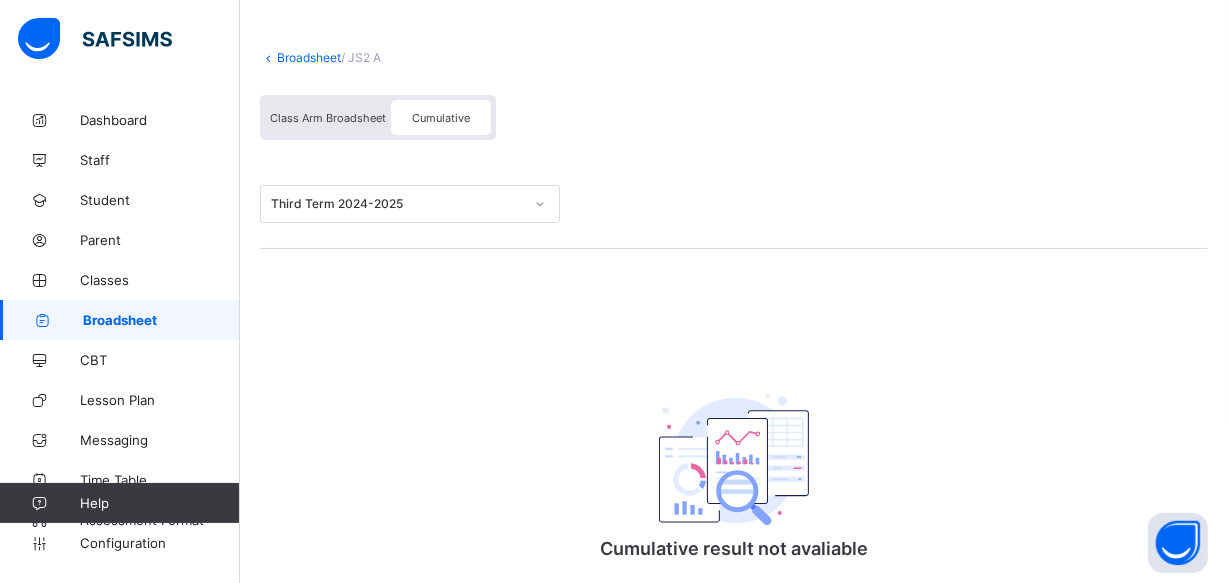 click on "Cumulative" at bounding box center (441, 118) 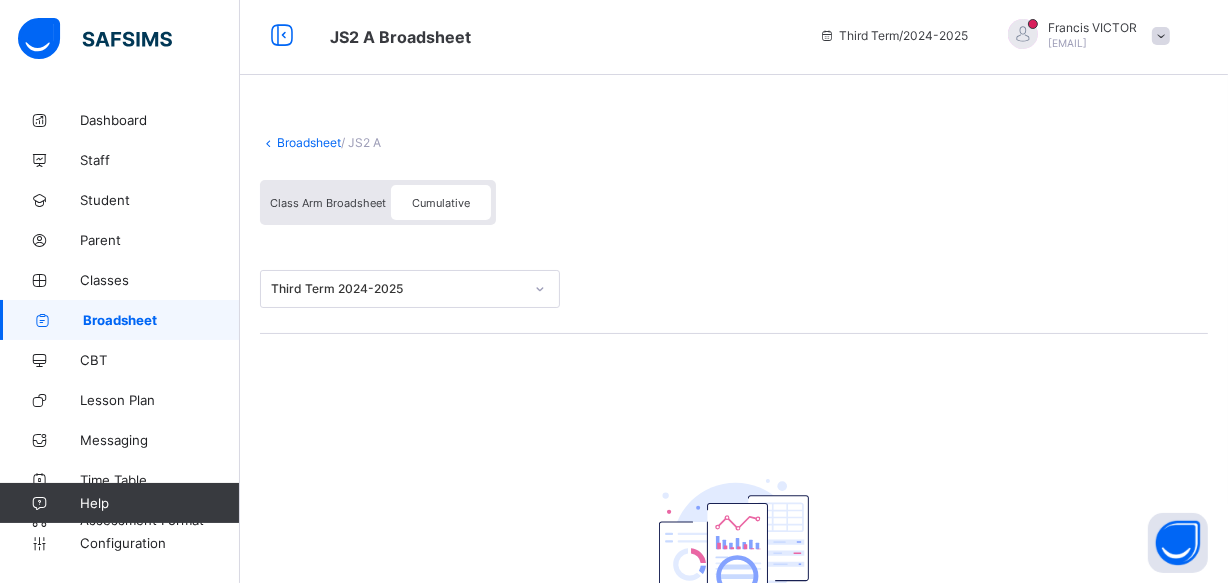scroll, scrollTop: 0, scrollLeft: 0, axis: both 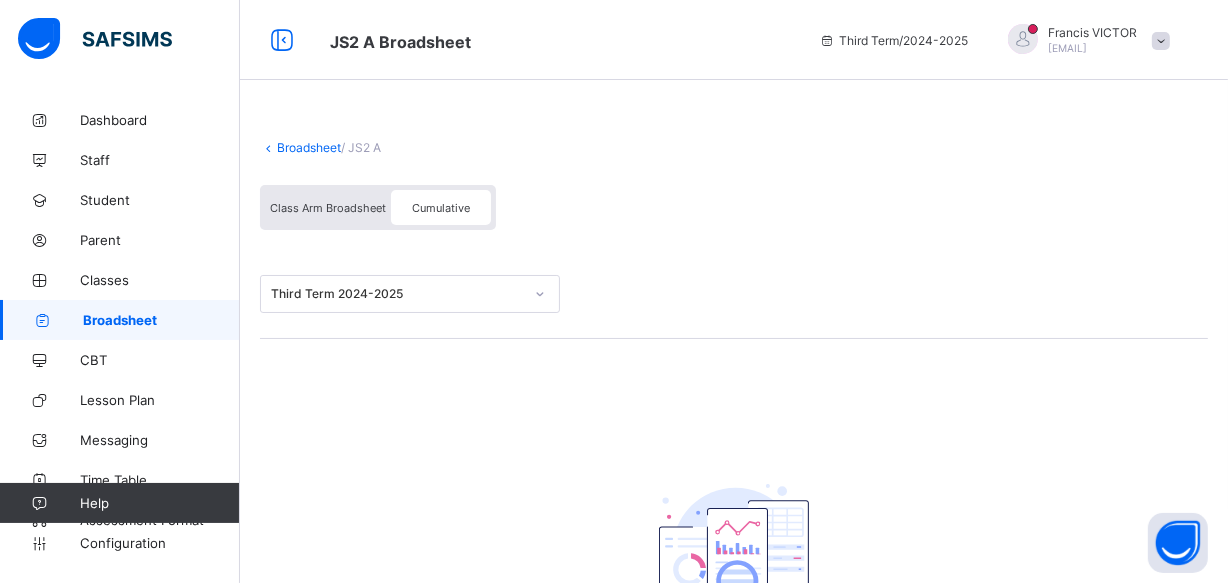 click on "Class Arm Broadsheet" at bounding box center (328, 208) 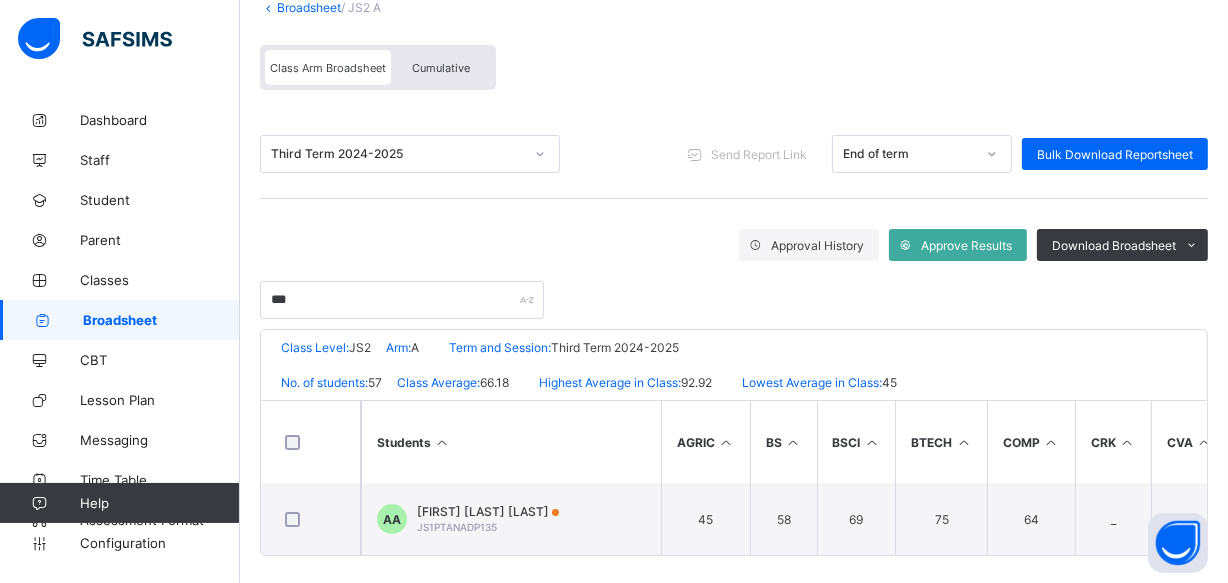 scroll, scrollTop: 158, scrollLeft: 0, axis: vertical 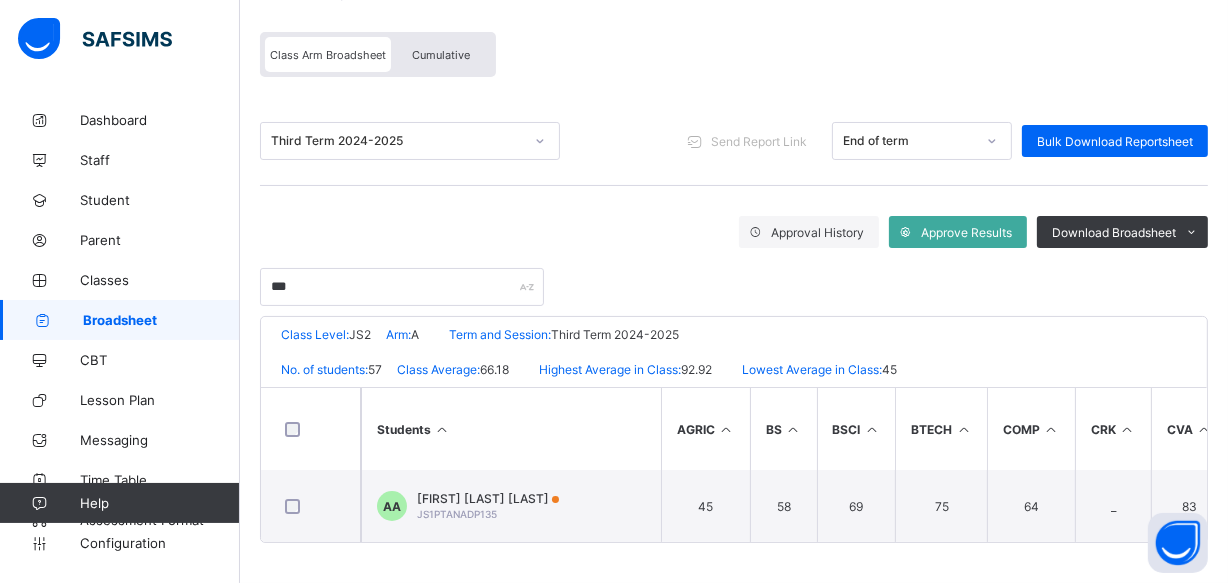 click on "Cumulative" at bounding box center [441, 55] 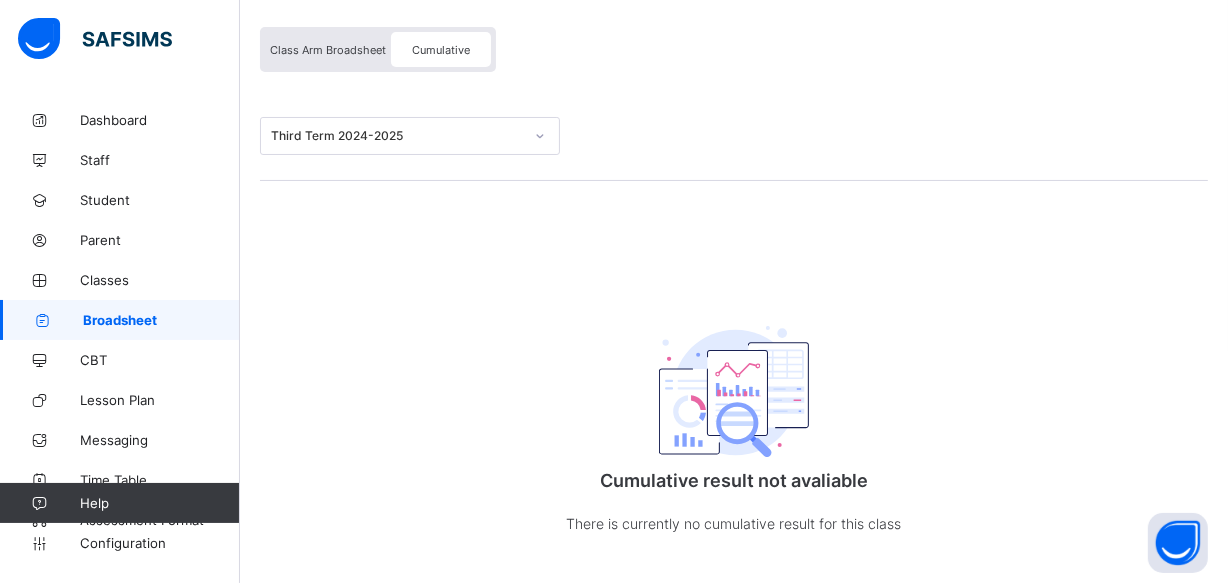 click on "Class Arm Broadsheet" at bounding box center (328, 50) 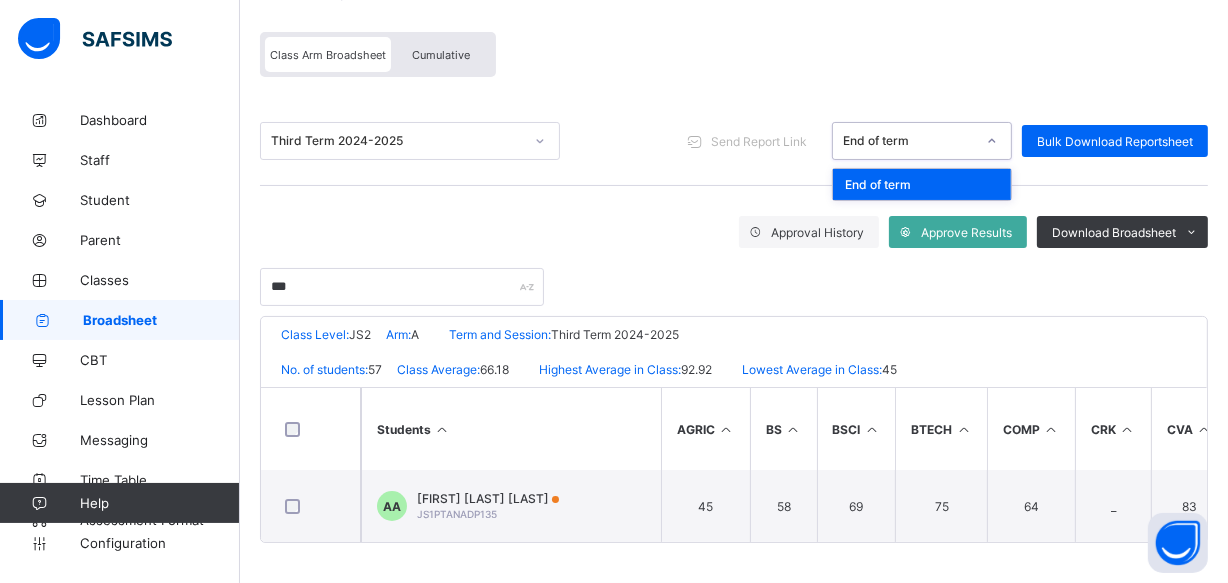 click 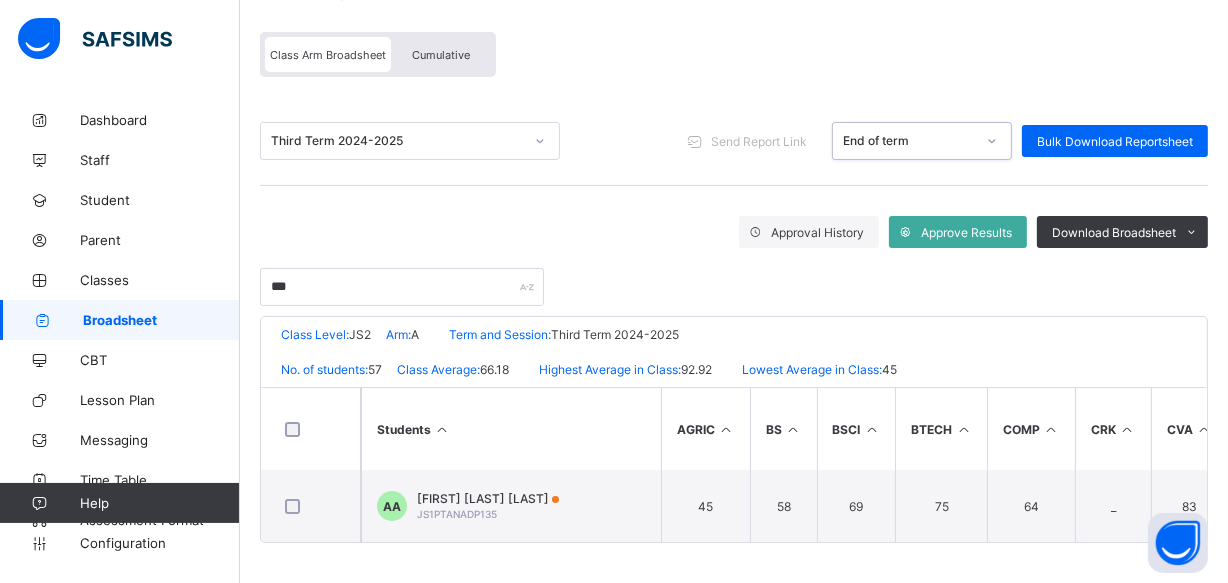 click 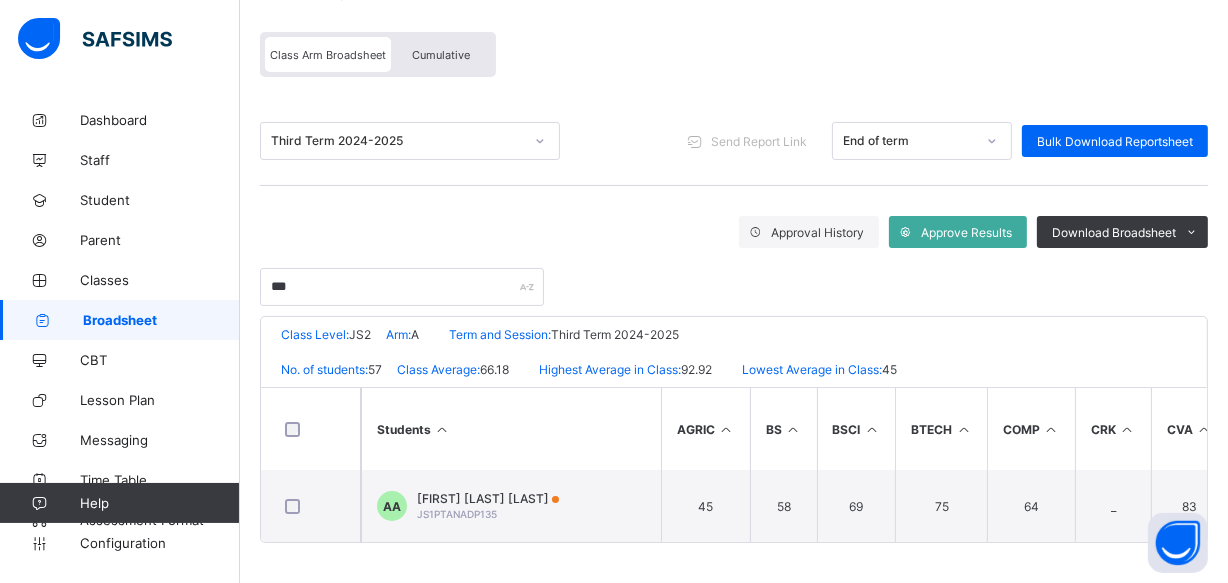 click on "Cumulative" at bounding box center (441, 55) 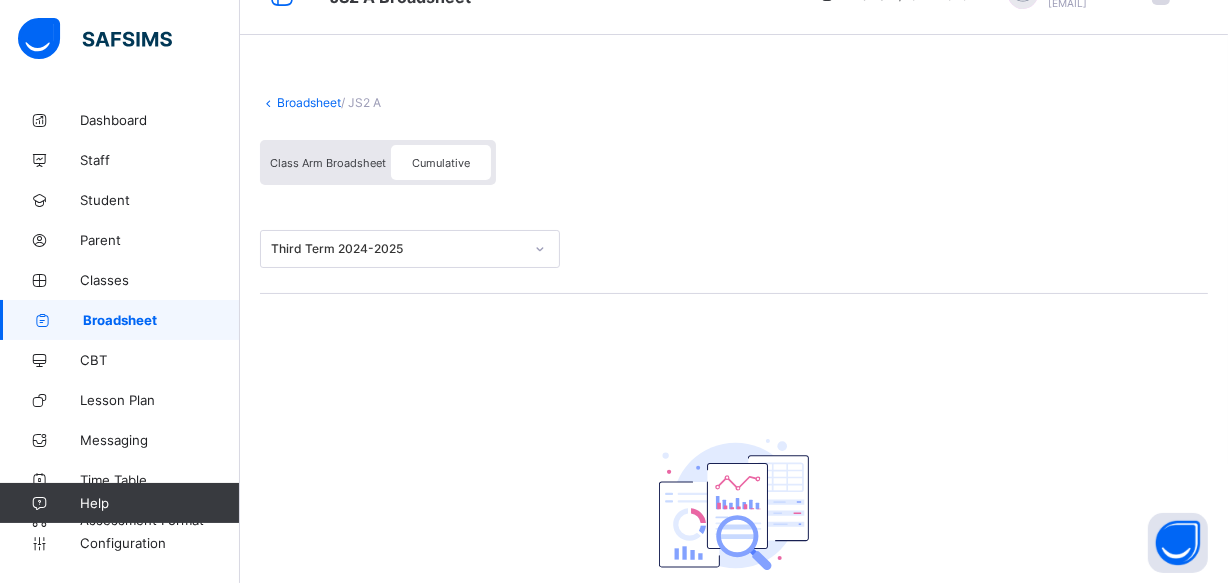 scroll, scrollTop: 0, scrollLeft: 0, axis: both 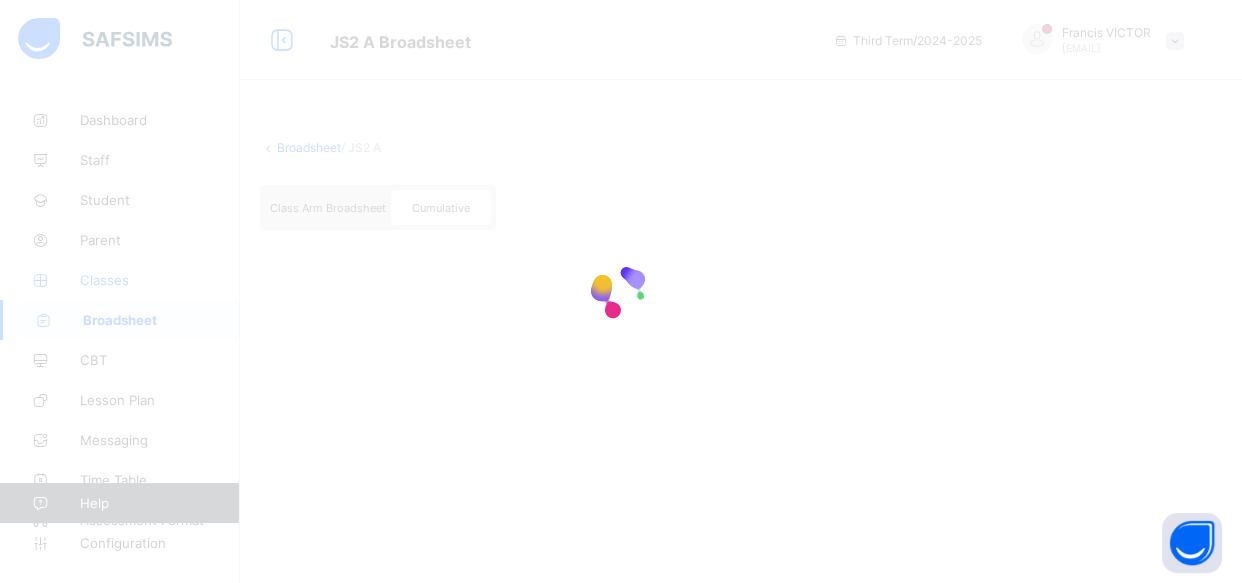 click on "JS2 A Broadsheet   Third Term  /  2024-2025   Francis   VICTOR victryson1147@gmail.com Dashboard Staff Student Parent Classes Broadsheet CBT Lesson Plan Messaging Time Table Assessment Format   Help   Configuration Onboarding Great job! You have finished setting up all essential configurations. Our wizard which has lots of in-built templates will continue to guide you through with the academic configurations. Academic Configuration Steps Continue × Idle Mode Due to inactivity you would be logged out to the system in the next   15mins , click the "Resume" button to keep working or the "Log me out" button to log out of the system. Log me out Resume Broadsheet  / JS2 A Class Arm Broadsheet Cumulative × Download Broadsheet Excel Please select the Assessment you want to download the broadsheet for: ALL Cancel Download   JS1PTANADP135         JS2 A   Pending End of term View Reportsheet     Position         25       /57         Final Grade         D7         Total Score         881         Final Average" at bounding box center [621, 291] 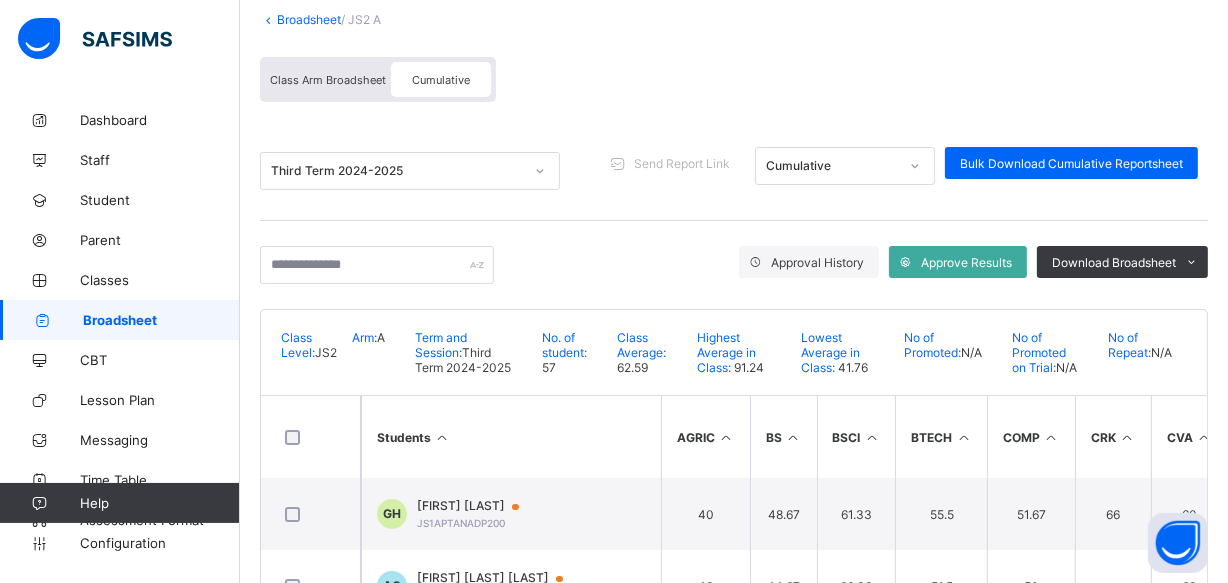 scroll, scrollTop: 181, scrollLeft: 0, axis: vertical 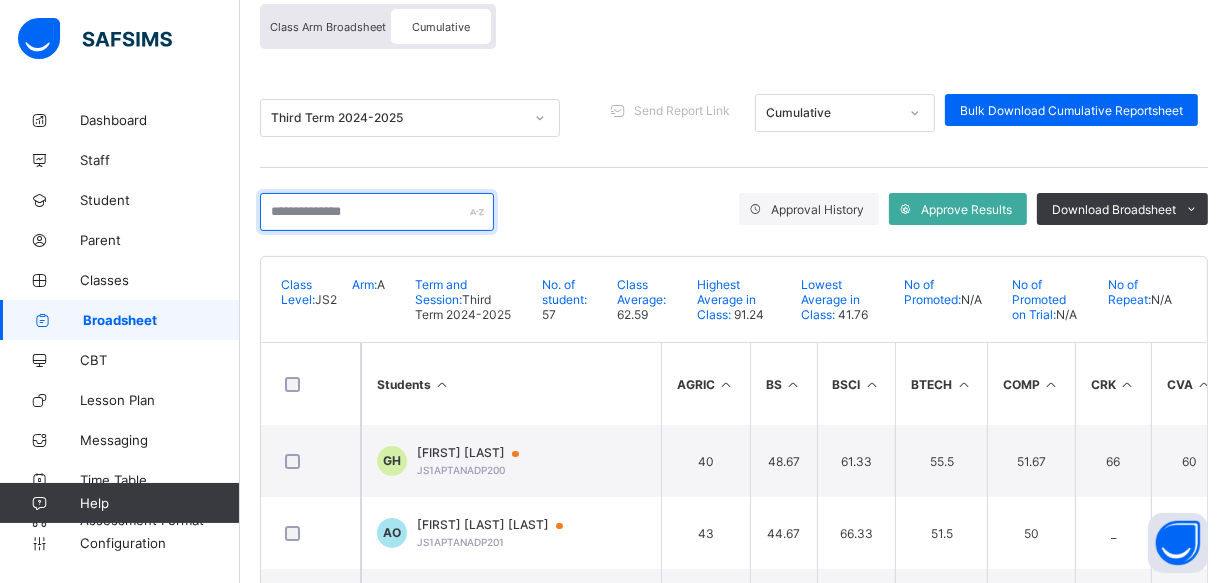 click at bounding box center (377, 212) 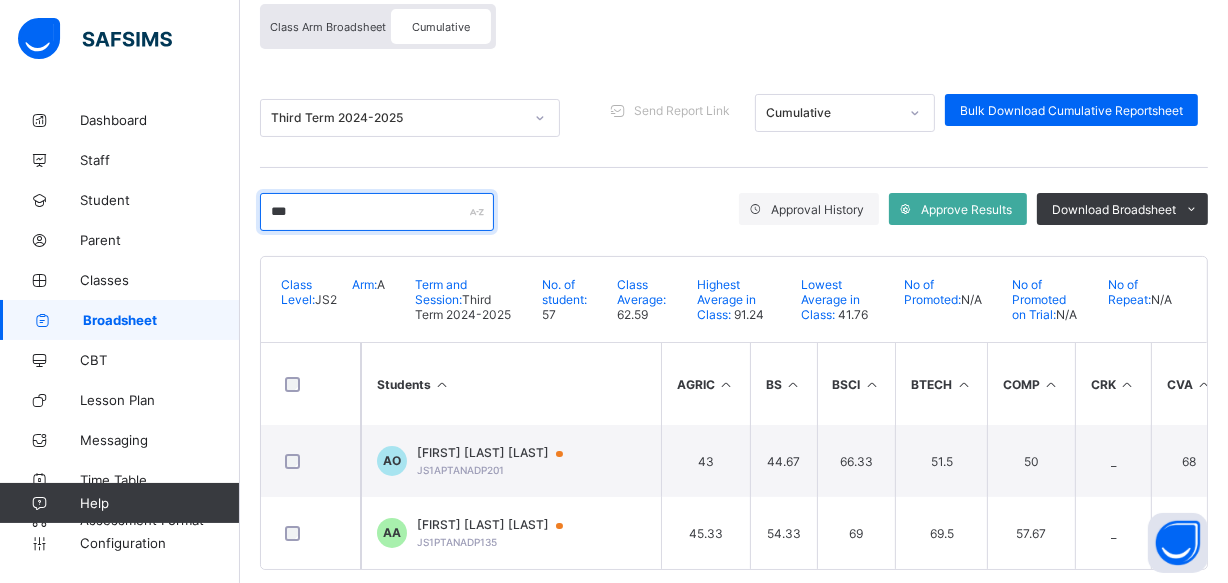 scroll, scrollTop: 140, scrollLeft: 0, axis: vertical 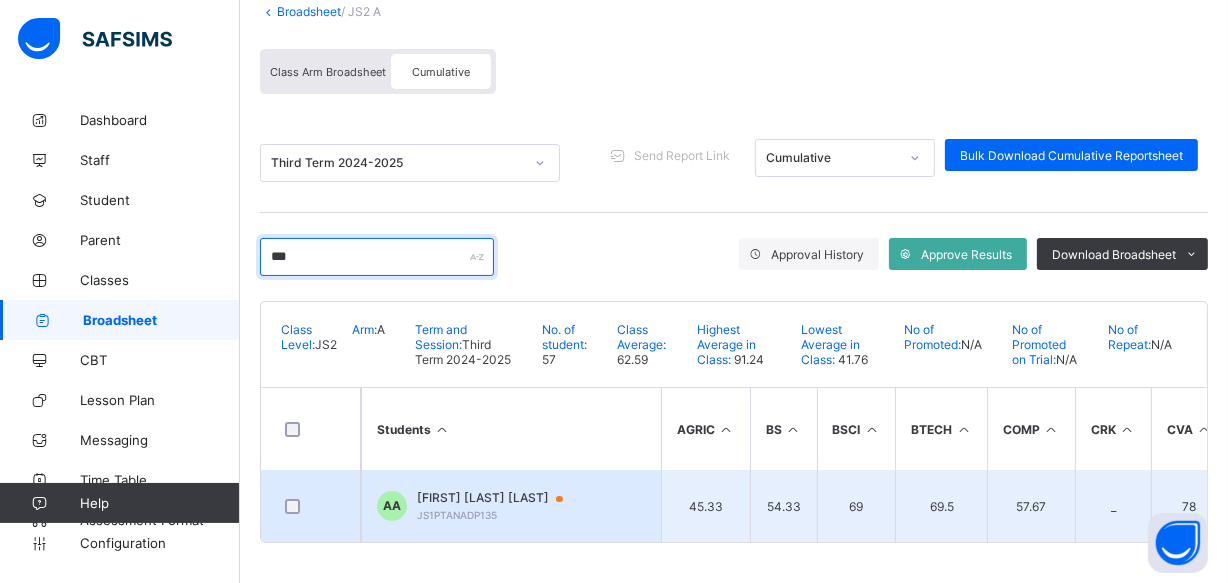 type on "***" 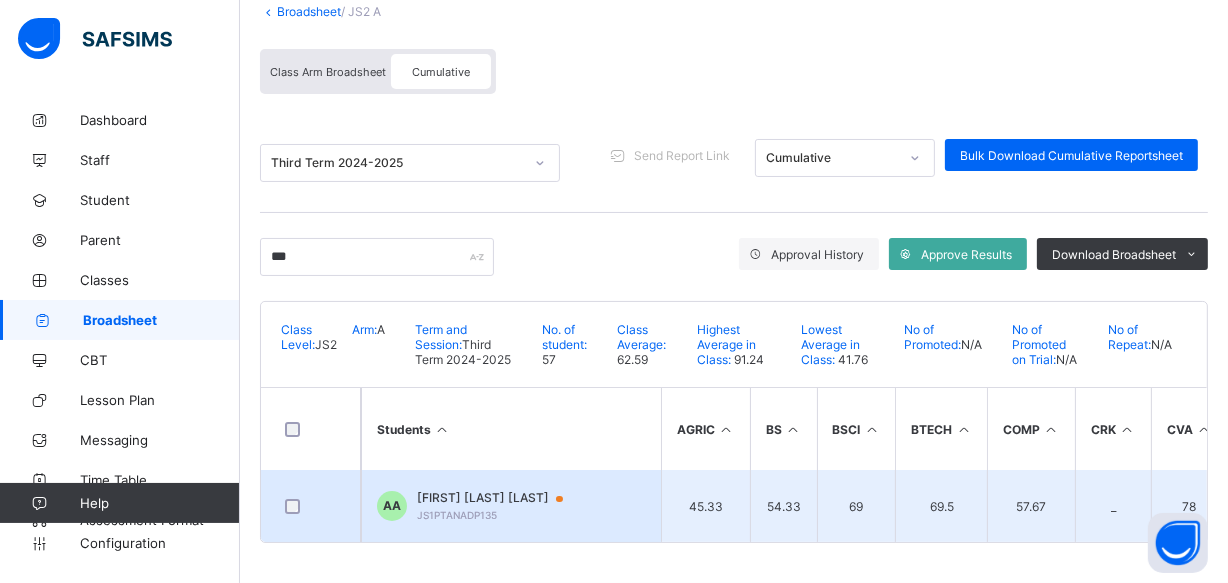 click on "AA ALIYU KUYANBANA ABDULLAHI     JS1PTANADP135" at bounding box center [511, 506] 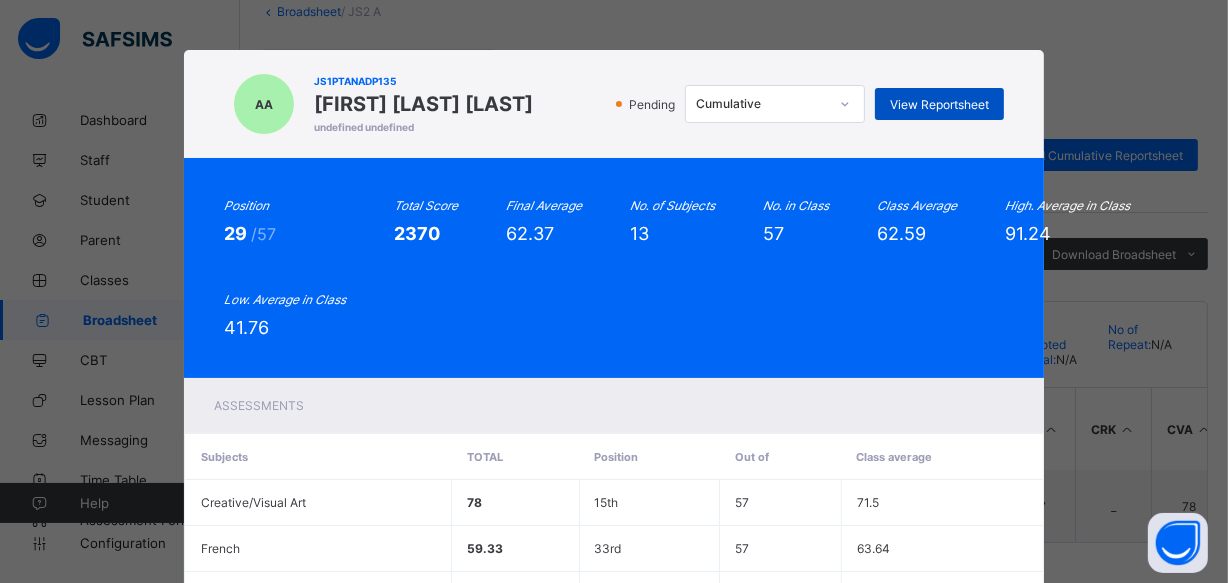 click on "View Reportsheet" at bounding box center [939, 104] 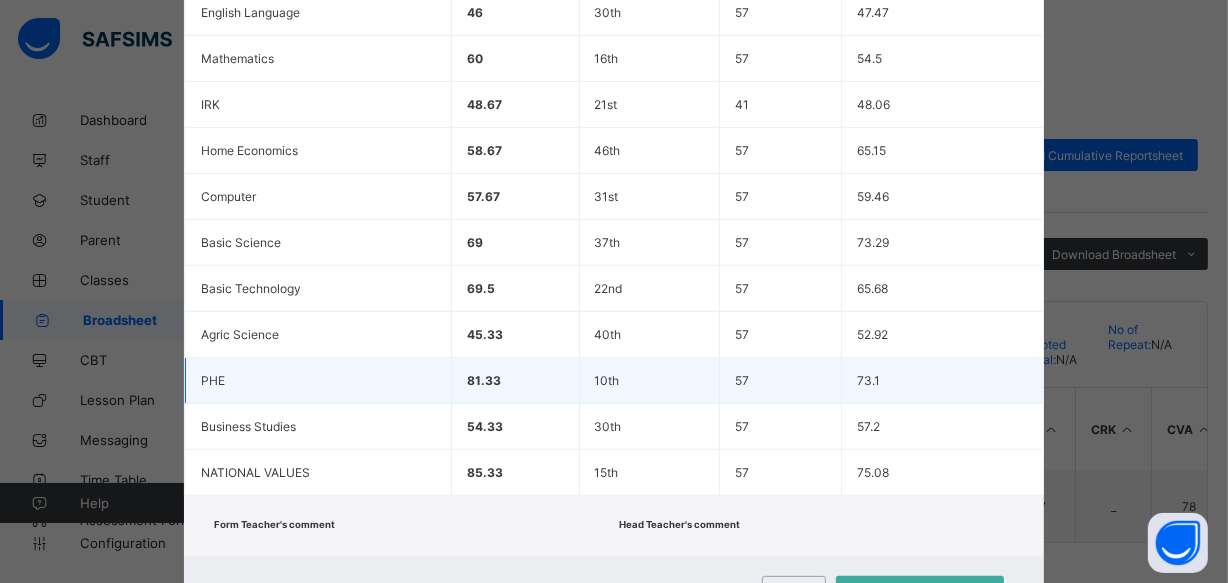 scroll, scrollTop: 670, scrollLeft: 0, axis: vertical 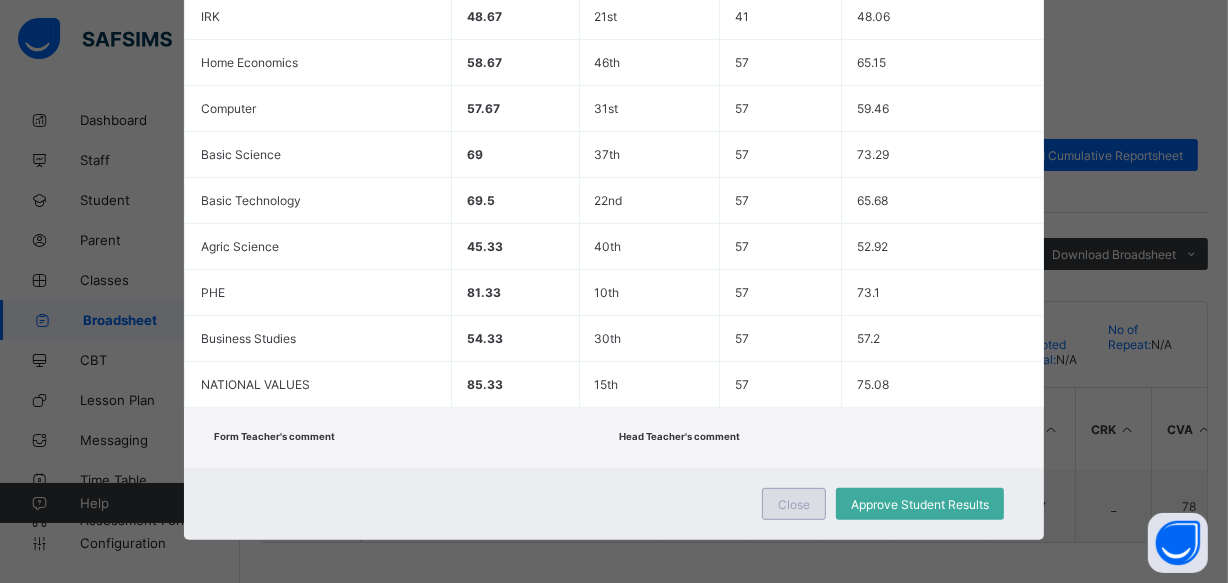 click on "Close" at bounding box center [794, 504] 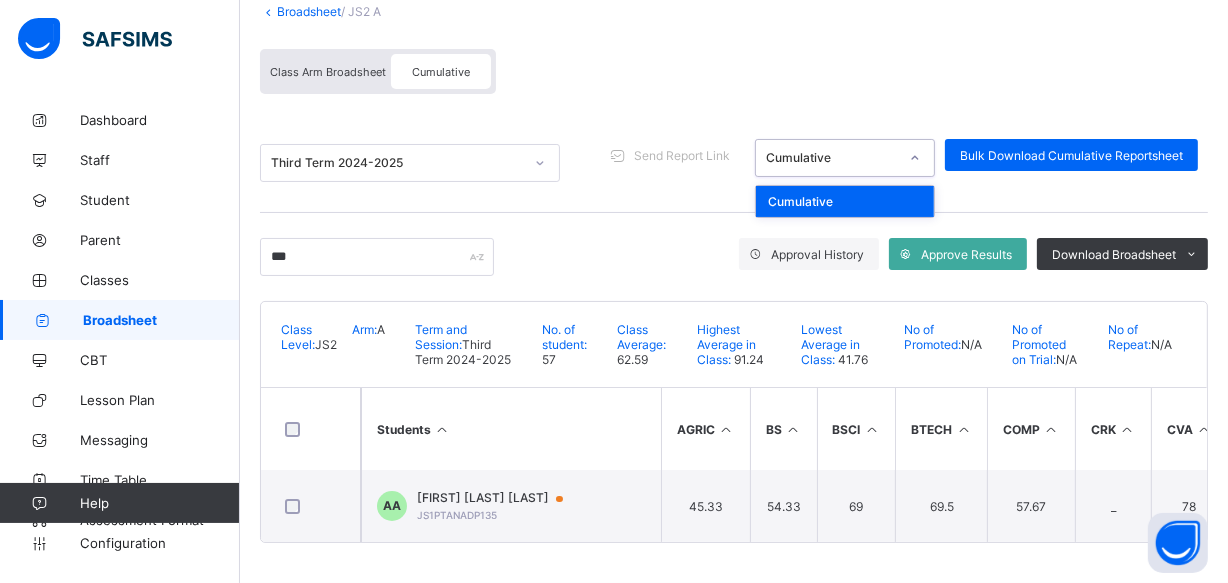 click 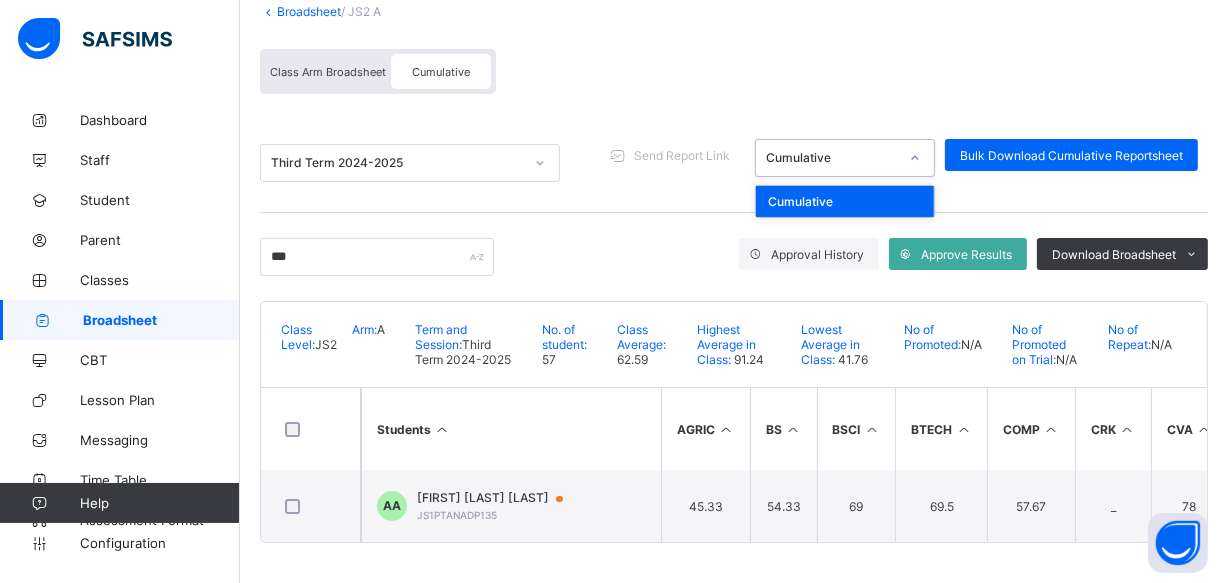 click on "***  Approval History  Approve Results Download Broadsheet PDF Excel sheet" at bounding box center [734, 257] 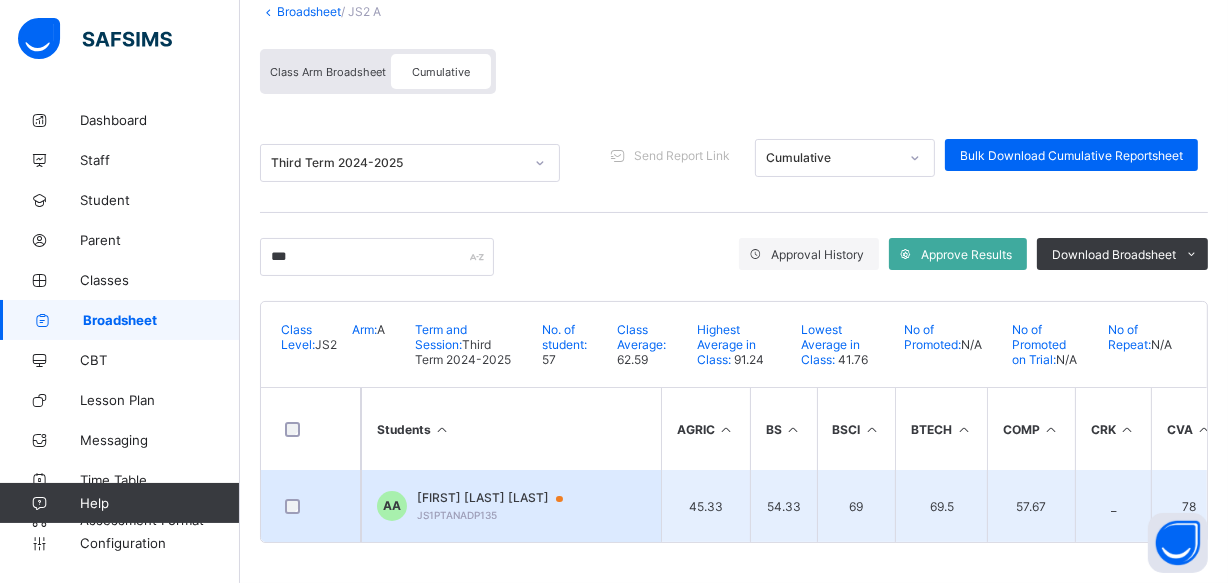 click on "ALIYU KUYANBANA ABDULLAHI" at bounding box center [499, 498] 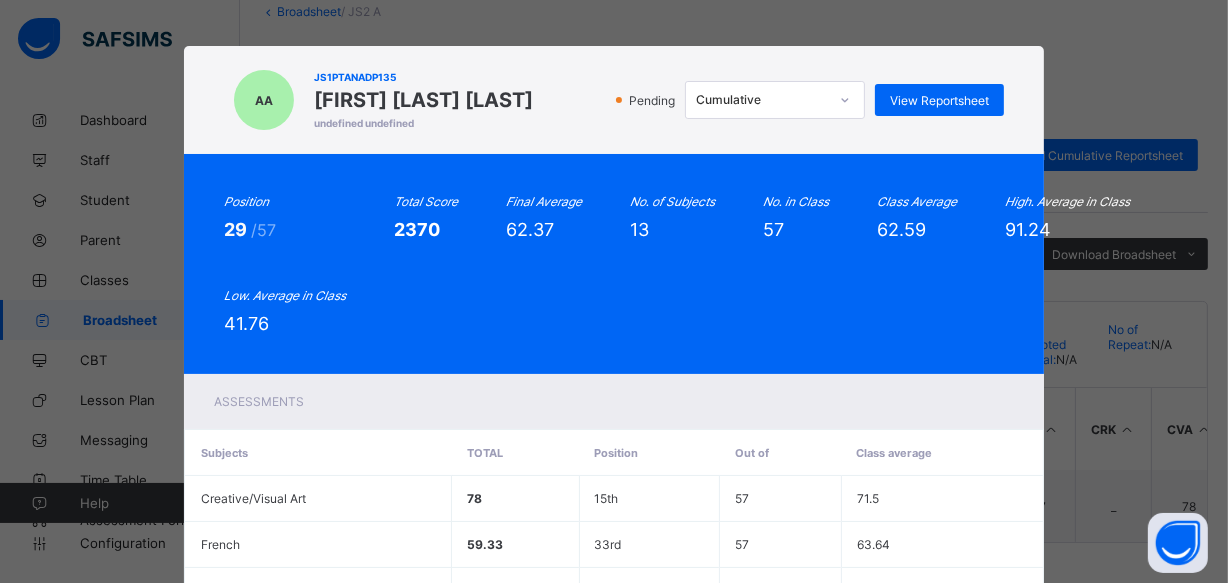 scroll, scrollTop: 0, scrollLeft: 0, axis: both 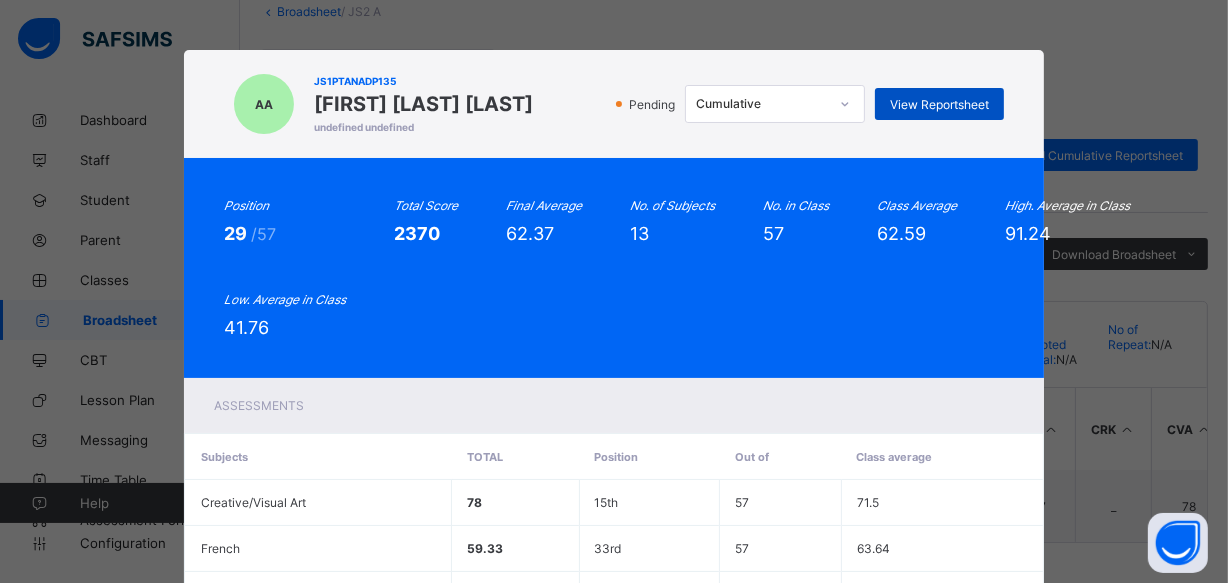 click on "View Reportsheet" at bounding box center [939, 104] 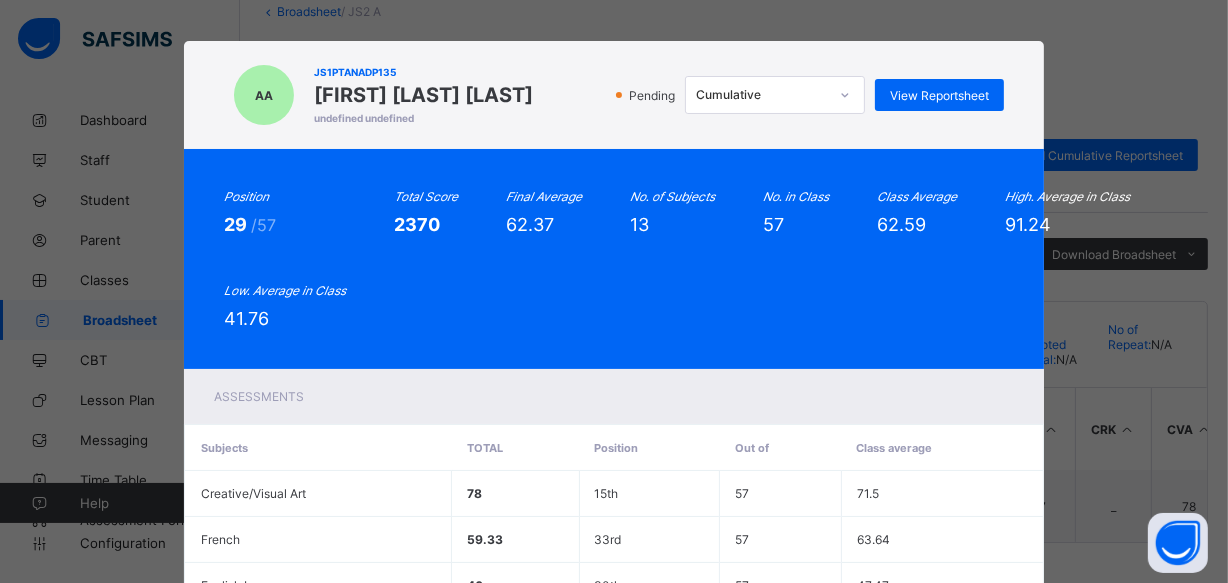 scroll, scrollTop: 0, scrollLeft: 0, axis: both 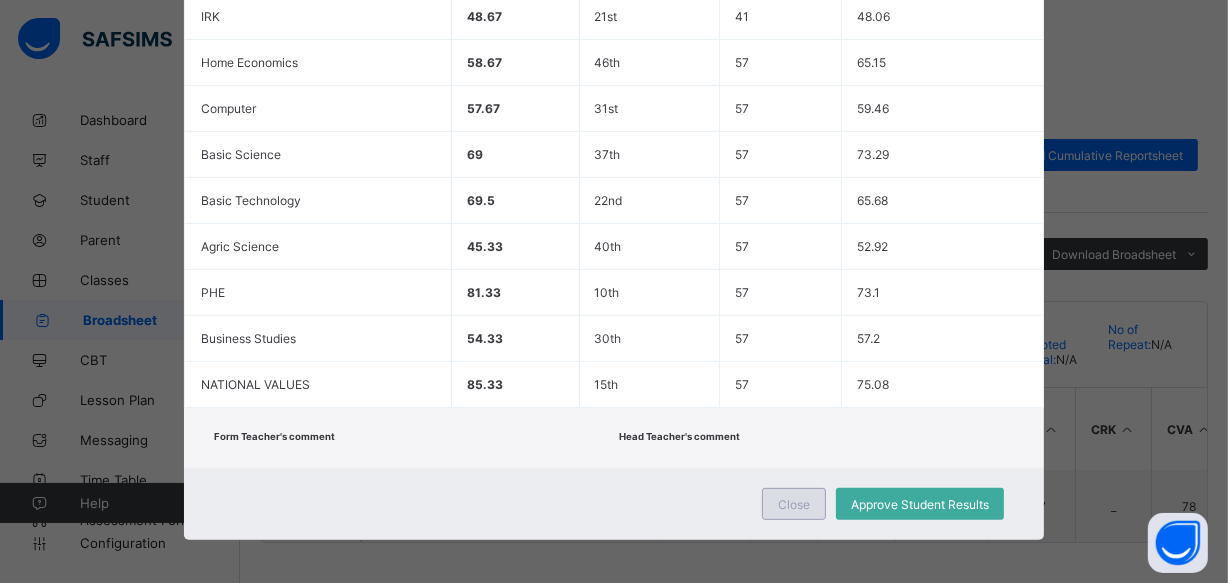 click on "Close" at bounding box center (794, 504) 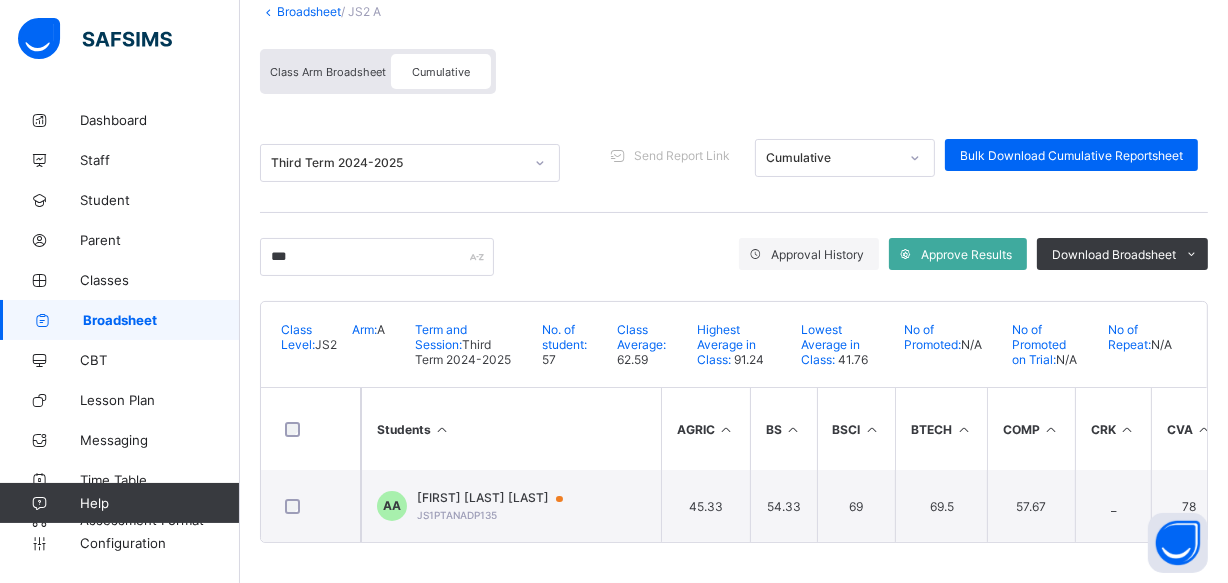 click on "Broadsheet" at bounding box center (161, 320) 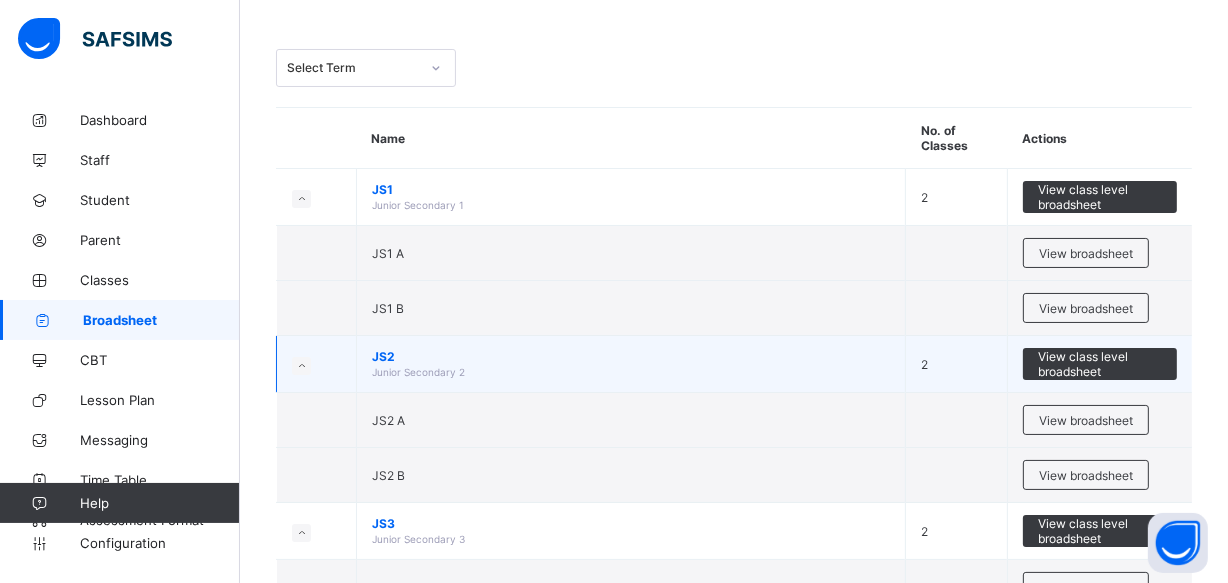 scroll, scrollTop: 90, scrollLeft: 0, axis: vertical 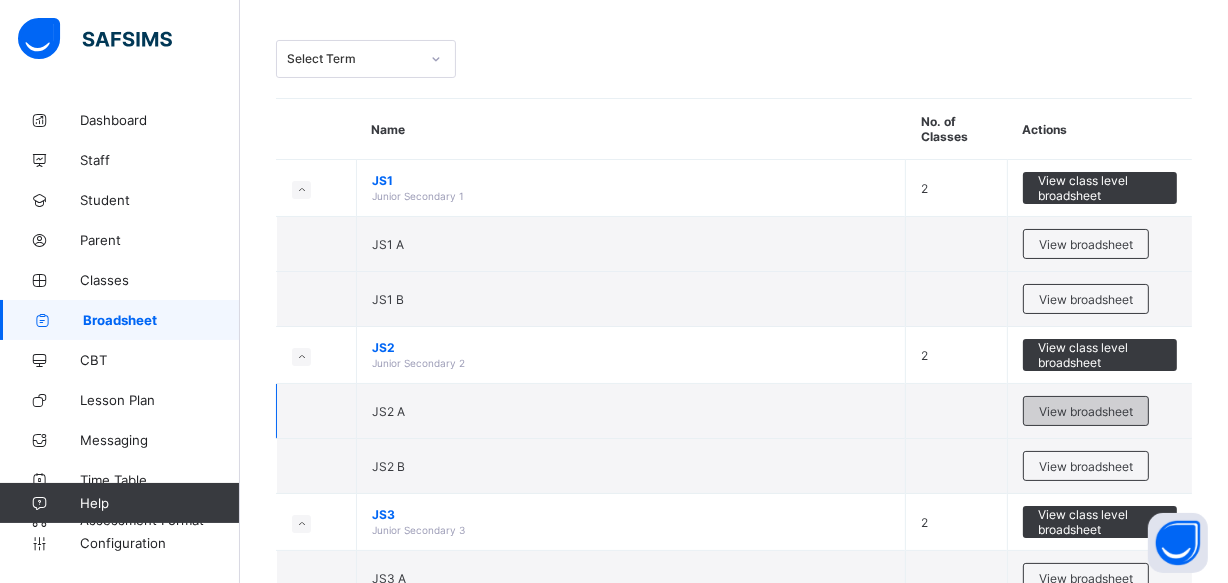 click on "View broadsheet" at bounding box center (1086, 411) 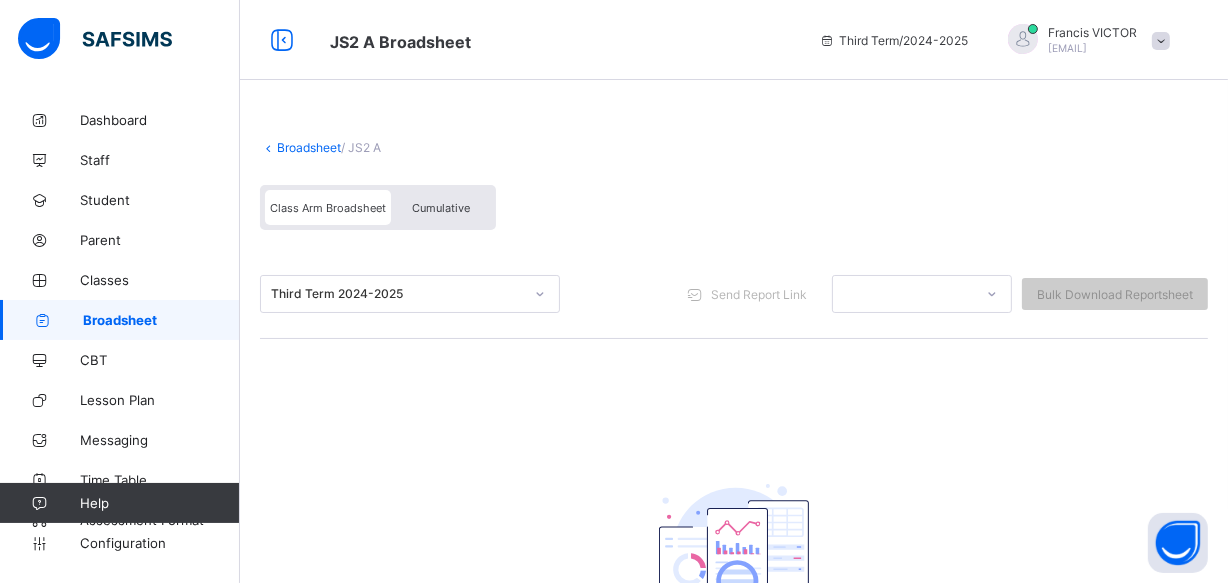click on "Class Arm Broadsheet" at bounding box center (328, 208) 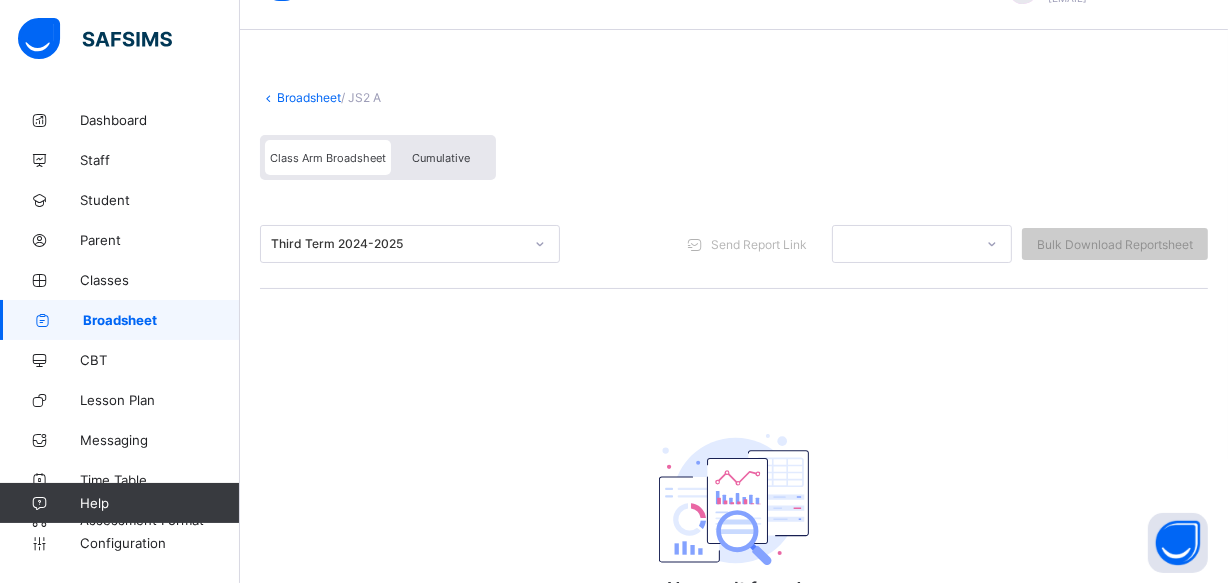 scroll, scrollTop: 0, scrollLeft: 0, axis: both 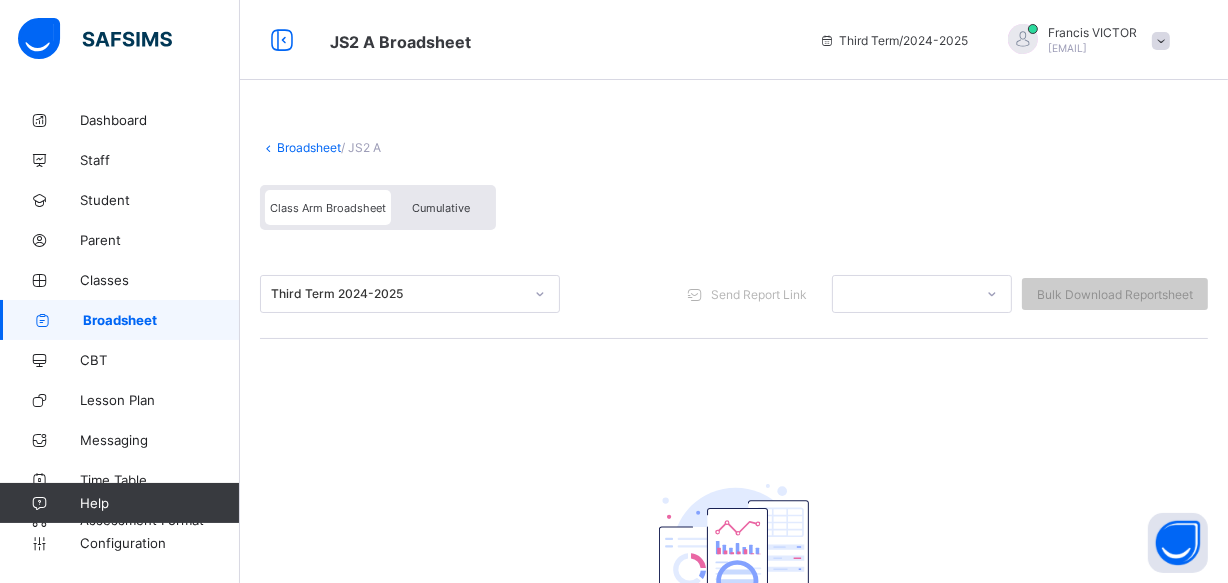 click on "Class Arm Broadsheet" at bounding box center (328, 208) 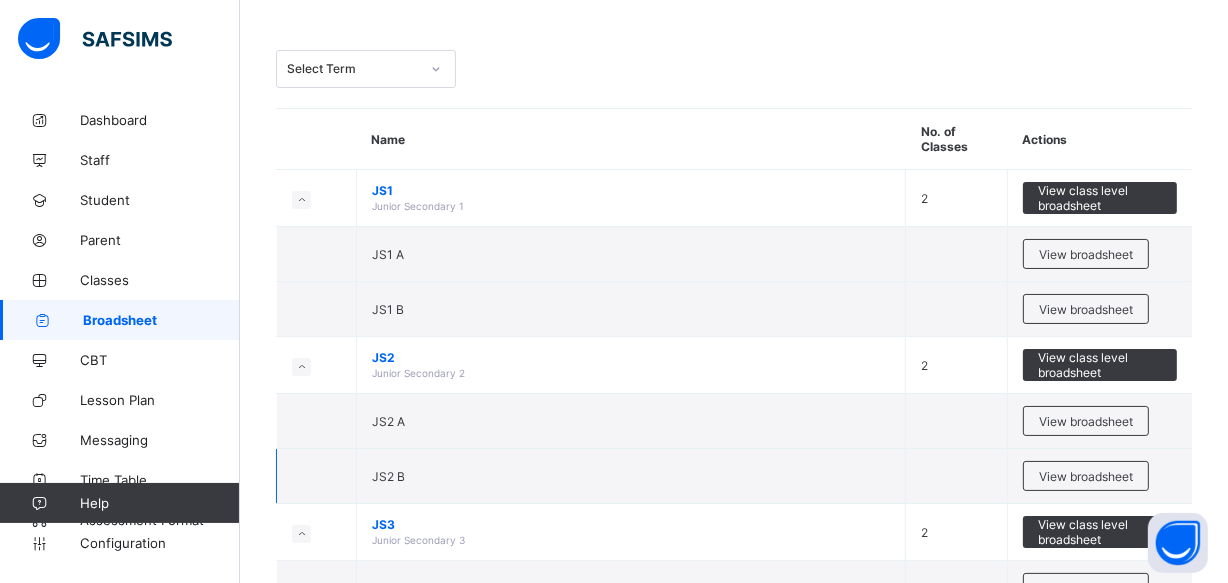 scroll, scrollTop: 90, scrollLeft: 0, axis: vertical 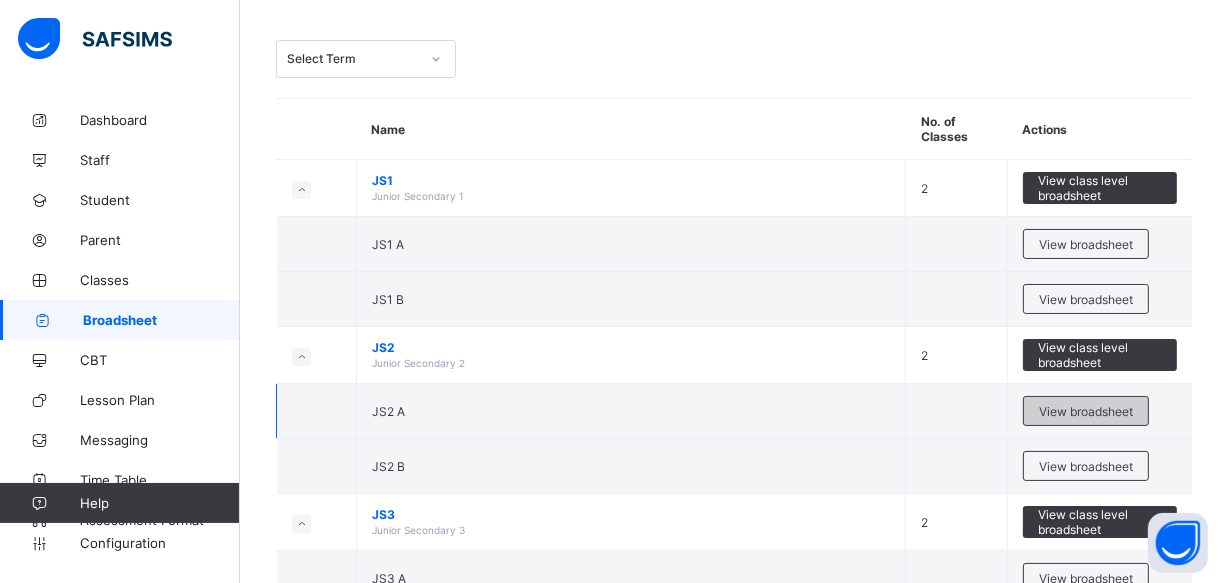 click on "View broadsheet" at bounding box center (1086, 411) 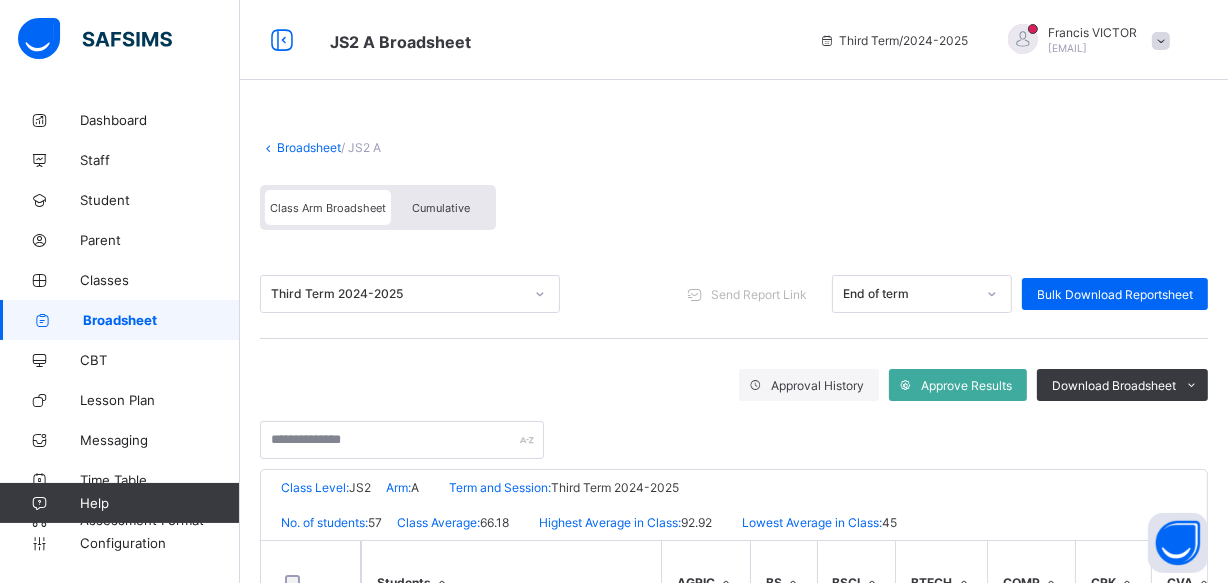 scroll, scrollTop: 90, scrollLeft: 0, axis: vertical 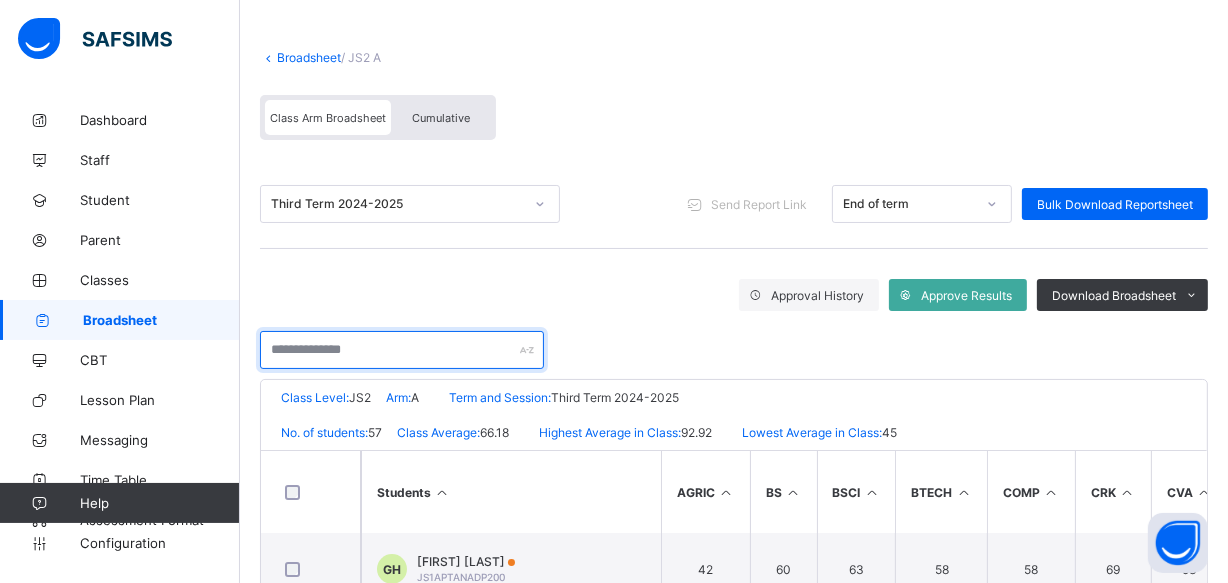click at bounding box center [402, 350] 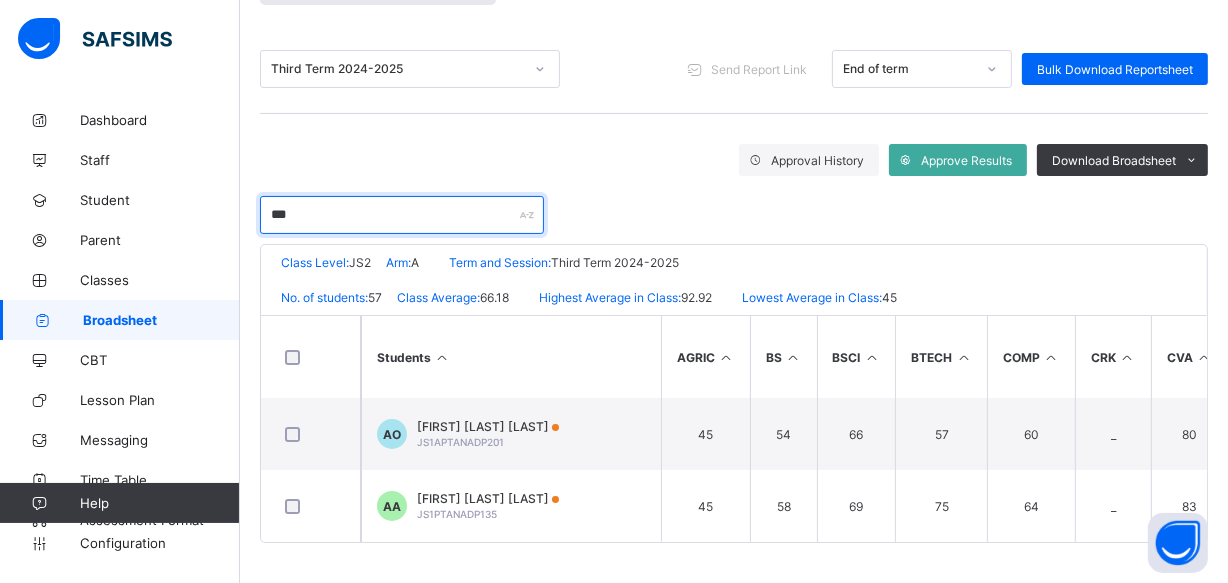 scroll, scrollTop: 158, scrollLeft: 0, axis: vertical 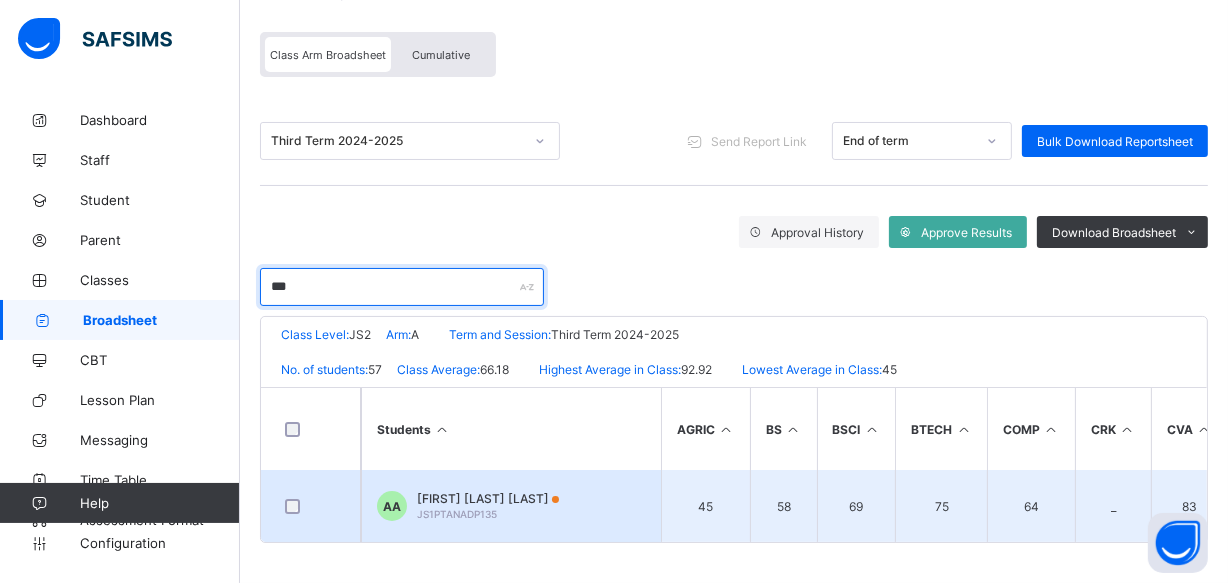 type on "***" 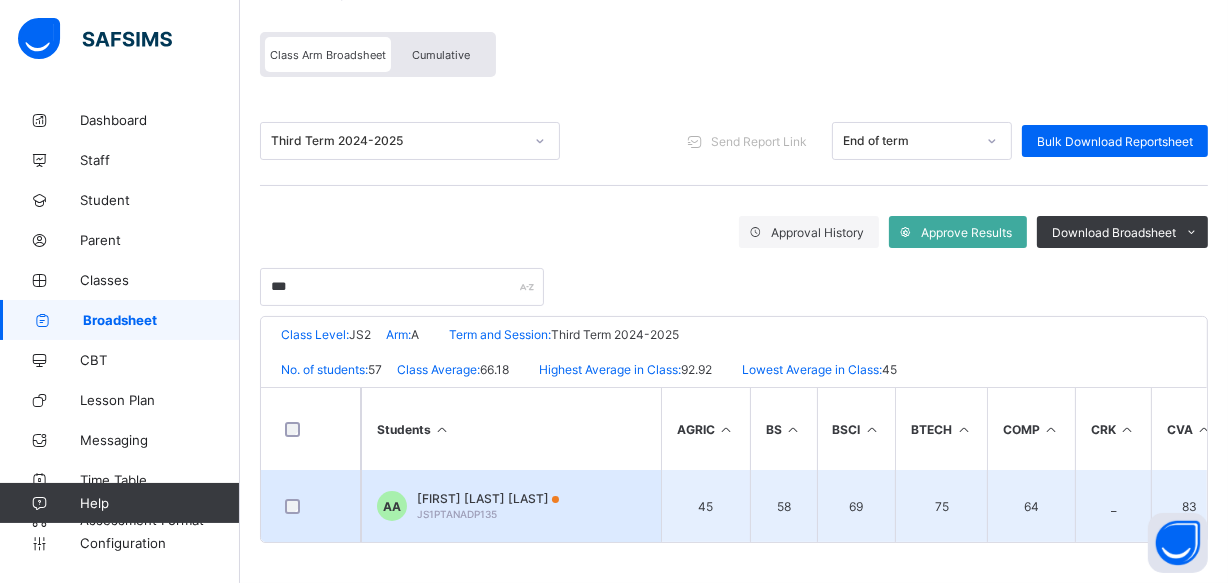 click on "ALIYU KUYANBANA ABDULLAHI" at bounding box center (488, 498) 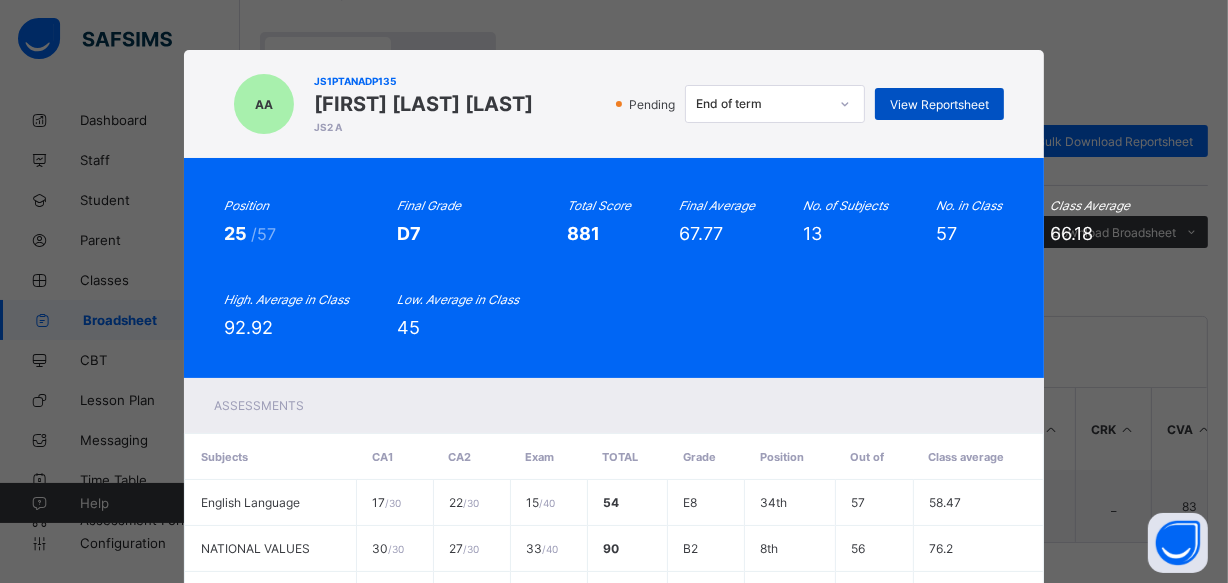click on "View Reportsheet" at bounding box center [939, 104] 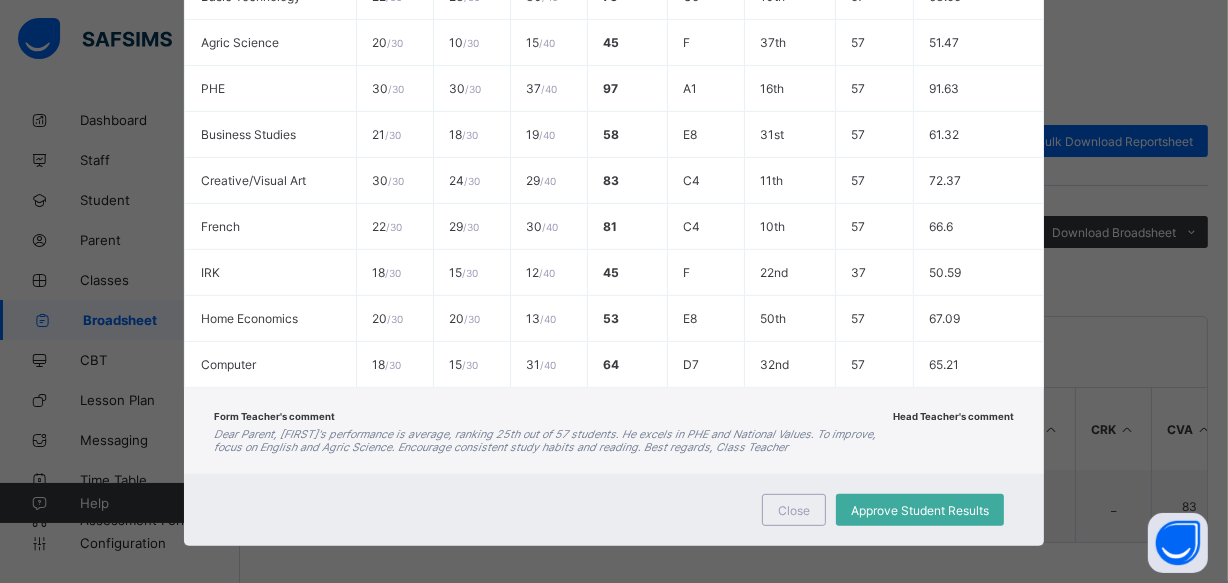 scroll, scrollTop: 697, scrollLeft: 0, axis: vertical 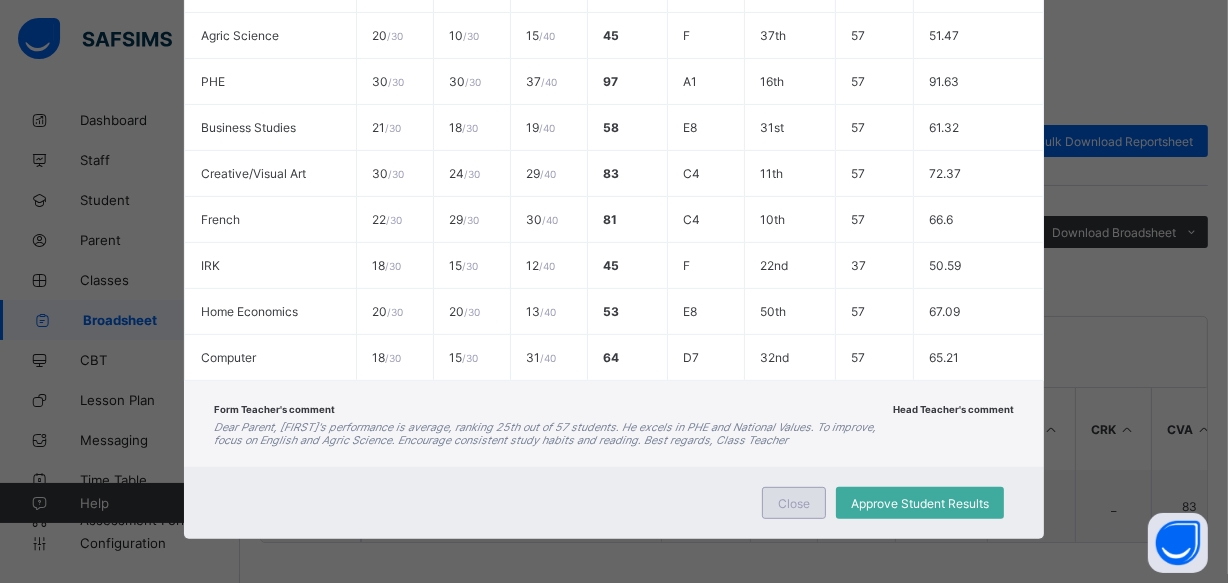 click on "Close" at bounding box center (794, 503) 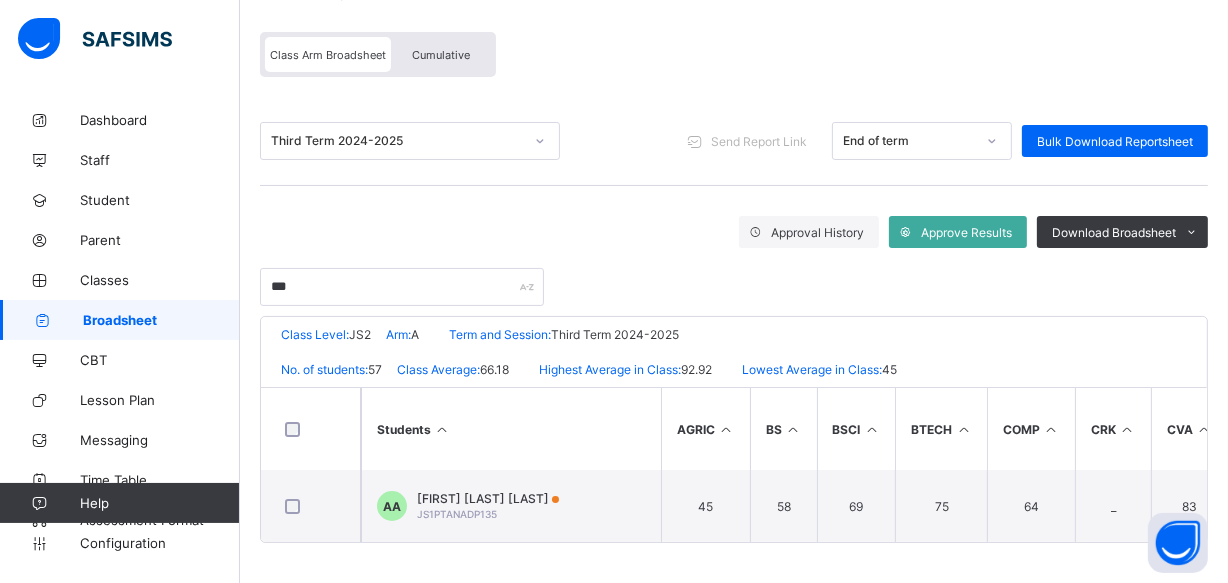 click on "Broadsheet" at bounding box center [161, 320] 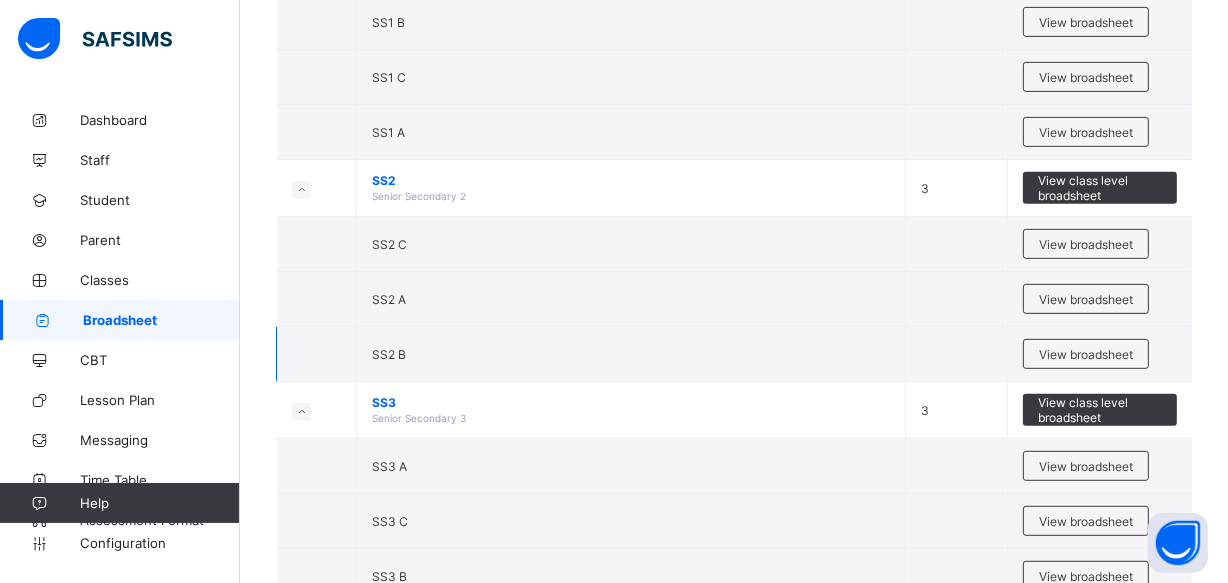 scroll, scrollTop: 818, scrollLeft: 0, axis: vertical 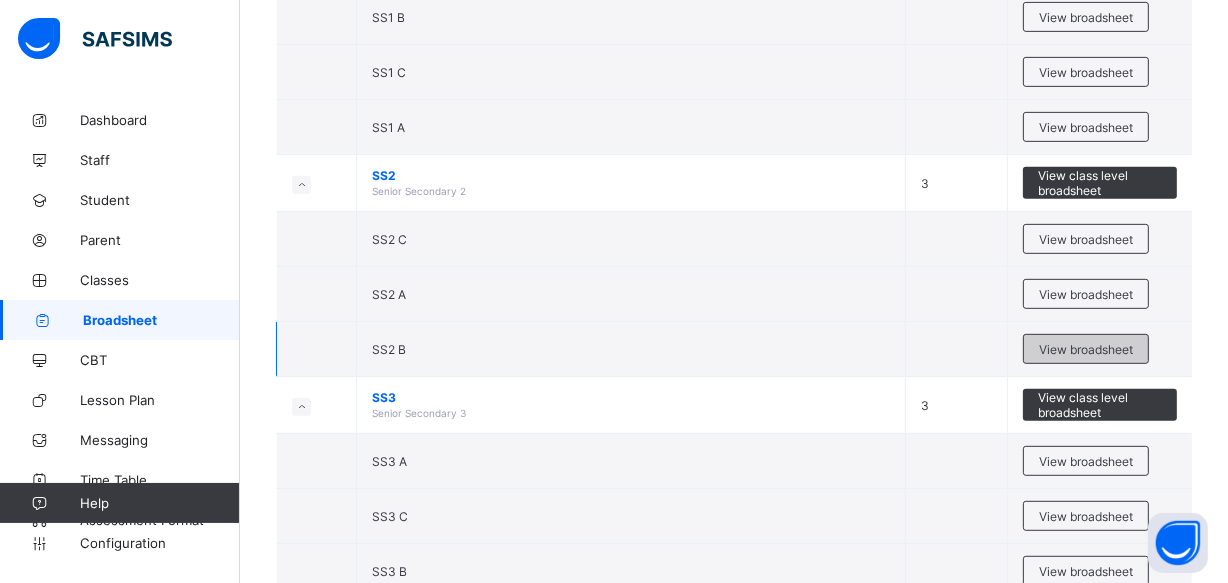 click on "View broadsheet" at bounding box center [1086, 349] 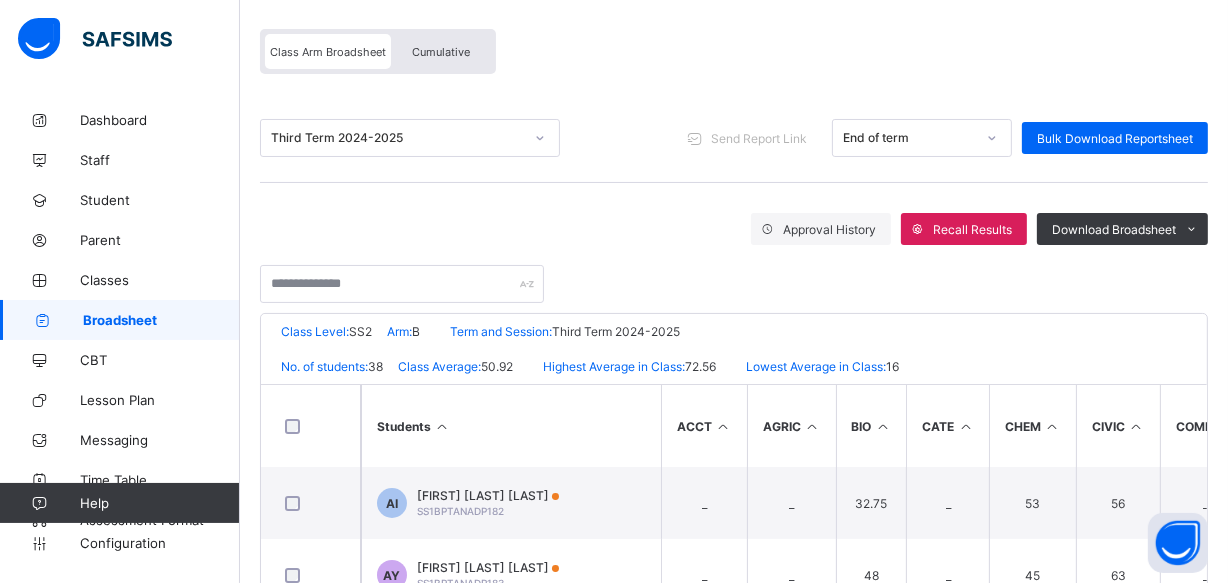 scroll, scrollTop: 181, scrollLeft: 0, axis: vertical 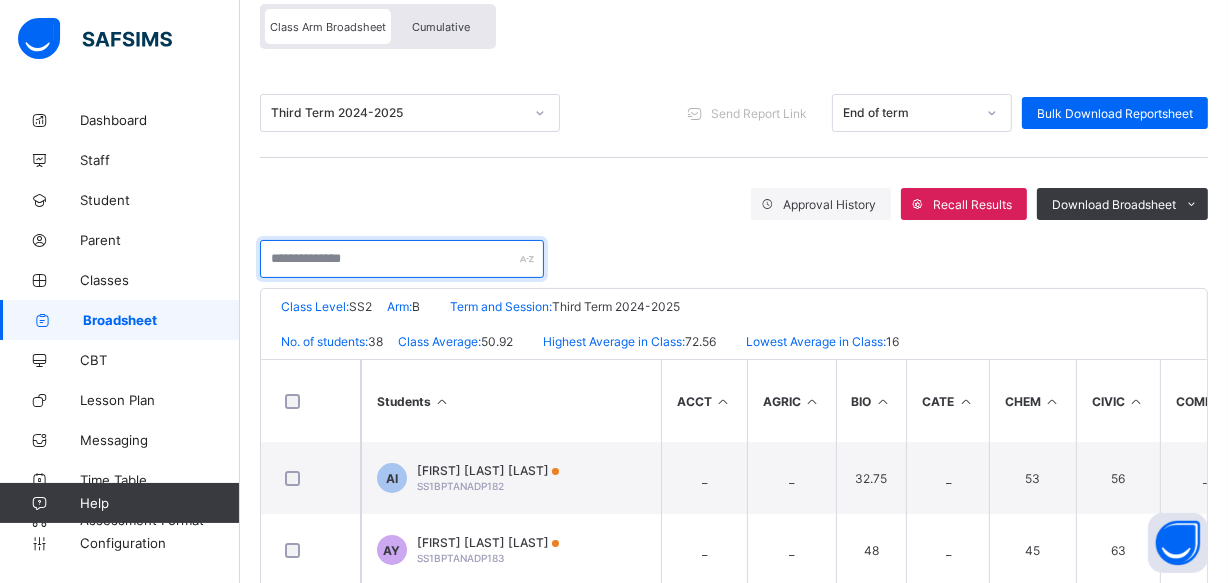click at bounding box center [402, 259] 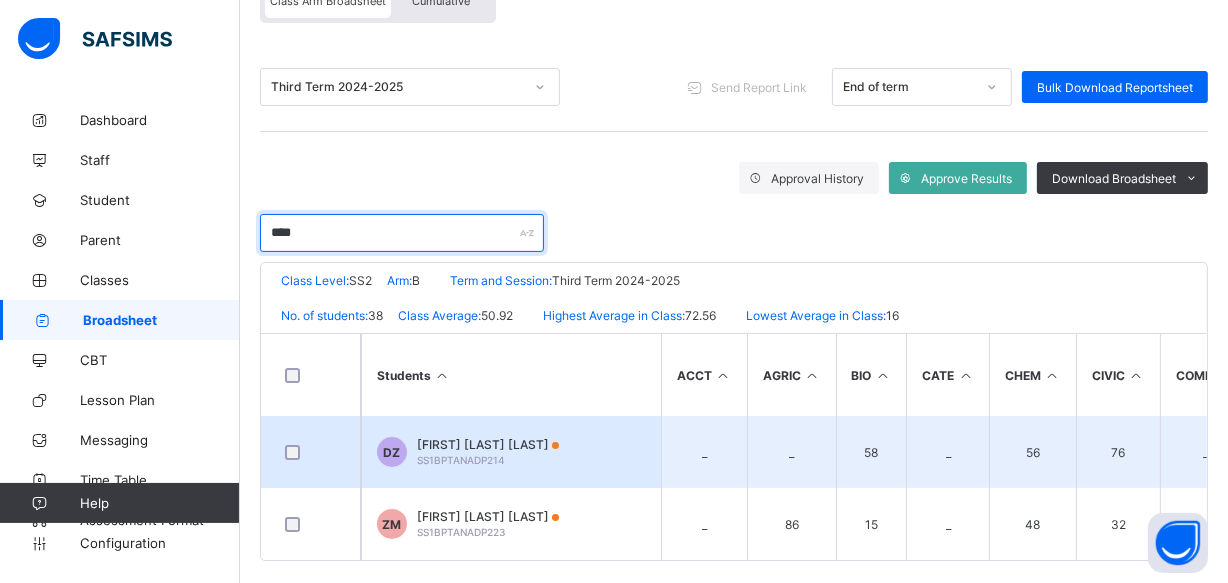 scroll, scrollTop: 230, scrollLeft: 0, axis: vertical 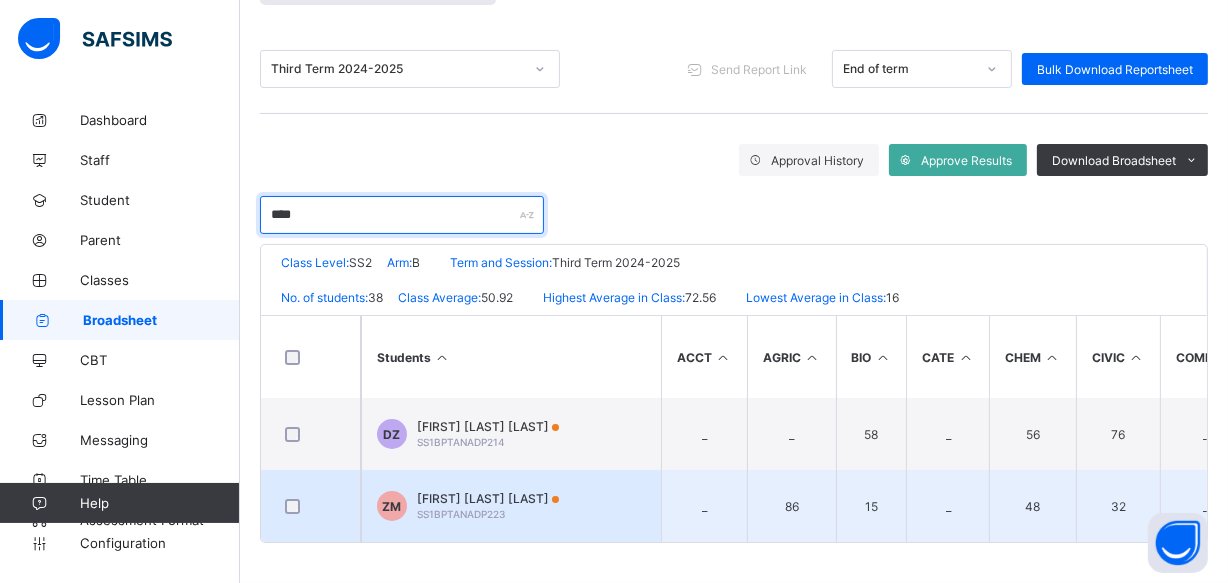 type on "****" 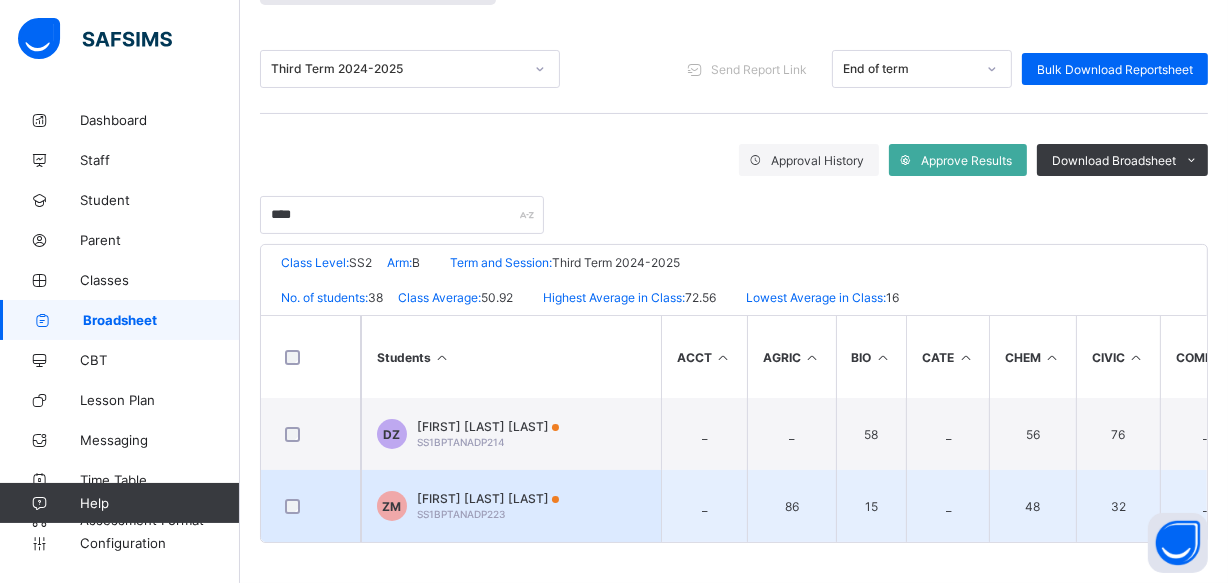 click on "ZAINAB OTUSHA MUHA MMED   SS1BPTANADP223" at bounding box center [488, 506] 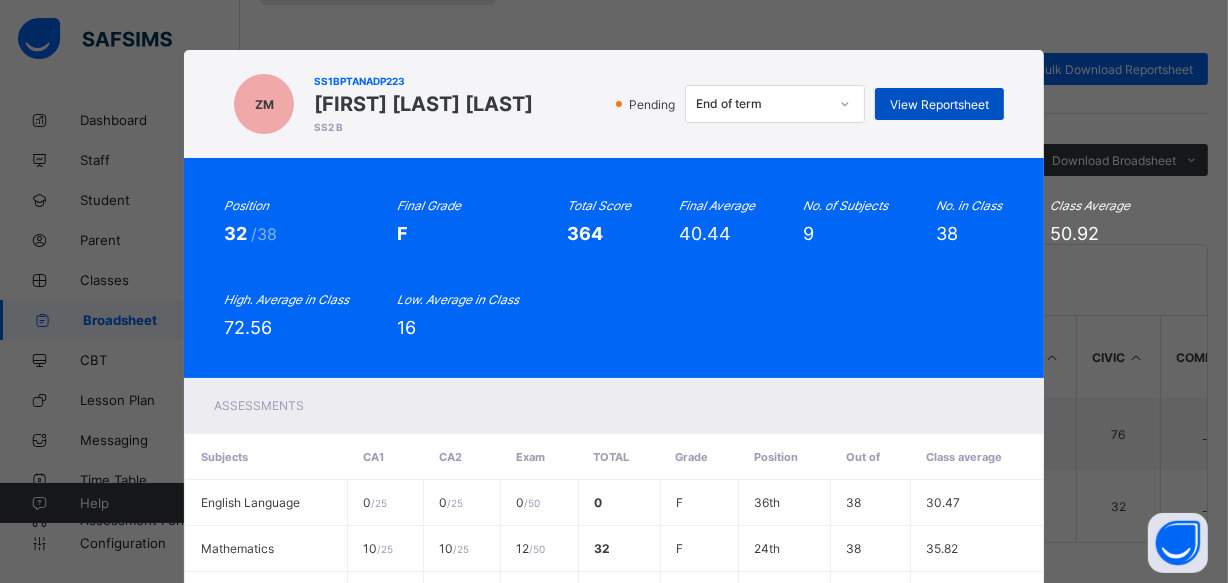 click on "View Reportsheet" at bounding box center [939, 104] 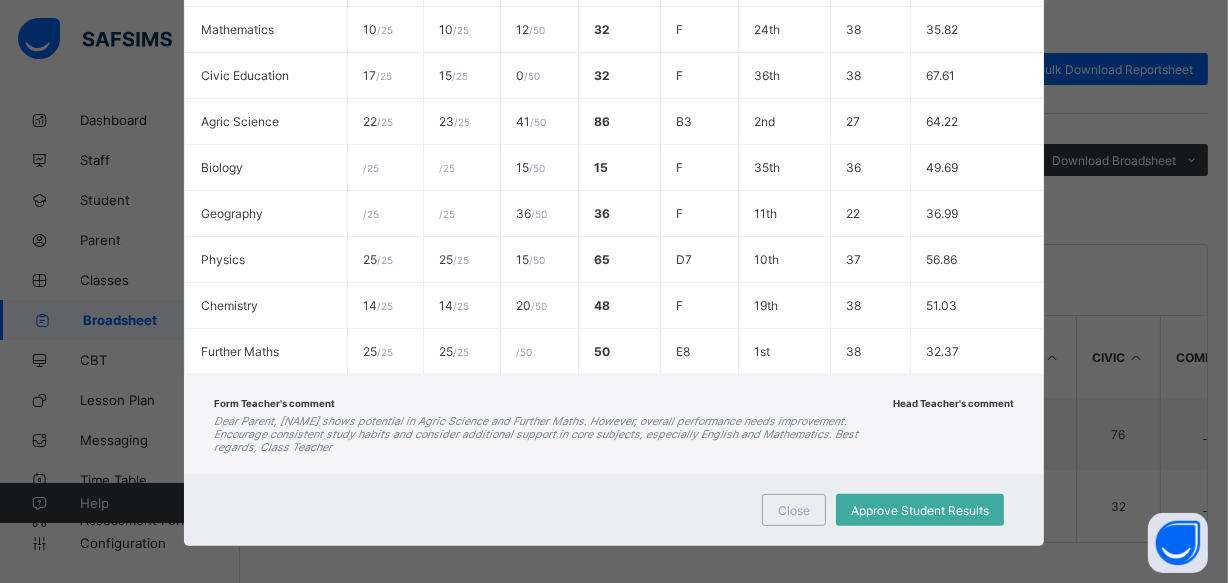 scroll, scrollTop: 529, scrollLeft: 0, axis: vertical 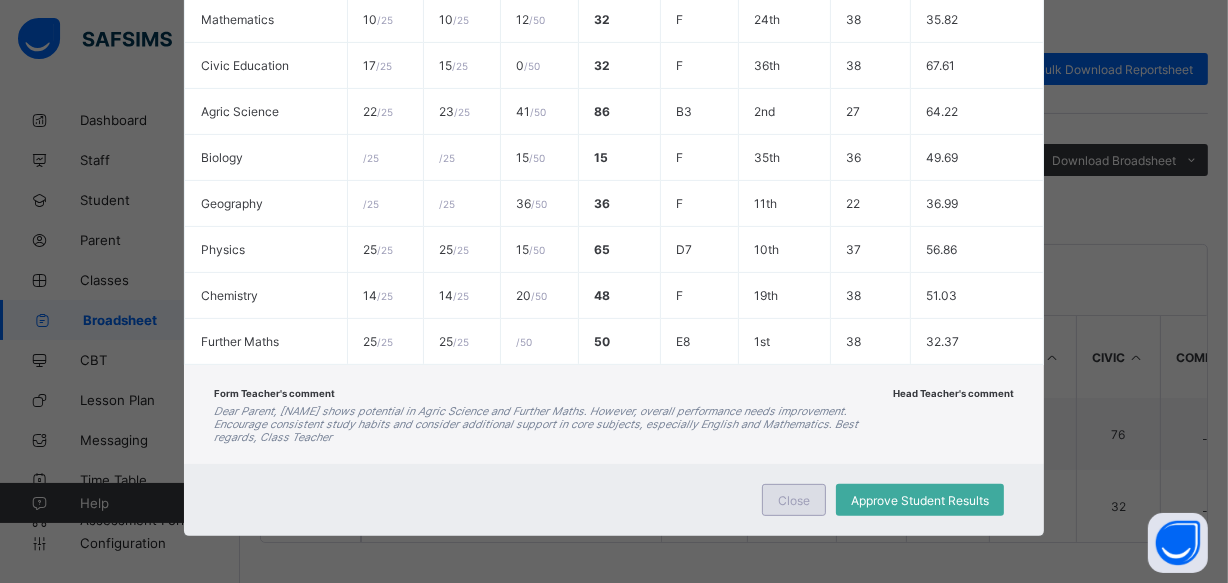 click on "Close" at bounding box center [794, 500] 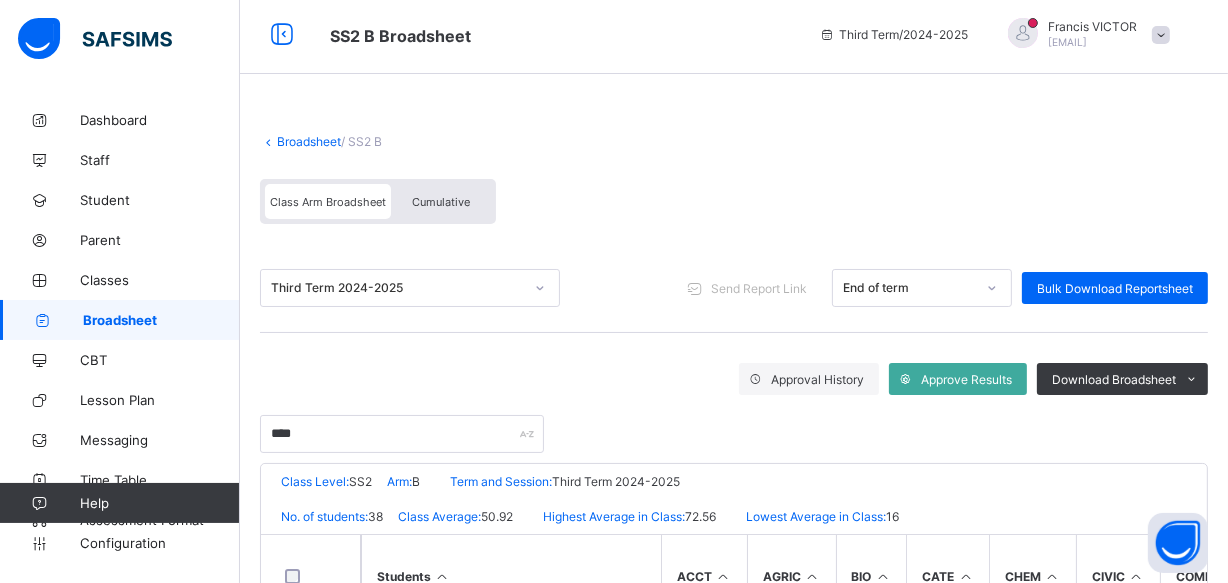 scroll, scrollTop: 0, scrollLeft: 0, axis: both 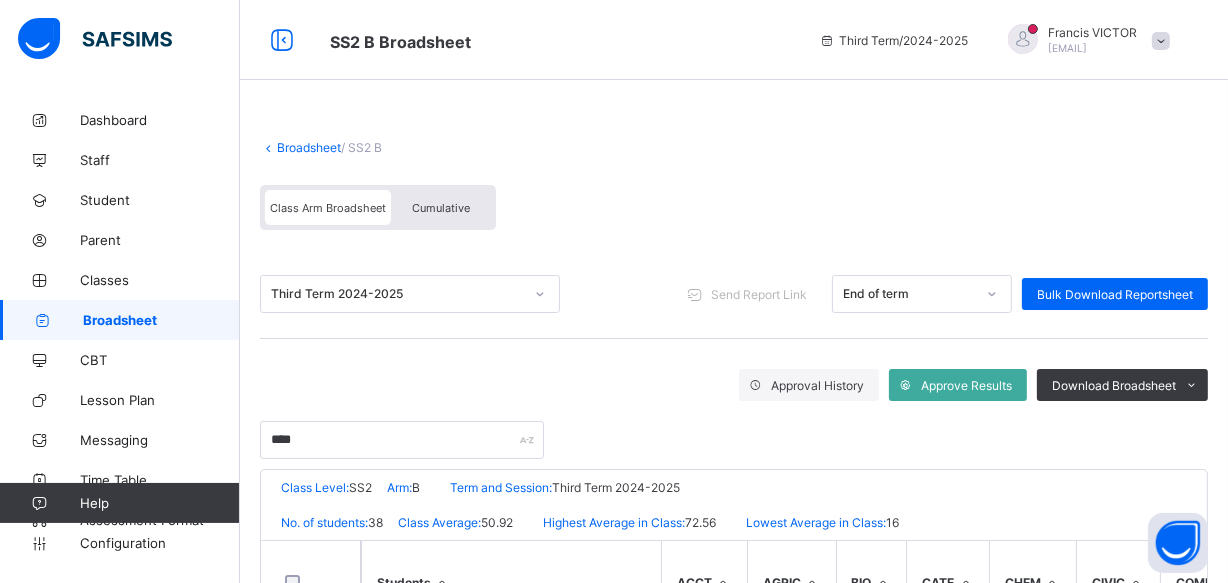 click on "Broadsheet" at bounding box center [161, 320] 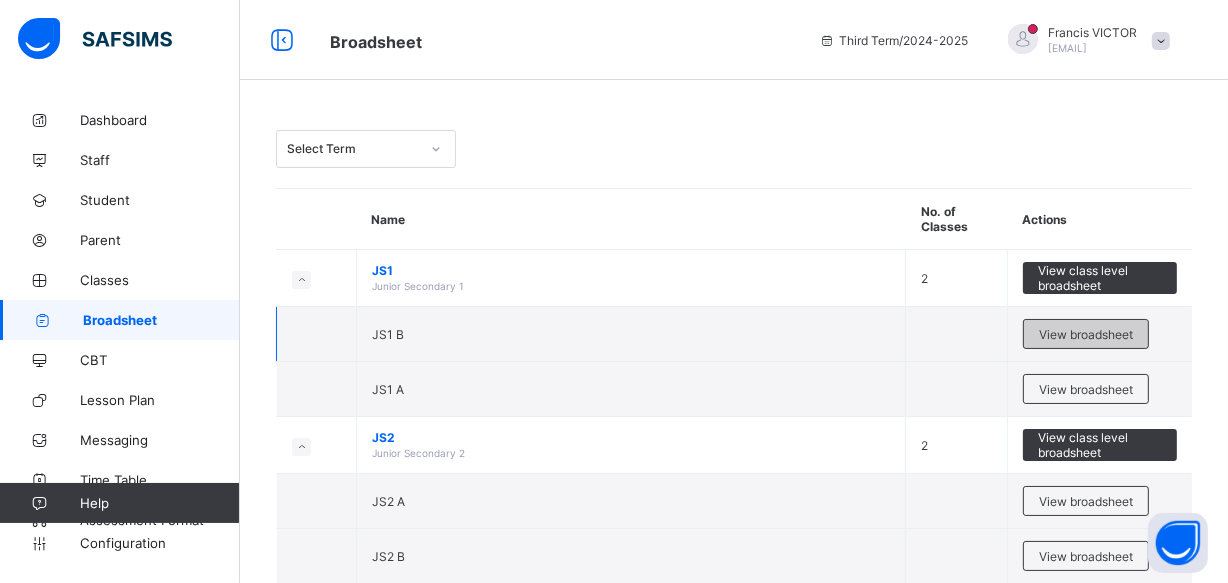 click on "View broadsheet" at bounding box center [1086, 334] 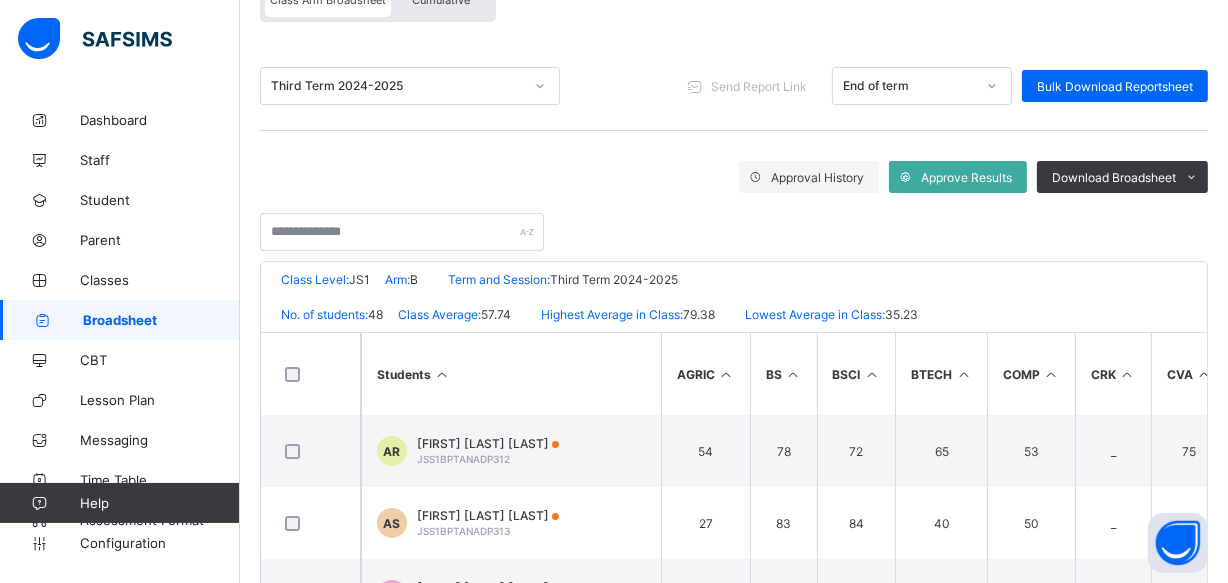 scroll, scrollTop: 272, scrollLeft: 0, axis: vertical 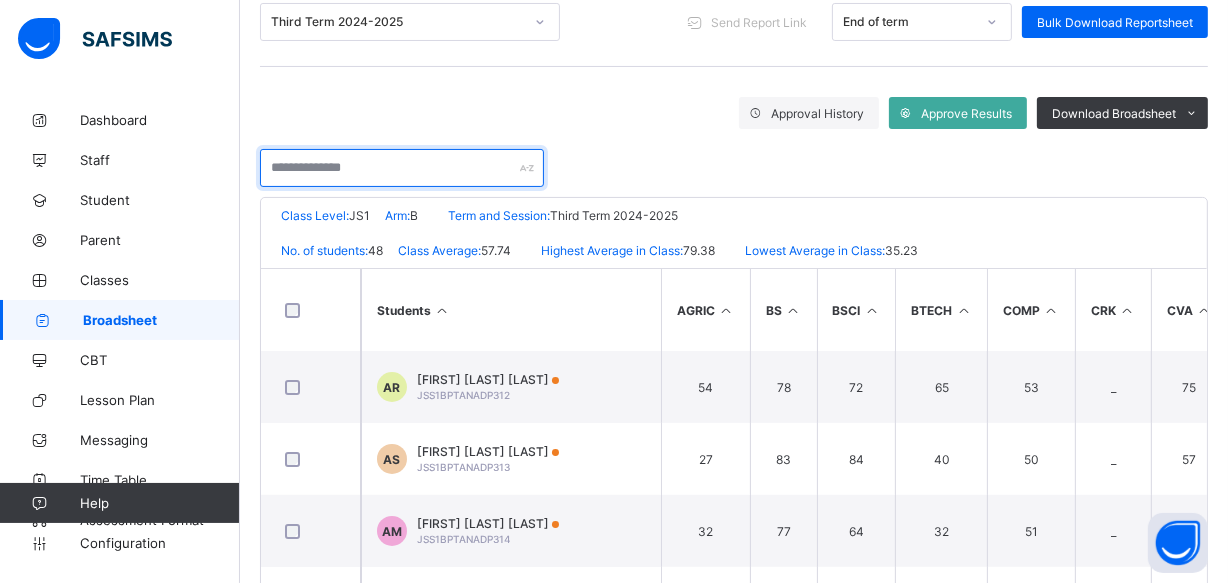 click at bounding box center [402, 168] 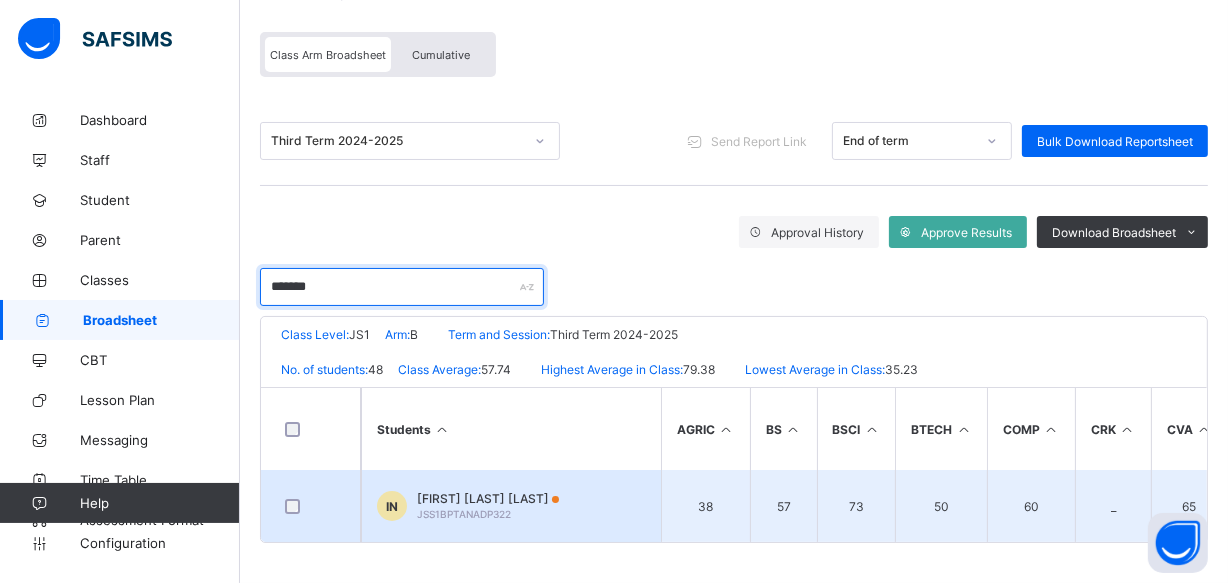 scroll, scrollTop: 158, scrollLeft: 0, axis: vertical 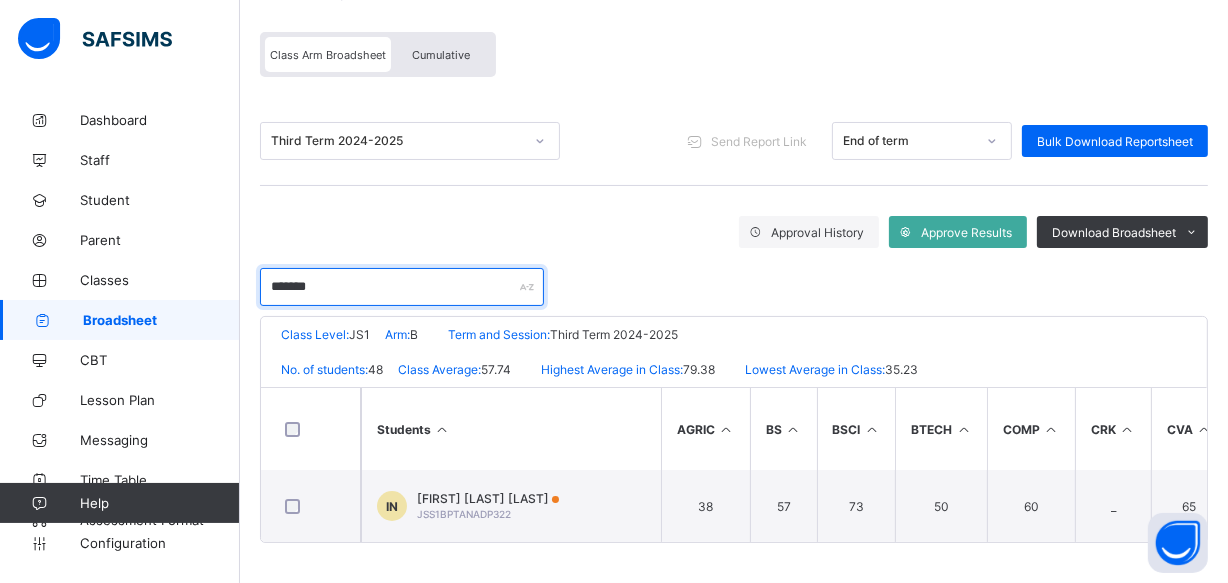 type on "*******" 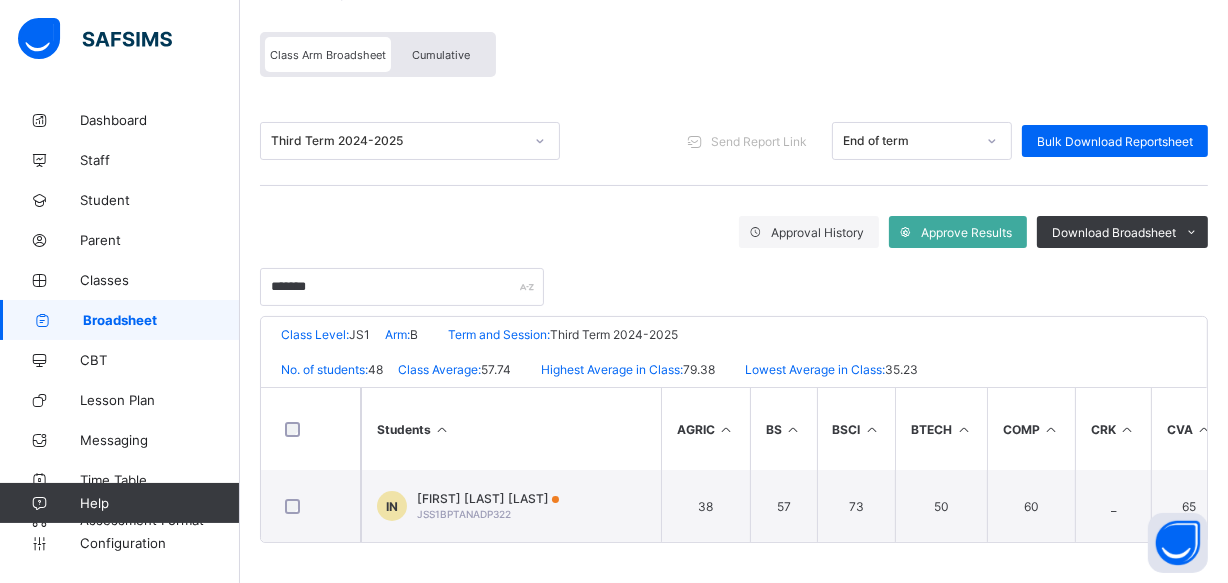 click on "Broadsheet" at bounding box center (161, 320) 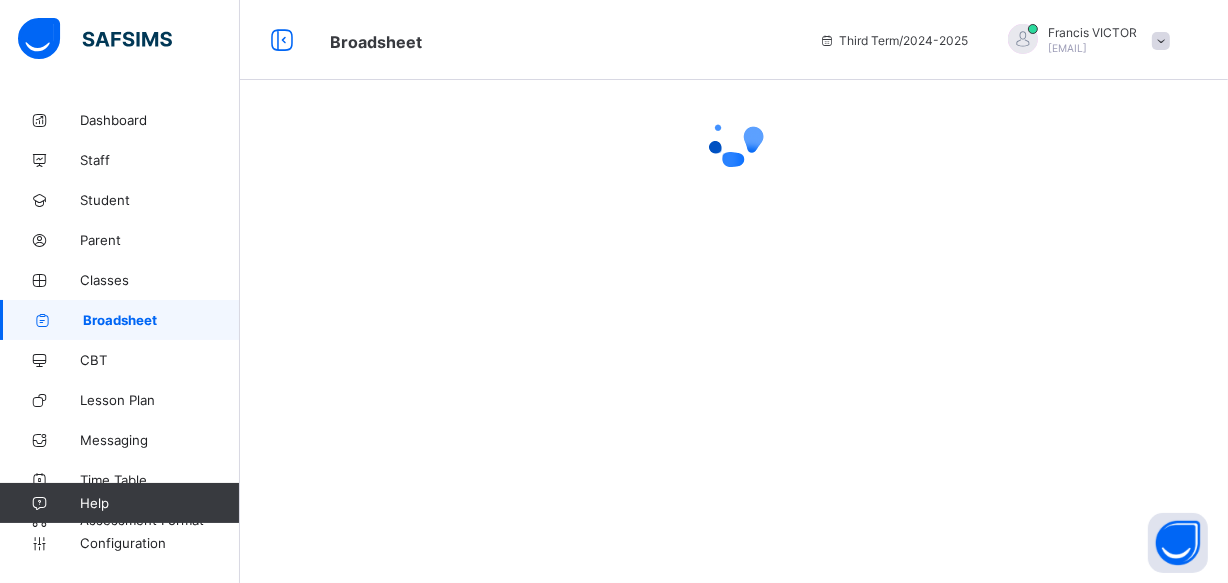 scroll, scrollTop: 0, scrollLeft: 0, axis: both 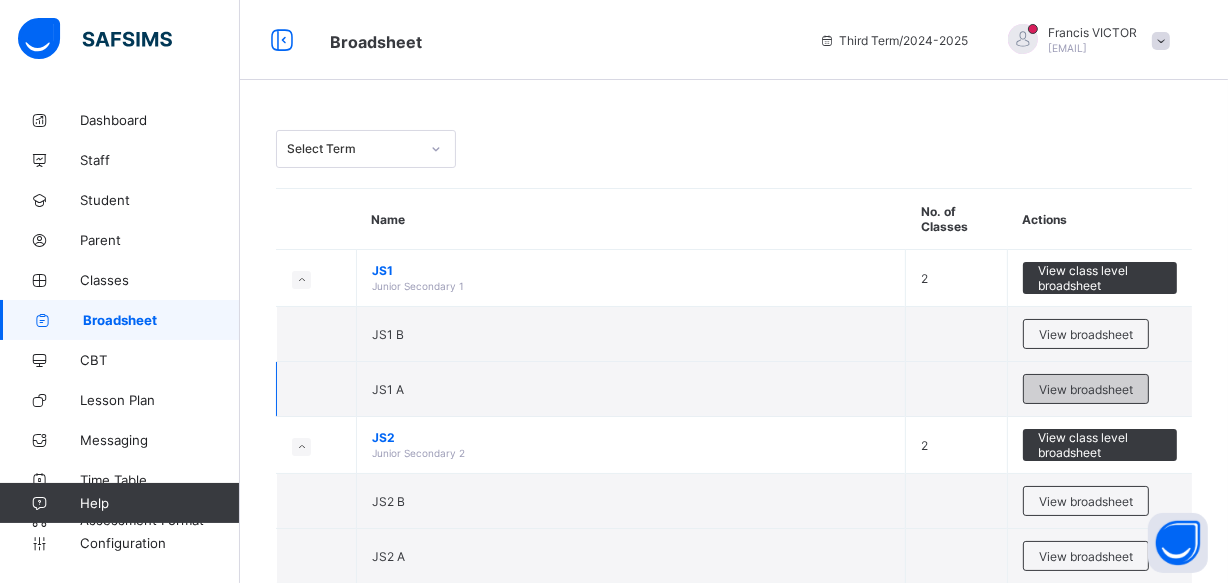 click on "View broadsheet" at bounding box center (1086, 389) 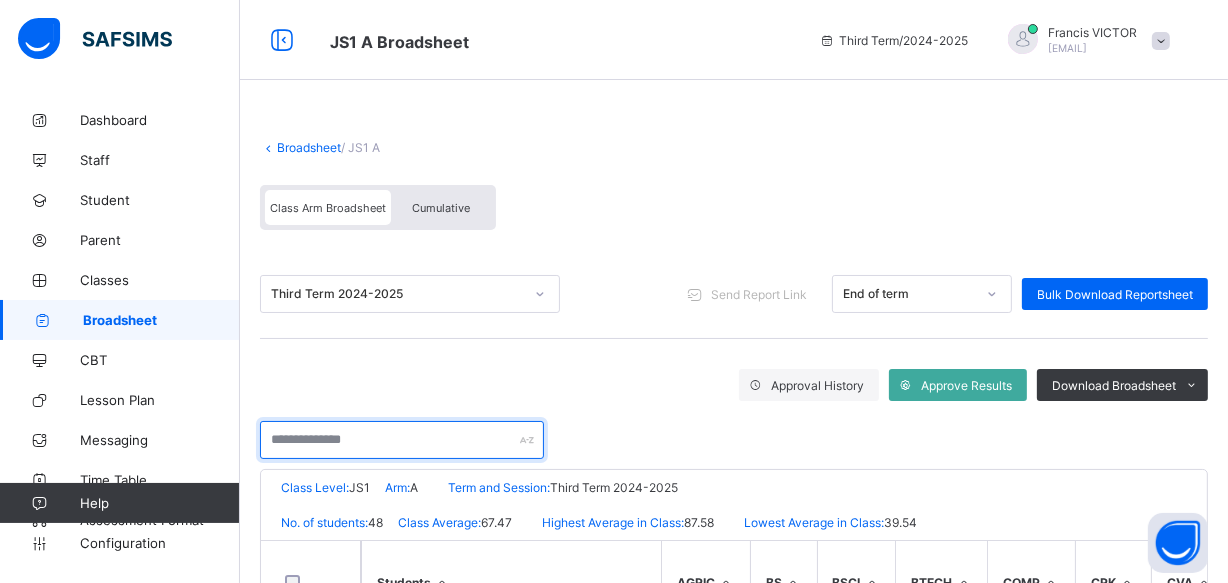 click at bounding box center (402, 440) 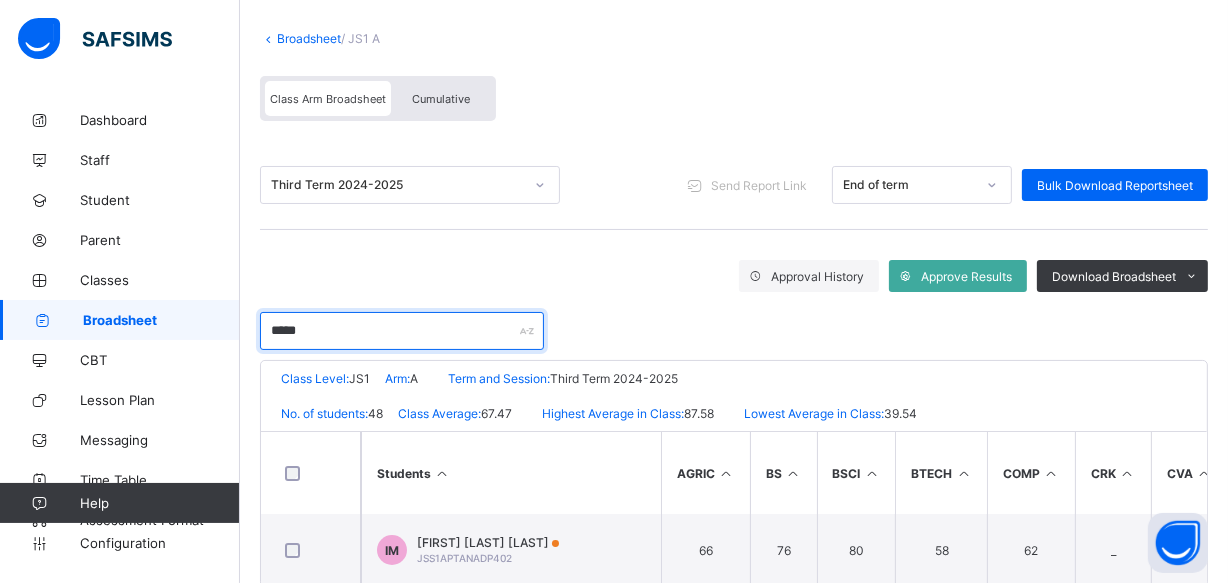 scroll, scrollTop: 158, scrollLeft: 0, axis: vertical 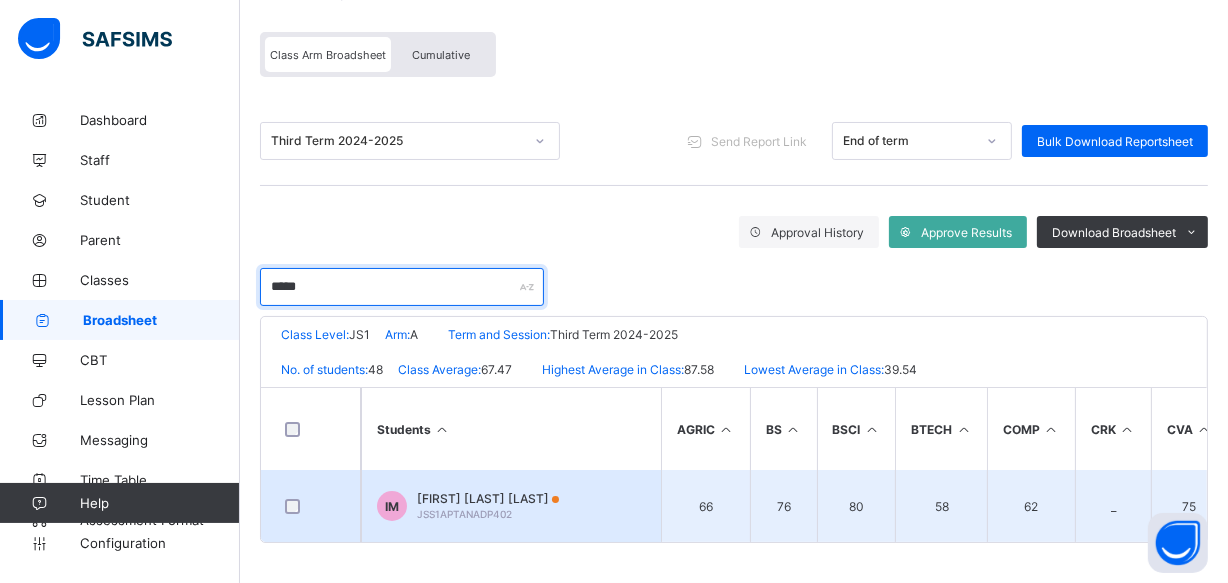 type on "*****" 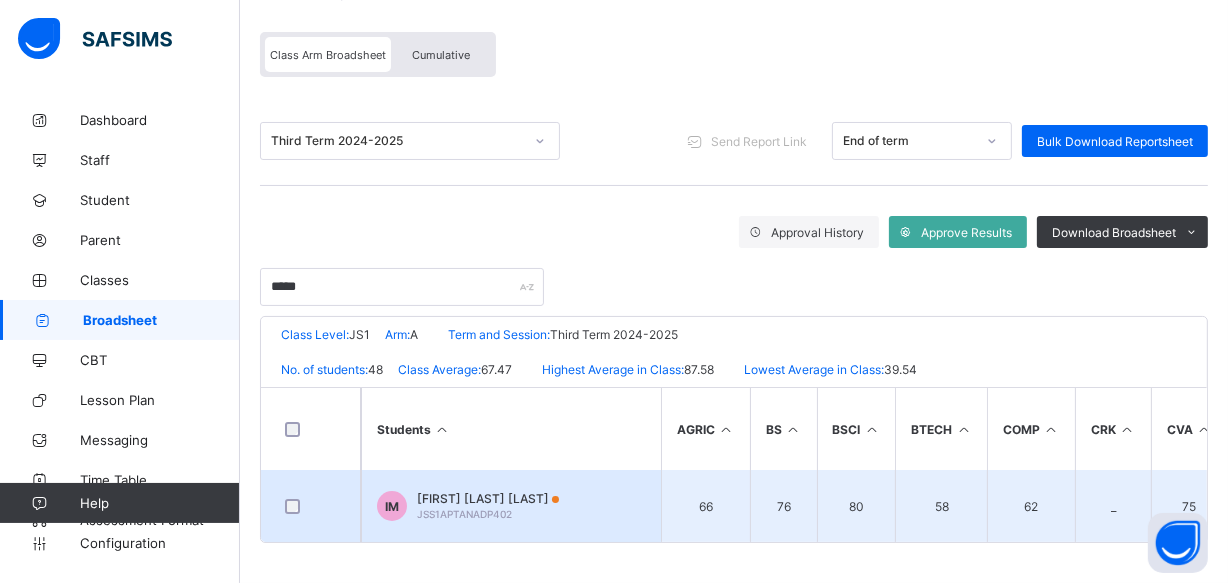 click on "IDRIS YUNUSA MOHMMED" at bounding box center [488, 498] 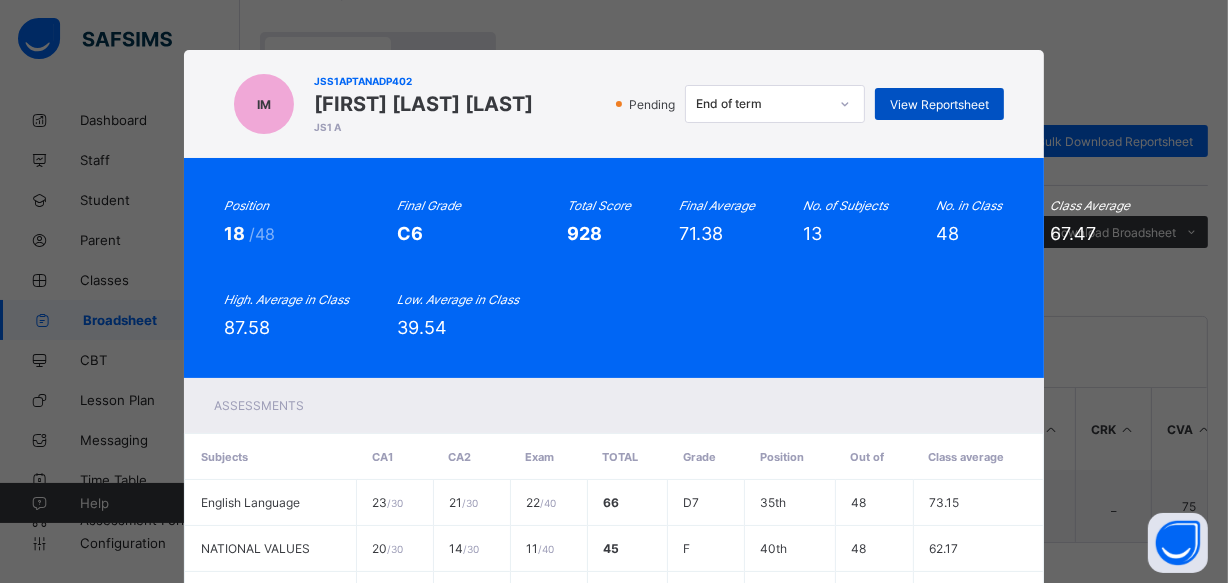 click on "View Reportsheet" at bounding box center [939, 104] 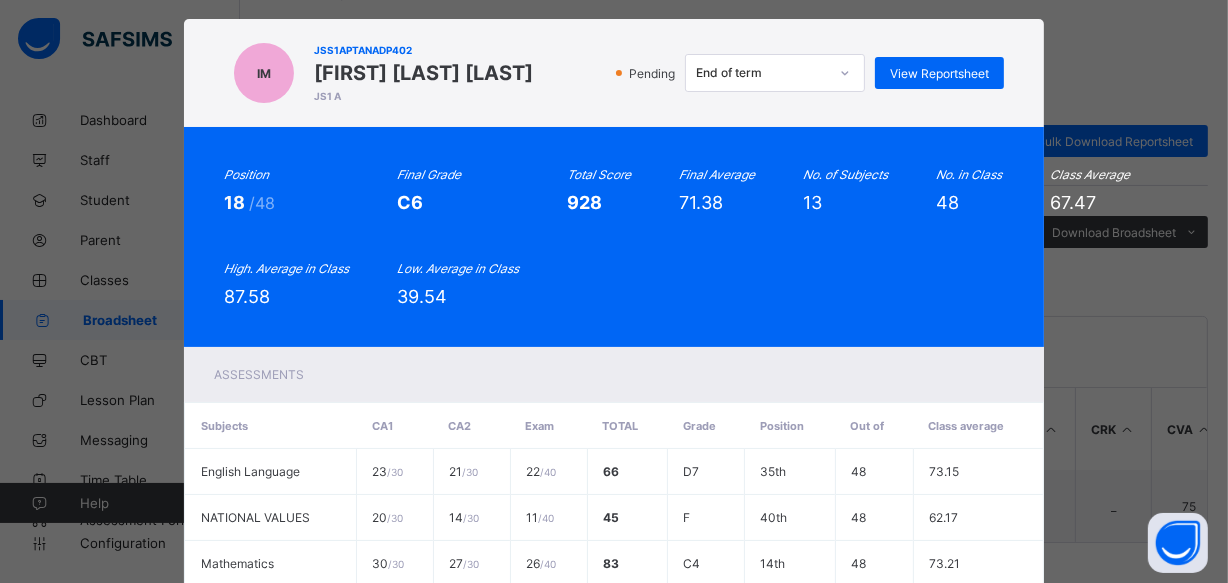 scroll, scrollTop: 0, scrollLeft: 0, axis: both 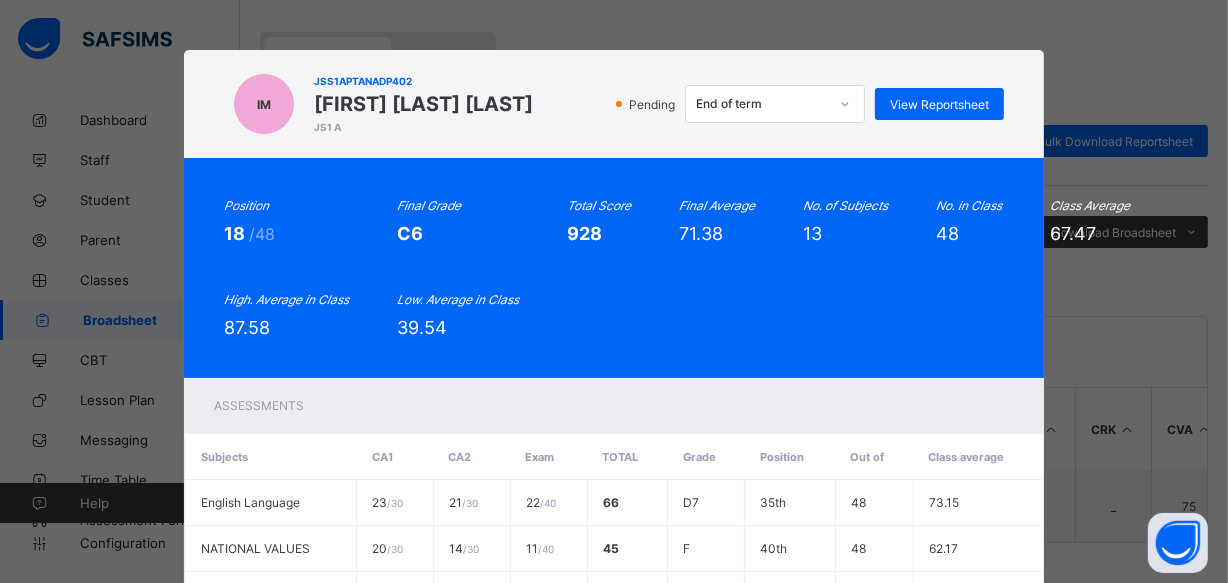 click 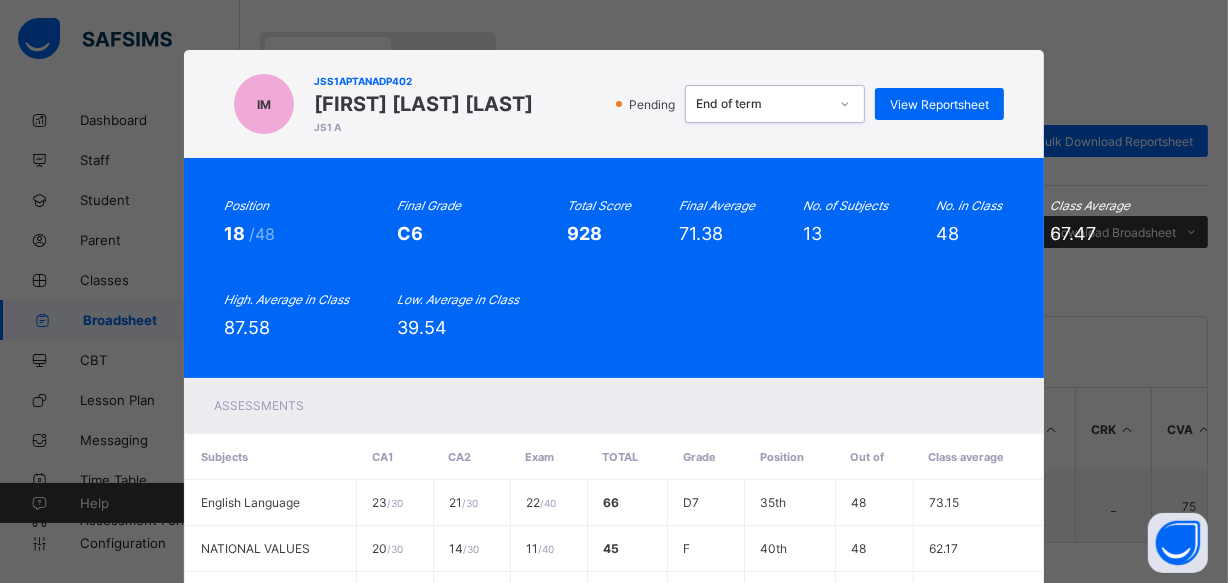 click 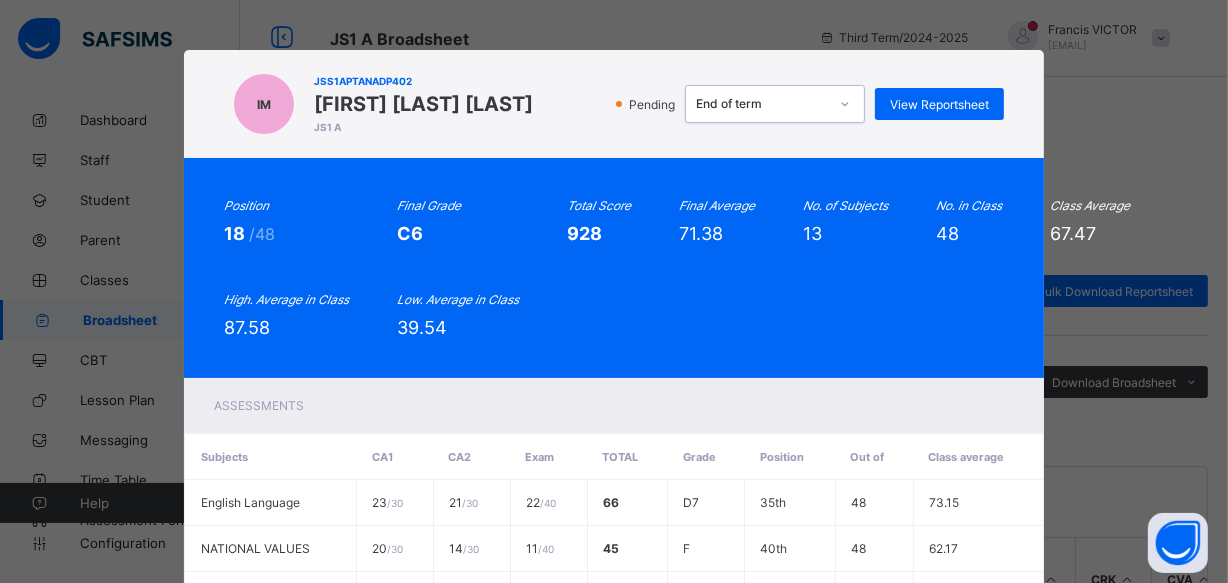 scroll, scrollTop: 0, scrollLeft: 0, axis: both 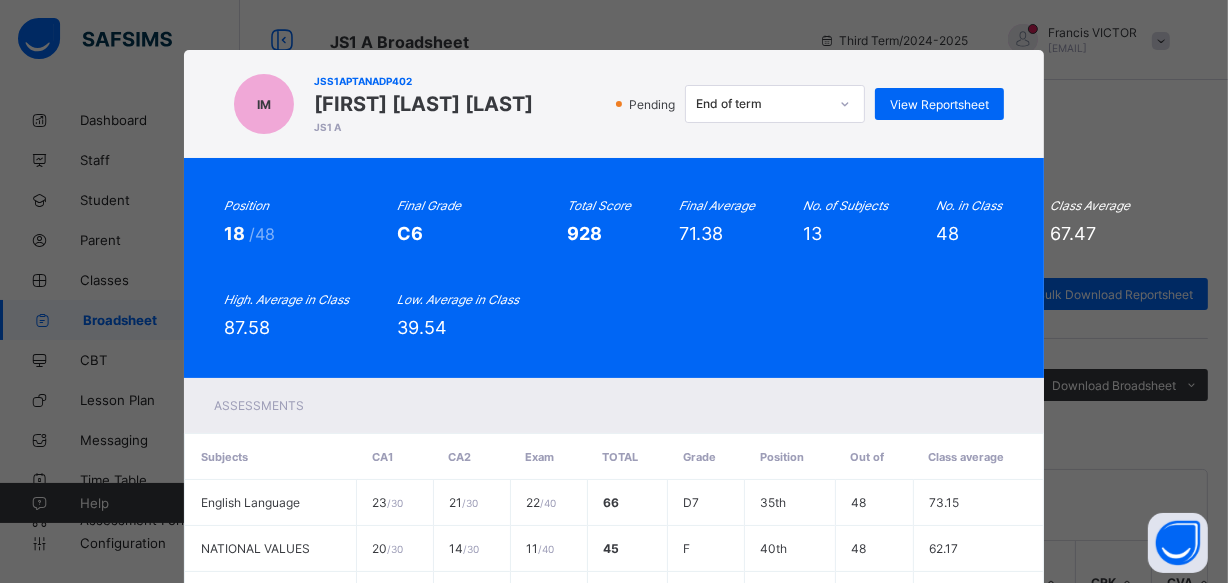 click on "IM   JSS1APTANADP402     IDRIS YUNUSA MOHMMED     JS1 A   Pending End of term View Reportsheet     Position         18       /48         Final Grade         C6         Total Score         928         Final Average         71.38         No. of Subjects         13         No. in Class         48         Class Average         67.47         High. Average in Class         87.58         Low. Average in Class         39.54     Assessments     Subjects       CA1     CA2     Exam       Total         Grade         Position         Out of         Class average       English Language     23 / 30     21 / 30     22 / 40     66     D7     35th     48     73.15     NATIONAL VALUES     20 / 30     14 / 30     11 / 40     45     F     40th     48     62.17     Mathematics     30 / 30     27 / 30     26 / 40     83     C4     14th     48     73.21     Basic Science     29 / 30     29 / 30     22 / 40     80     C4     20th     48     77.33     Basic Technology     26 / 30     25 / 30     7 / 40     58     E8     20th     48" at bounding box center (614, 291) 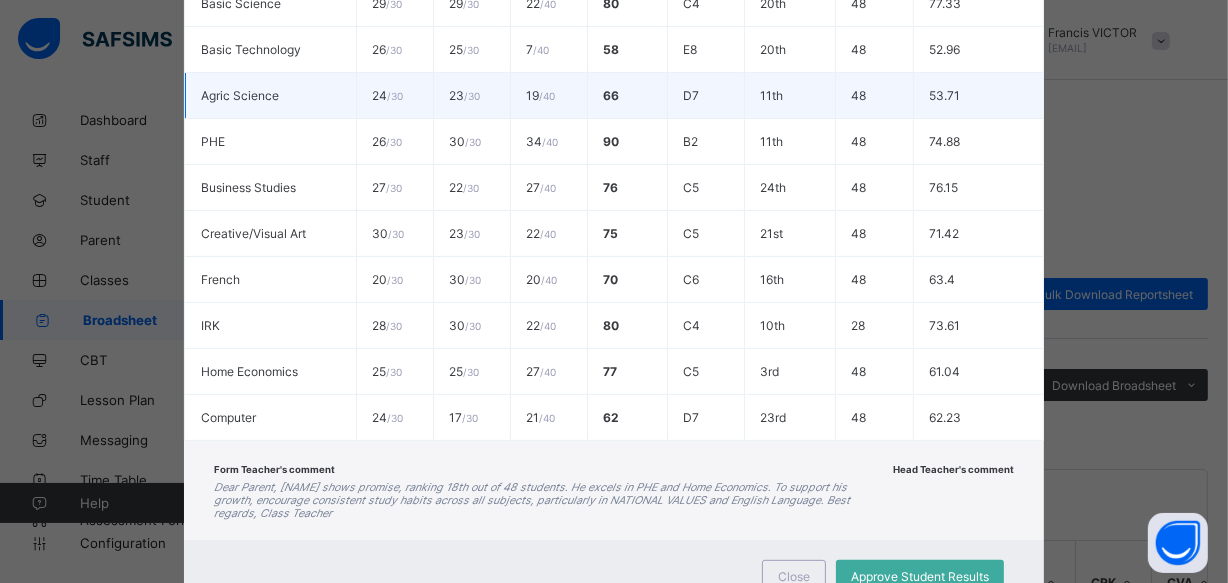 scroll, scrollTop: 710, scrollLeft: 0, axis: vertical 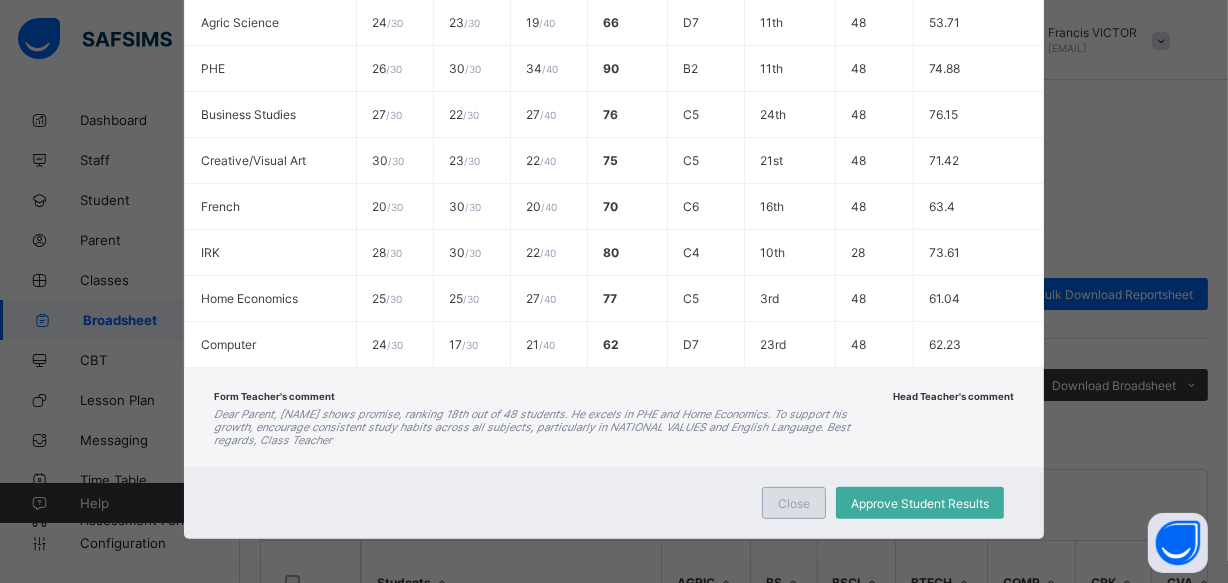 click on "Close" at bounding box center [794, 503] 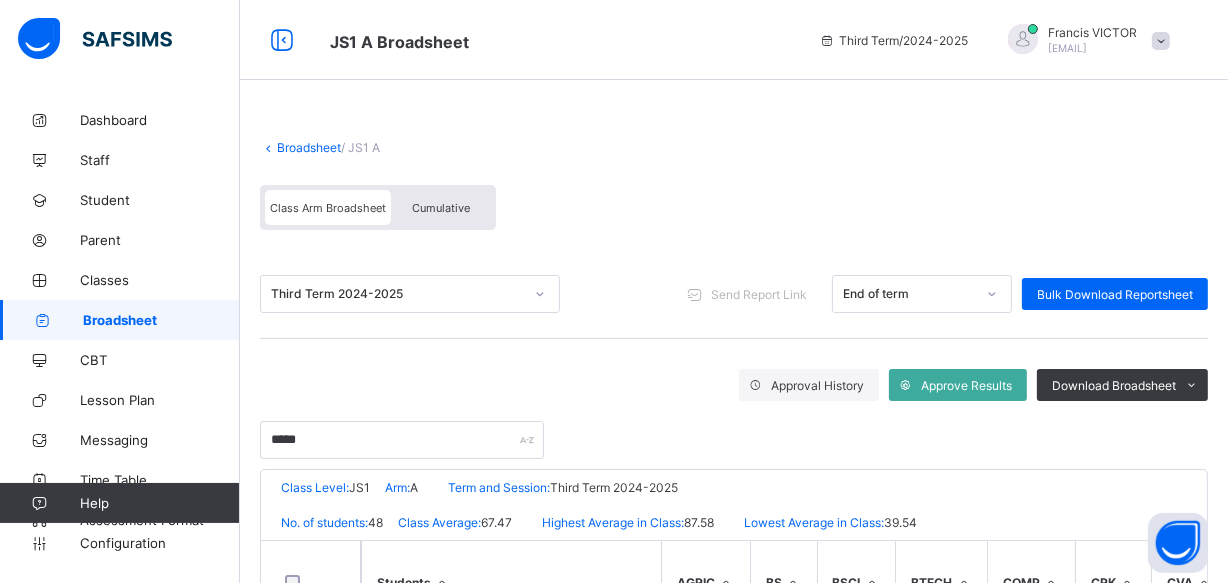 click on "Cumulative" at bounding box center [441, 208] 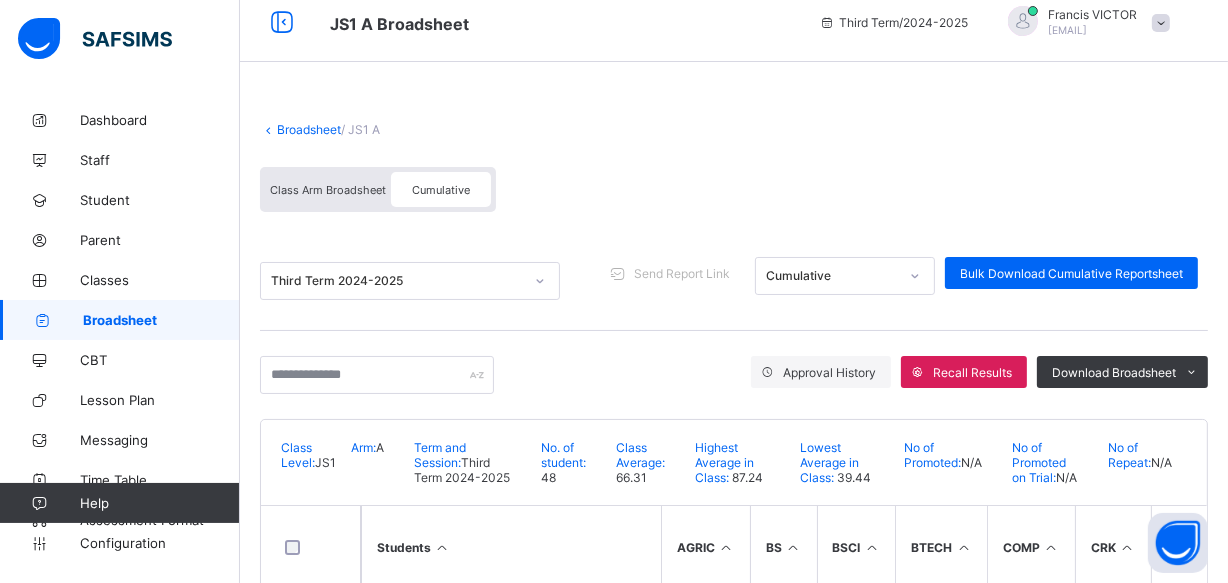 scroll, scrollTop: 0, scrollLeft: 0, axis: both 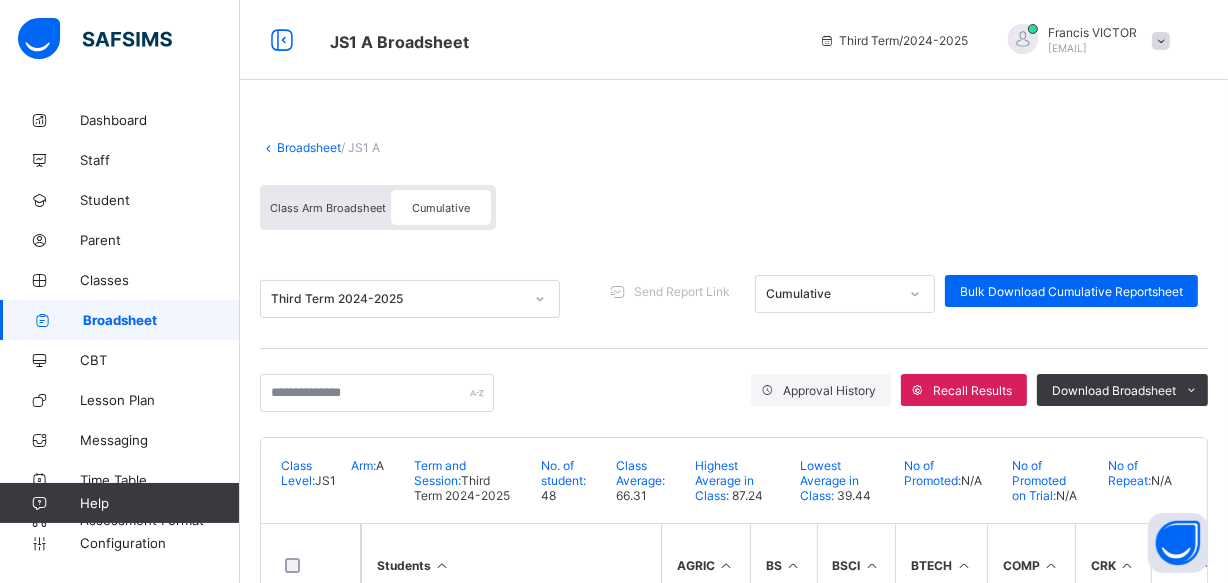 click on "Class Arm Broadsheet" at bounding box center (328, 208) 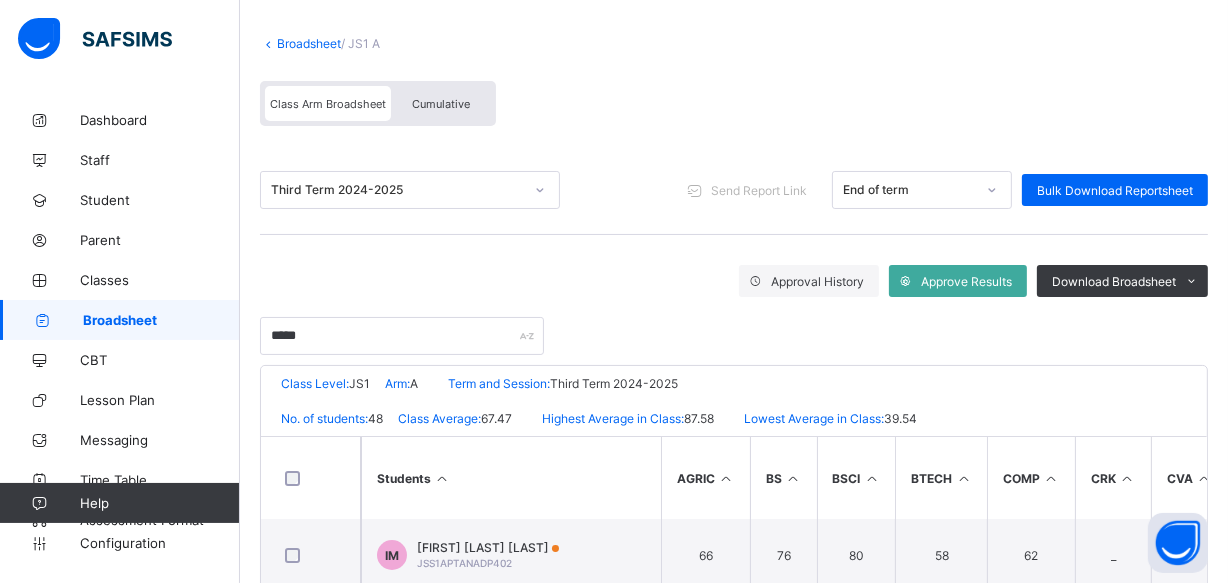 scroll, scrollTop: 158, scrollLeft: 0, axis: vertical 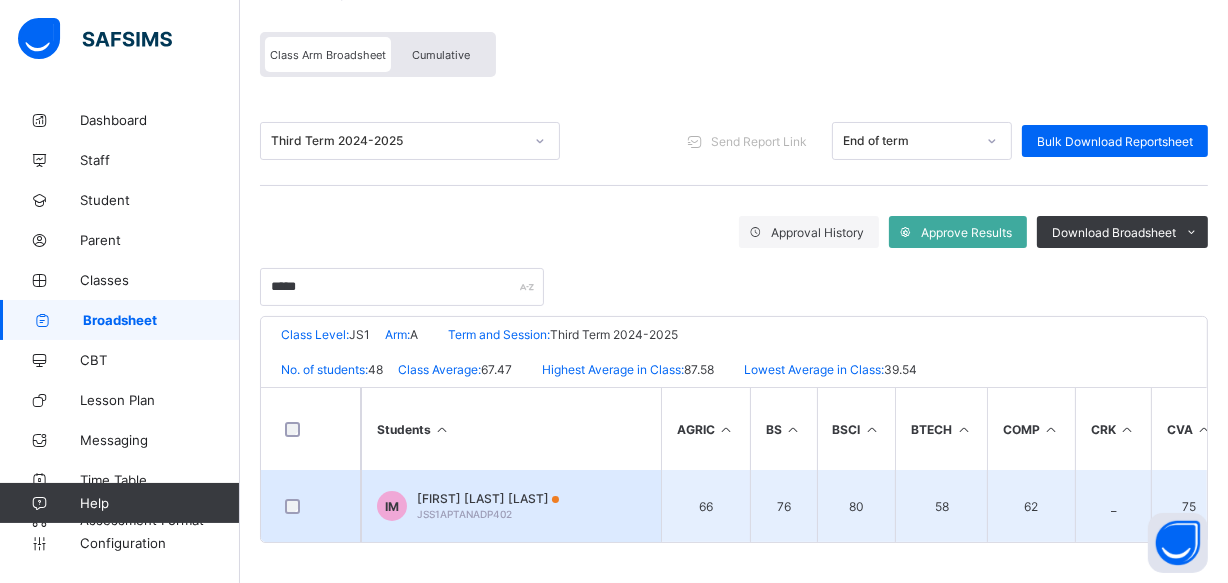 click on "IDRIS YUNUSA MOHMMED" at bounding box center [488, 498] 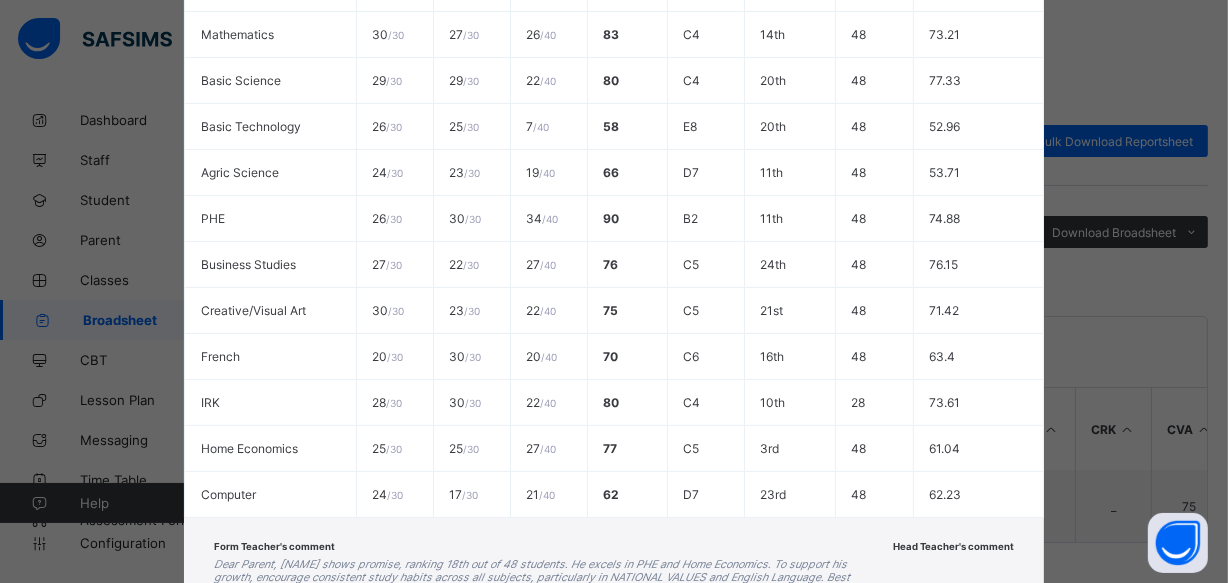 scroll, scrollTop: 710, scrollLeft: 0, axis: vertical 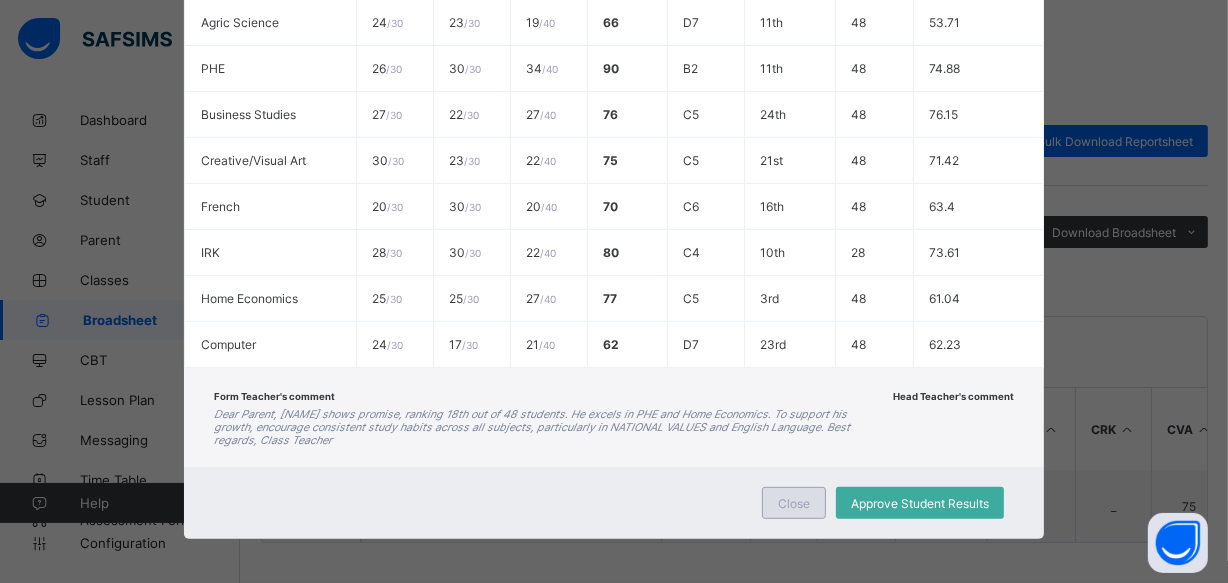 click on "Close" at bounding box center [794, 503] 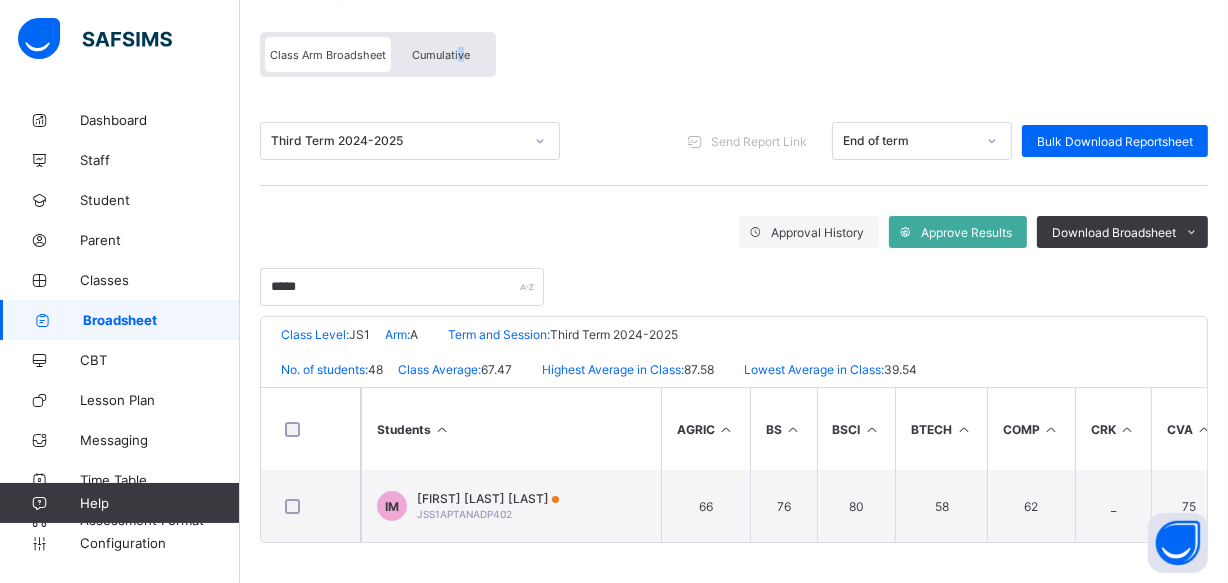 click on "Cumulative" at bounding box center [441, 55] 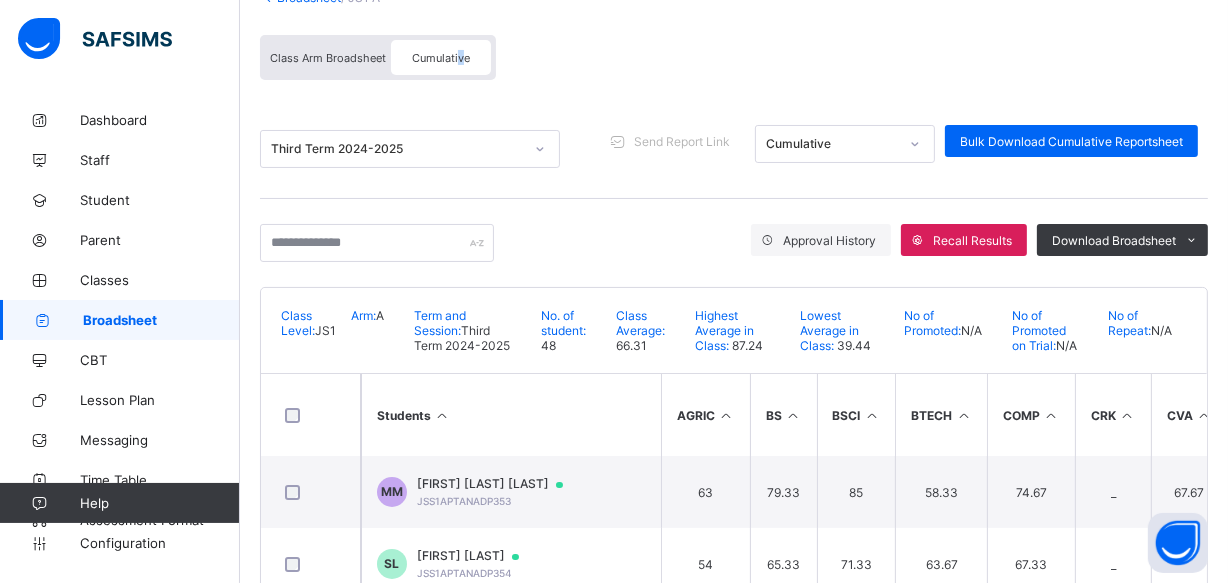 scroll, scrollTop: 0, scrollLeft: 0, axis: both 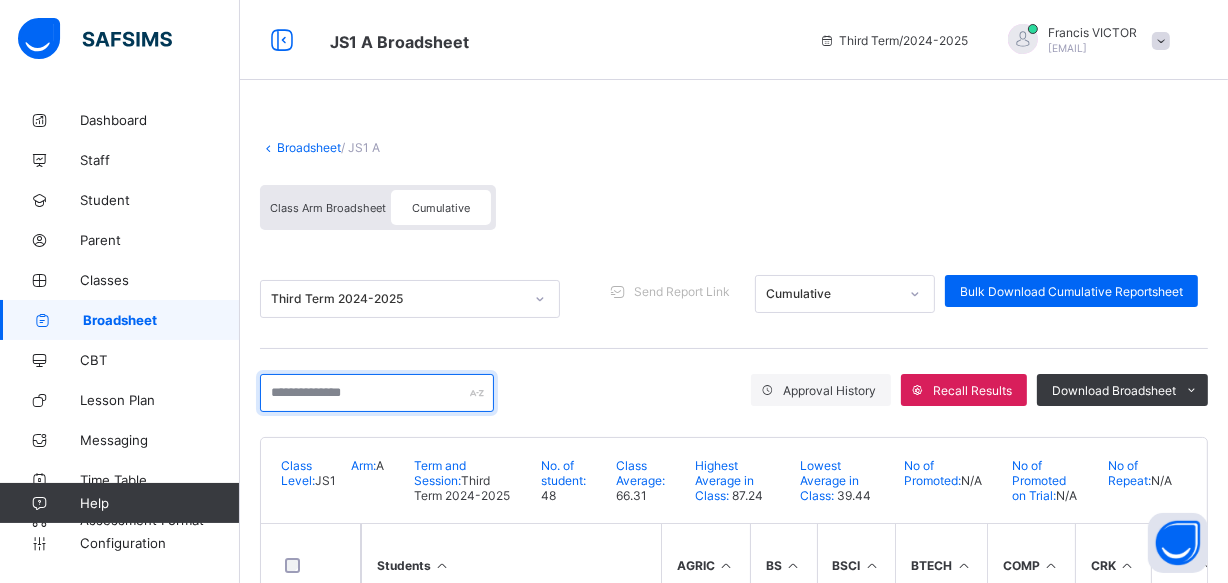 click at bounding box center [377, 393] 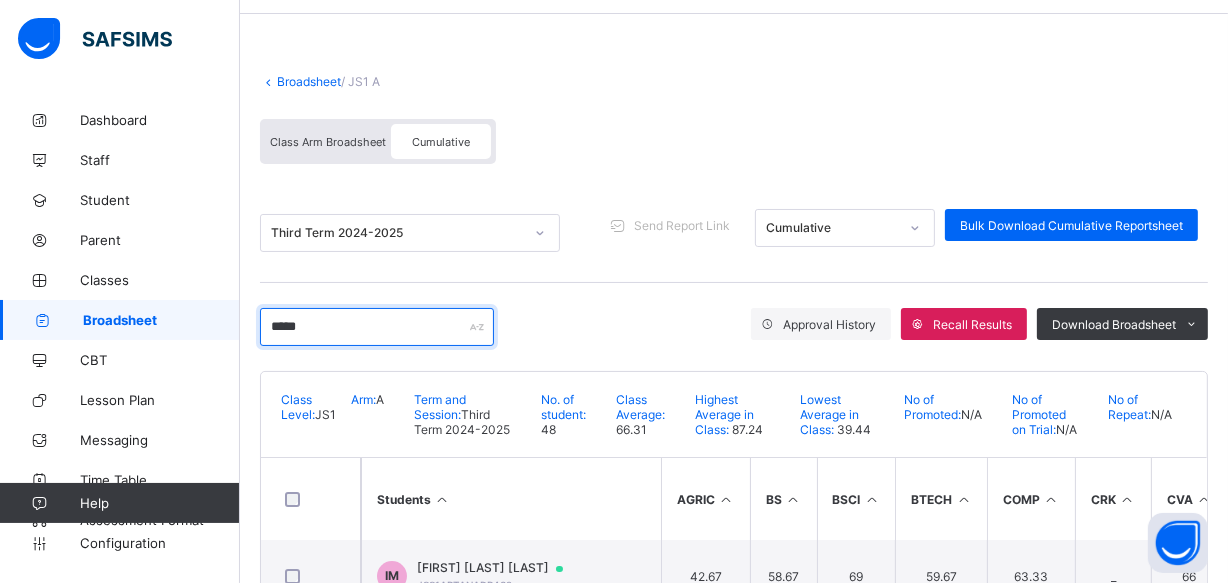 scroll, scrollTop: 140, scrollLeft: 0, axis: vertical 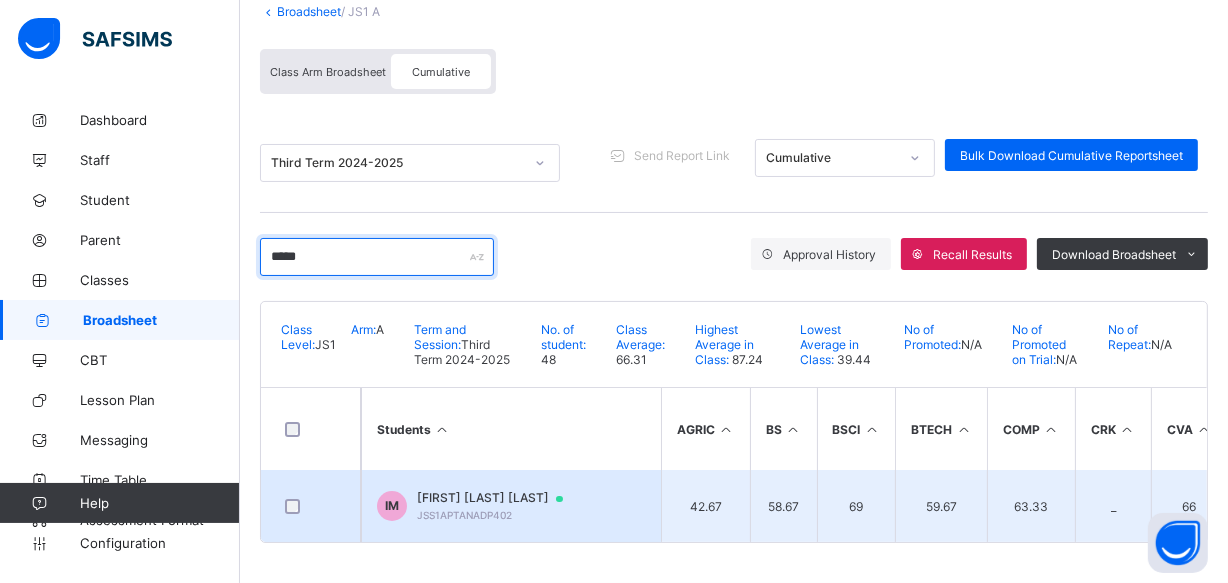 type on "*****" 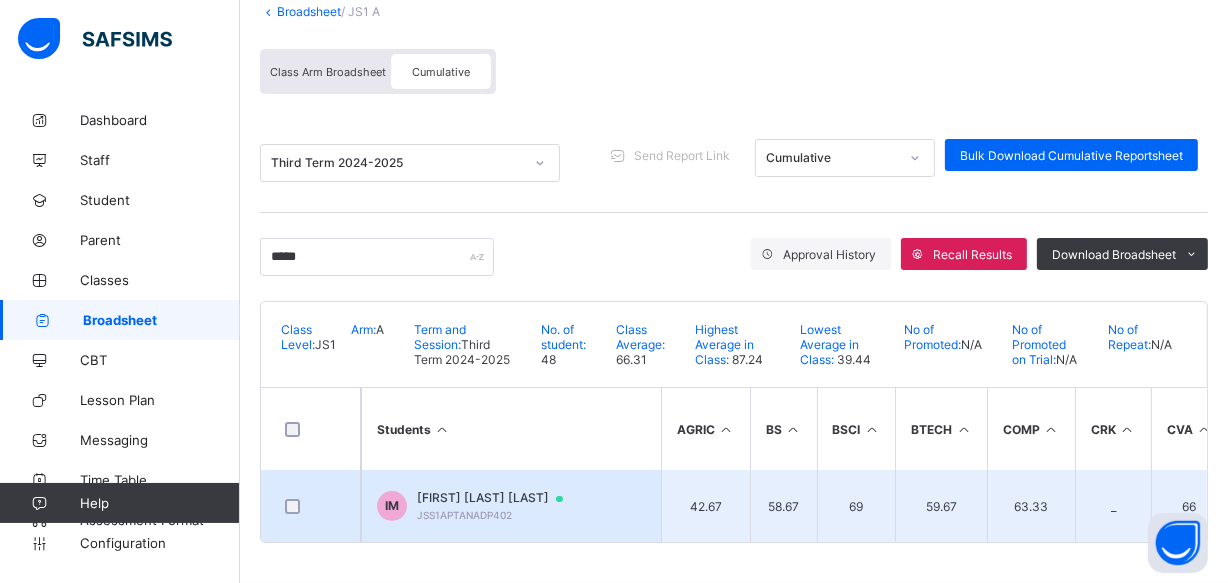 click on "IDRIS YUNUSA MOHMMED" at bounding box center [499, 498] 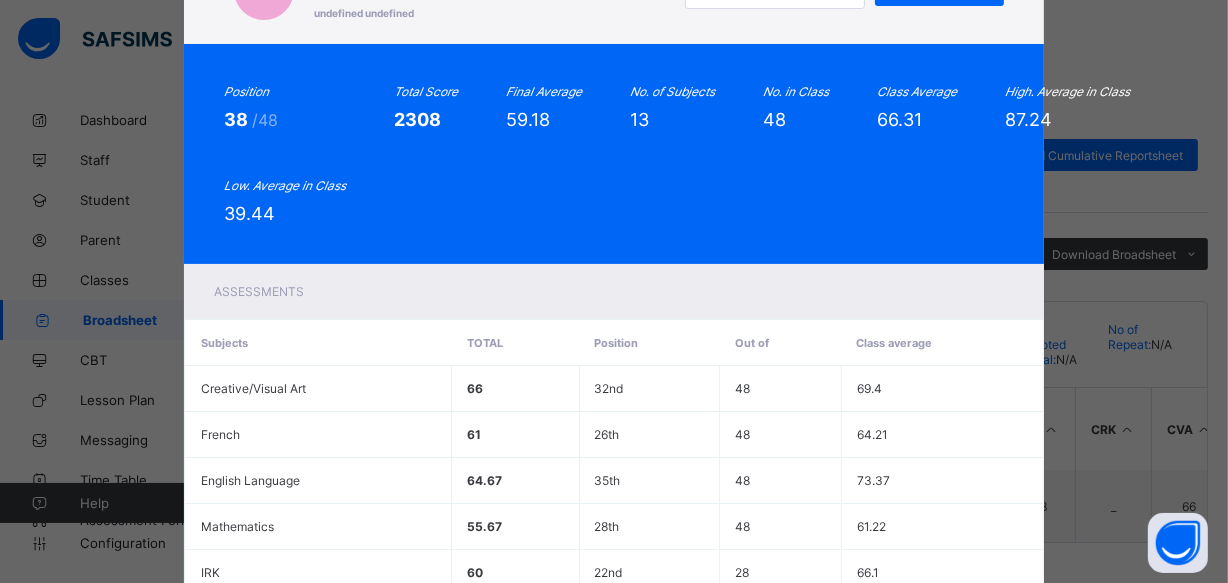 scroll, scrollTop: 90, scrollLeft: 0, axis: vertical 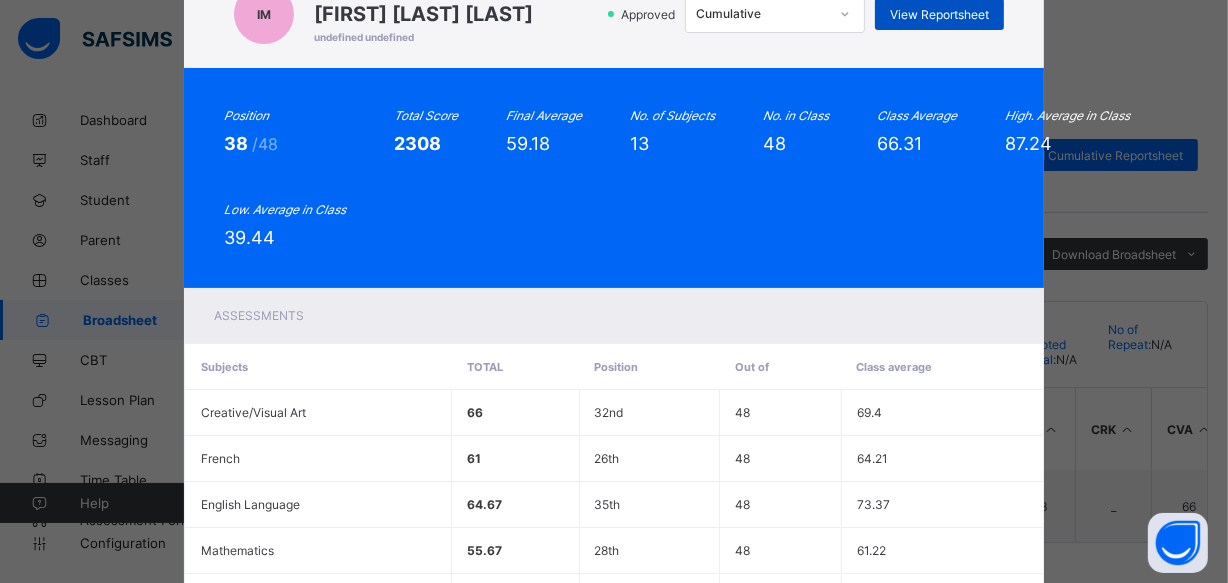 click on "View Reportsheet" at bounding box center (939, 14) 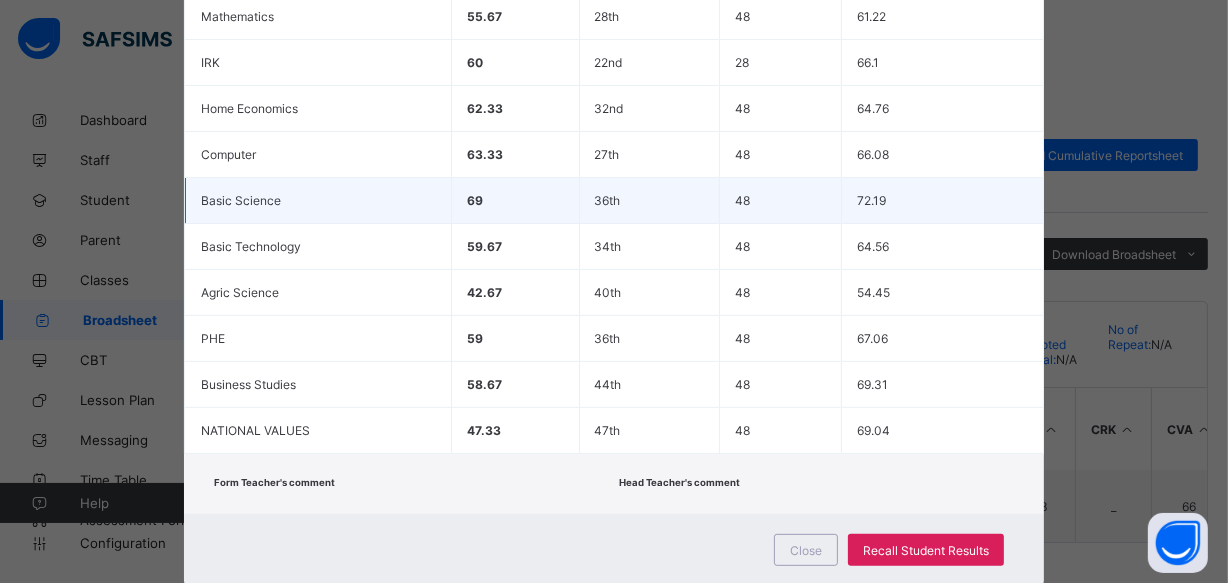 scroll, scrollTop: 670, scrollLeft: 0, axis: vertical 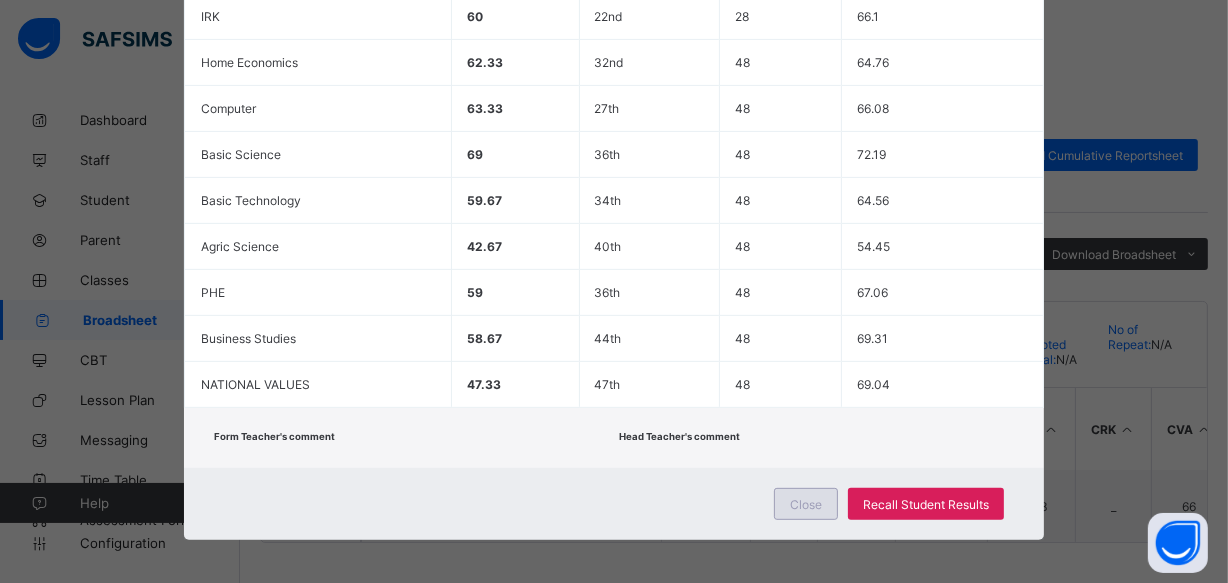 click on "Close" at bounding box center (806, 504) 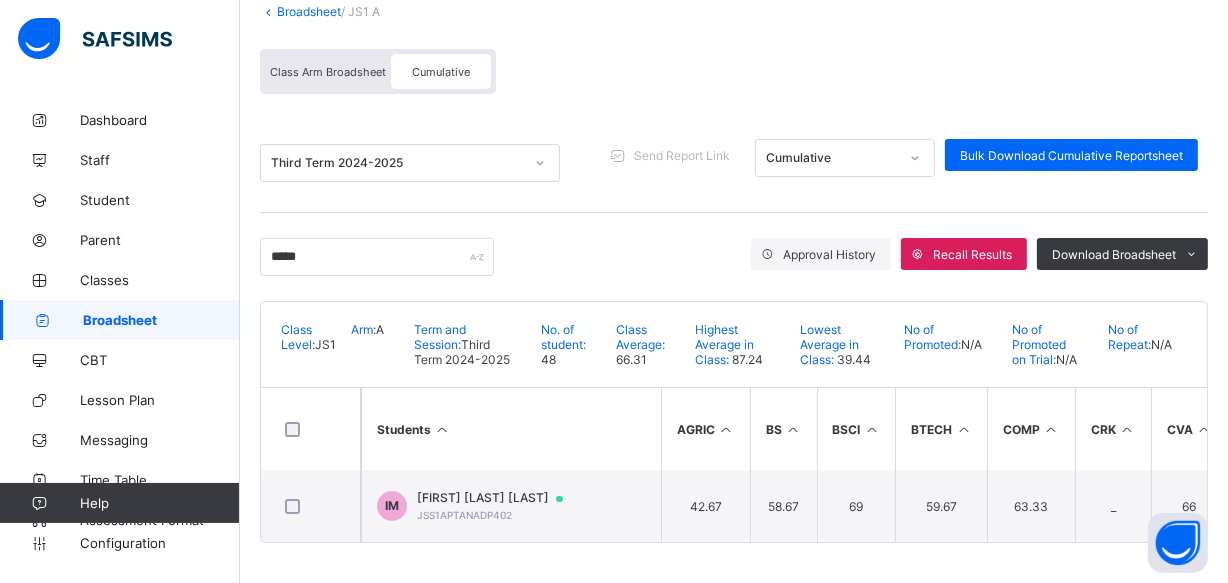 click on "Broadsheet" at bounding box center [161, 320] 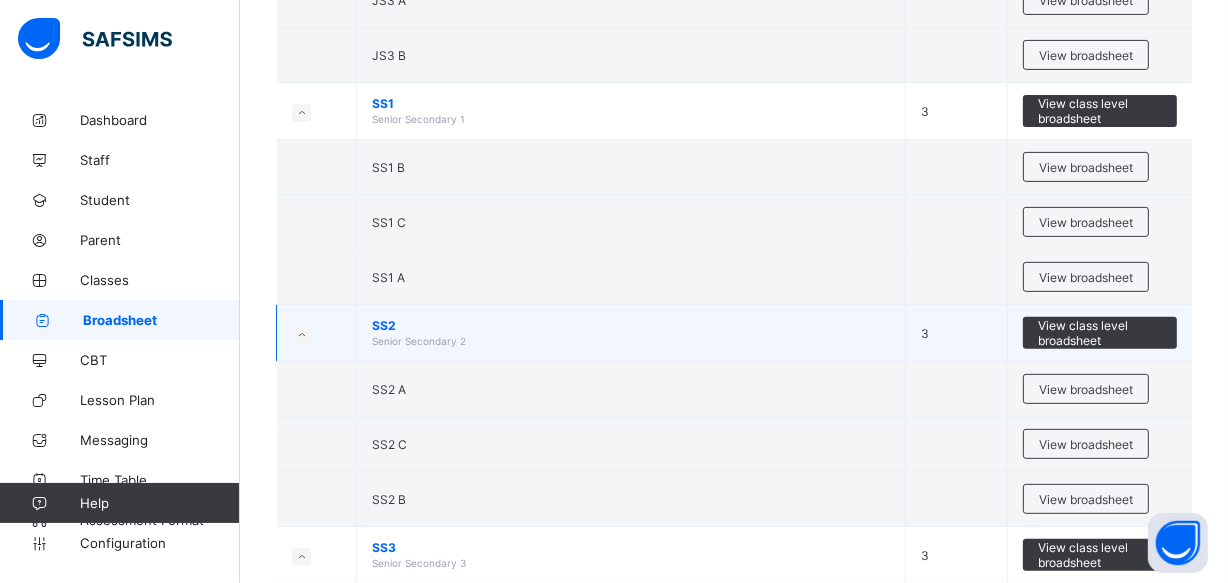 scroll, scrollTop: 727, scrollLeft: 0, axis: vertical 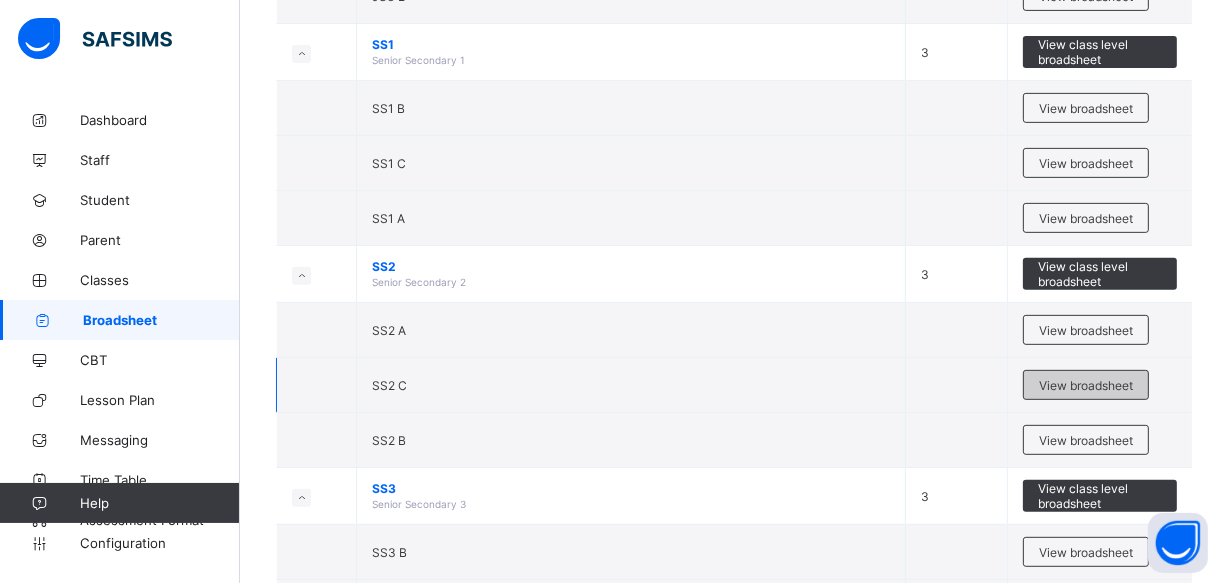 click on "View broadsheet" at bounding box center [1086, 385] 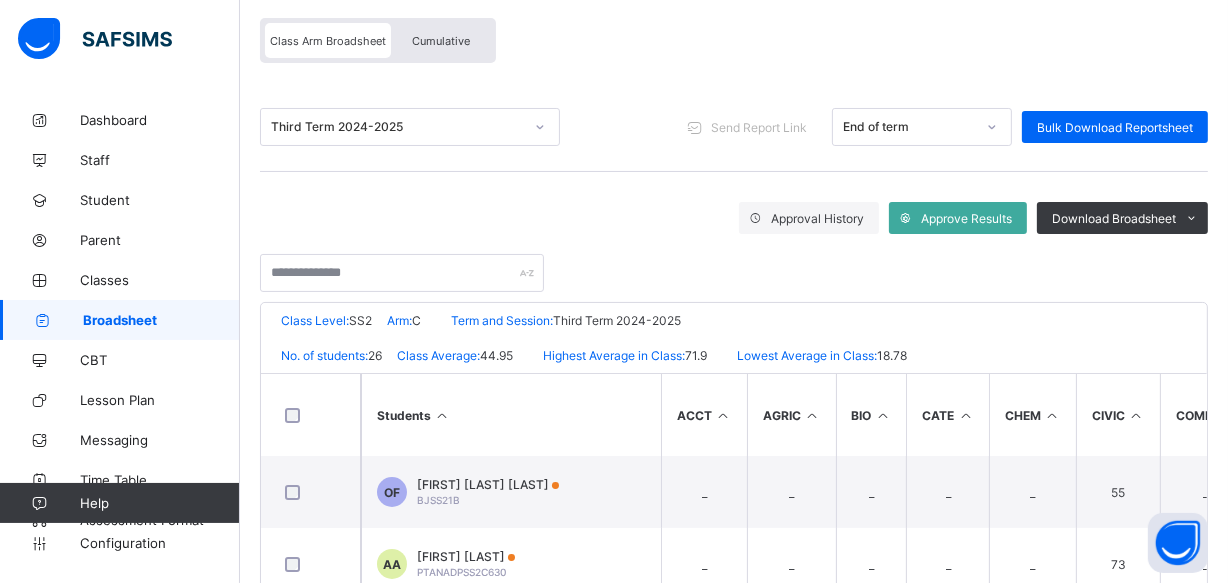 scroll, scrollTop: 181, scrollLeft: 0, axis: vertical 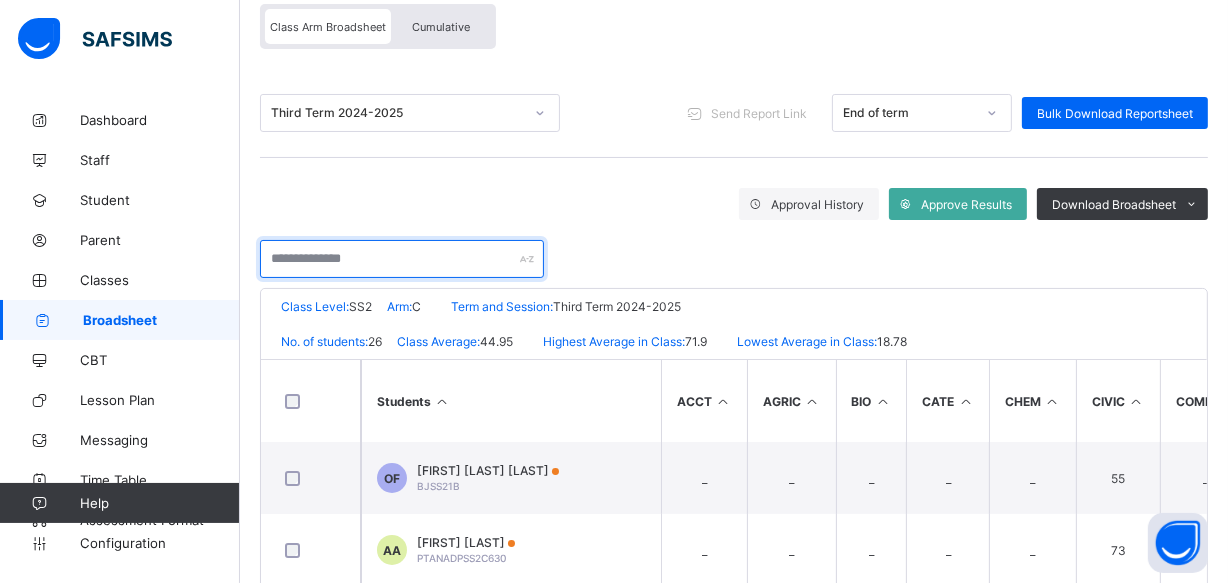 click at bounding box center (402, 259) 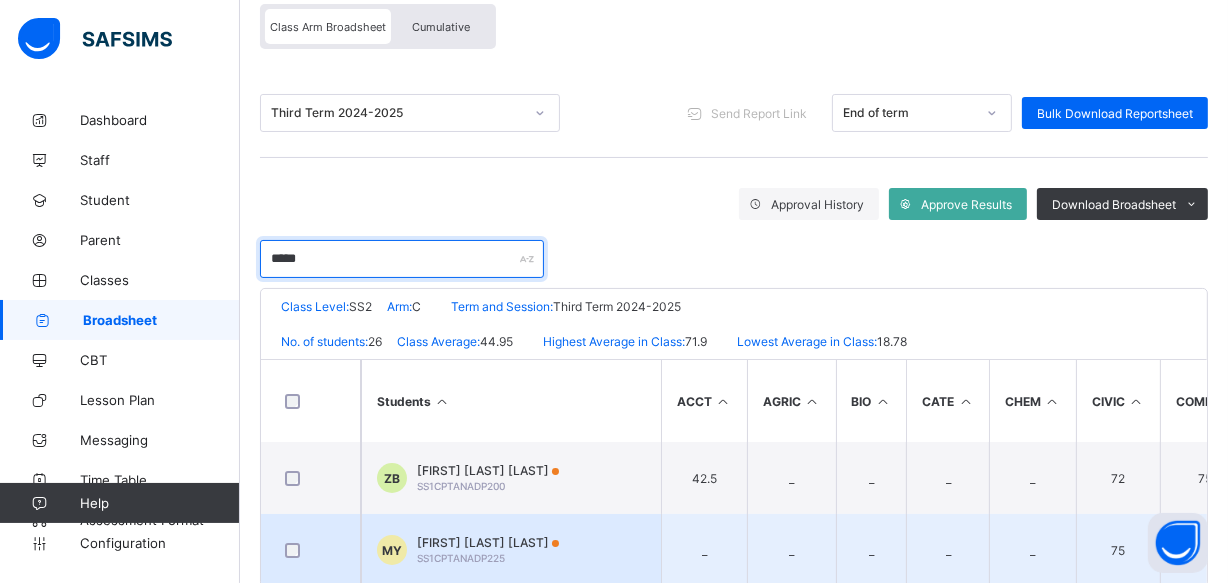 scroll, scrollTop: 230, scrollLeft: 0, axis: vertical 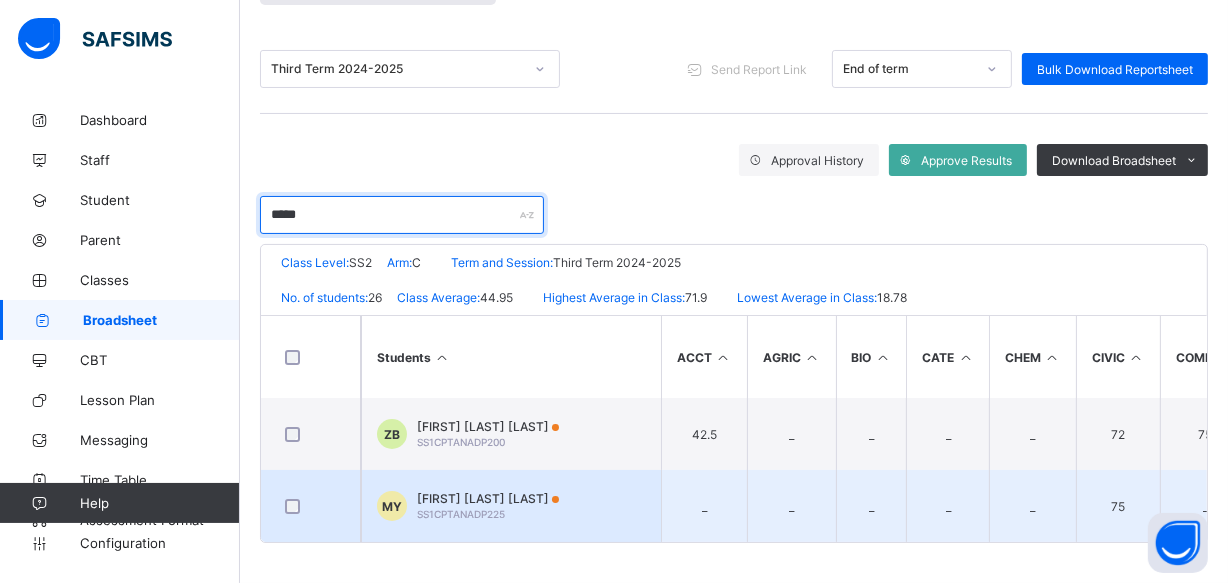 type on "*****" 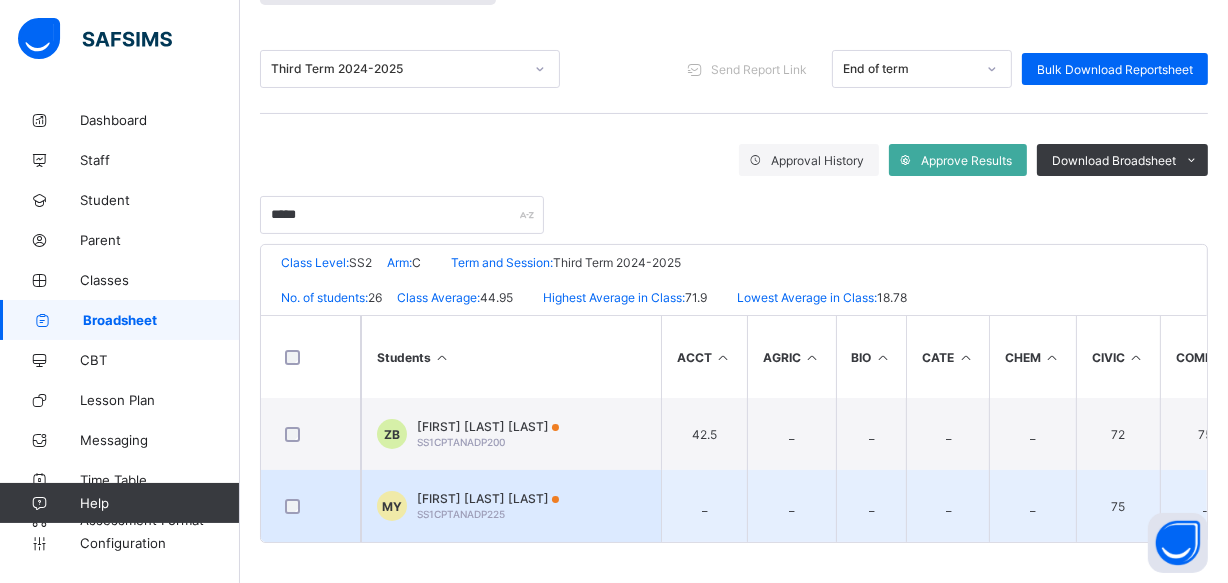 click on "[FIRST] [PERSON] [LAST]" at bounding box center [488, 498] 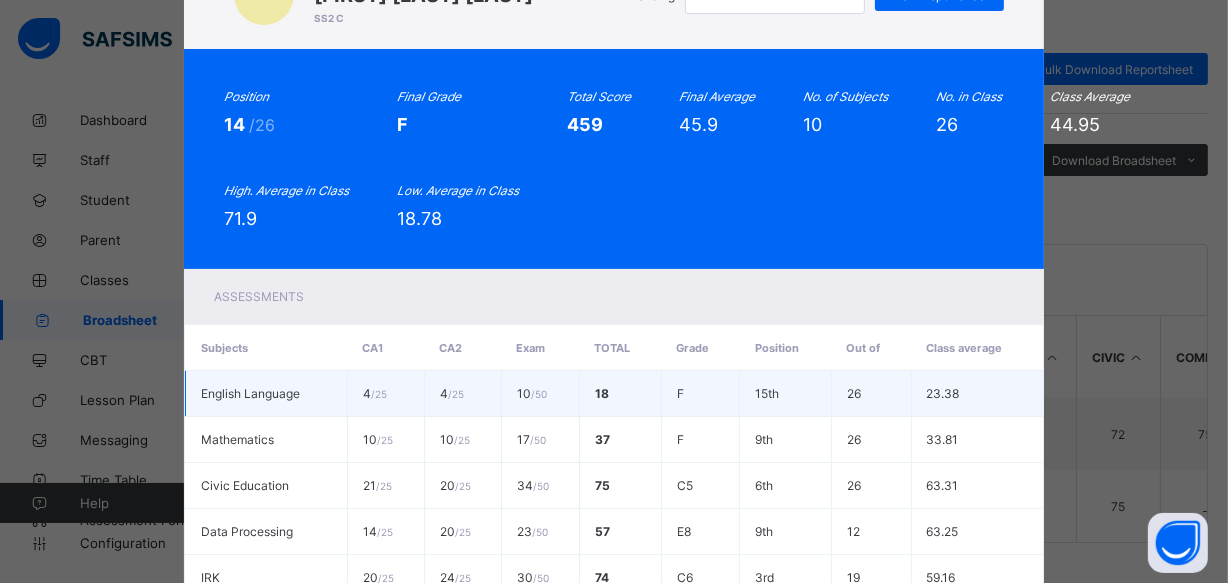 scroll, scrollTop: 0, scrollLeft: 0, axis: both 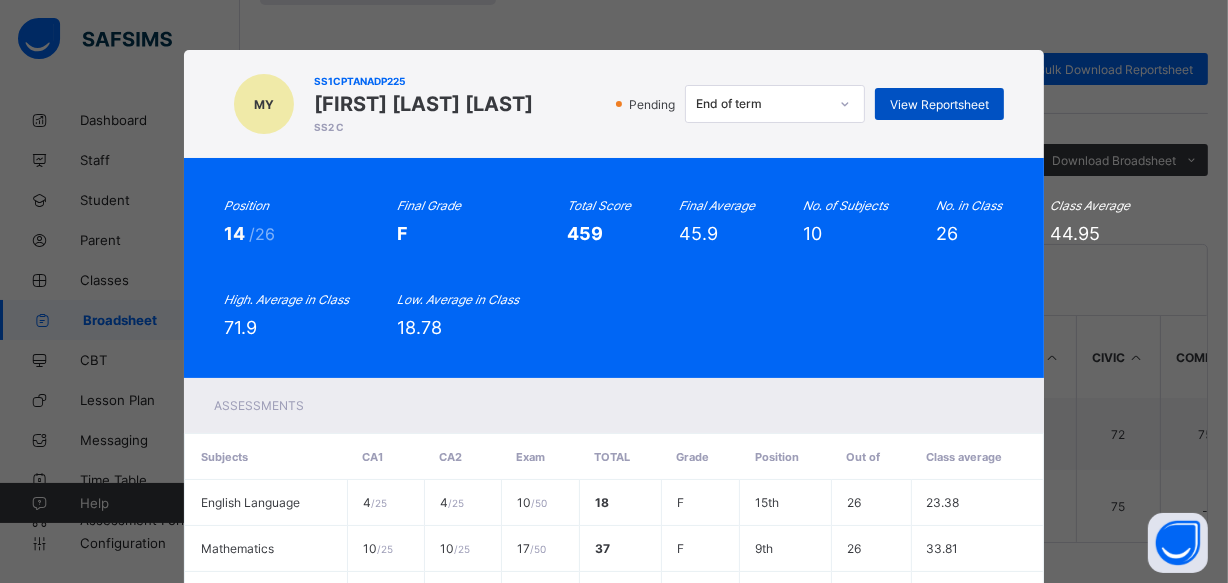 click on "View Reportsheet" at bounding box center [939, 104] 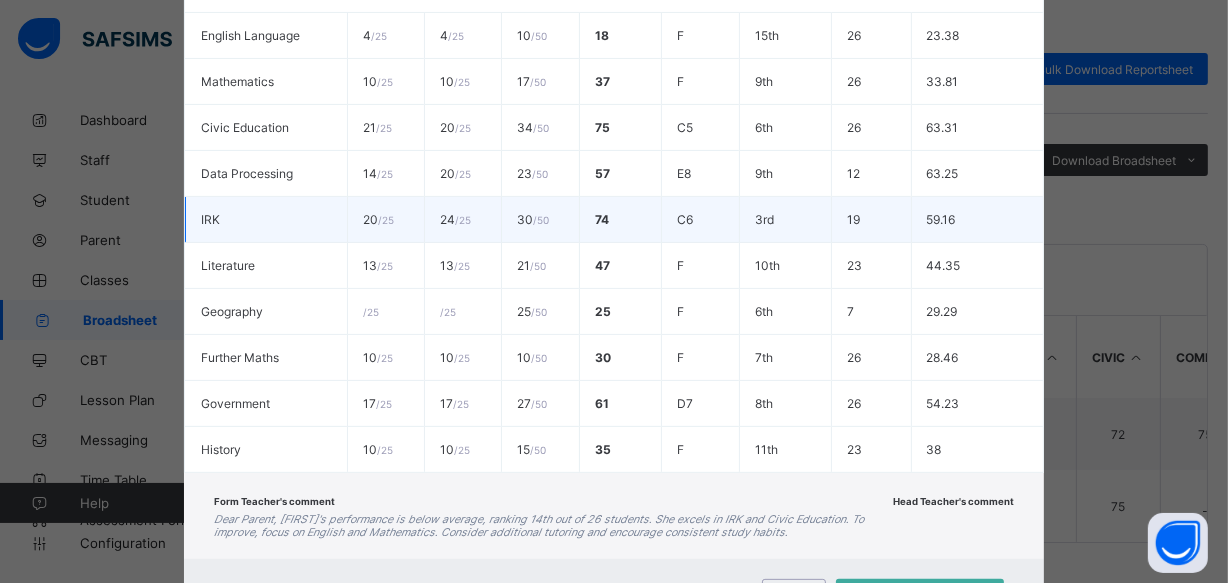 scroll, scrollTop: 560, scrollLeft: 0, axis: vertical 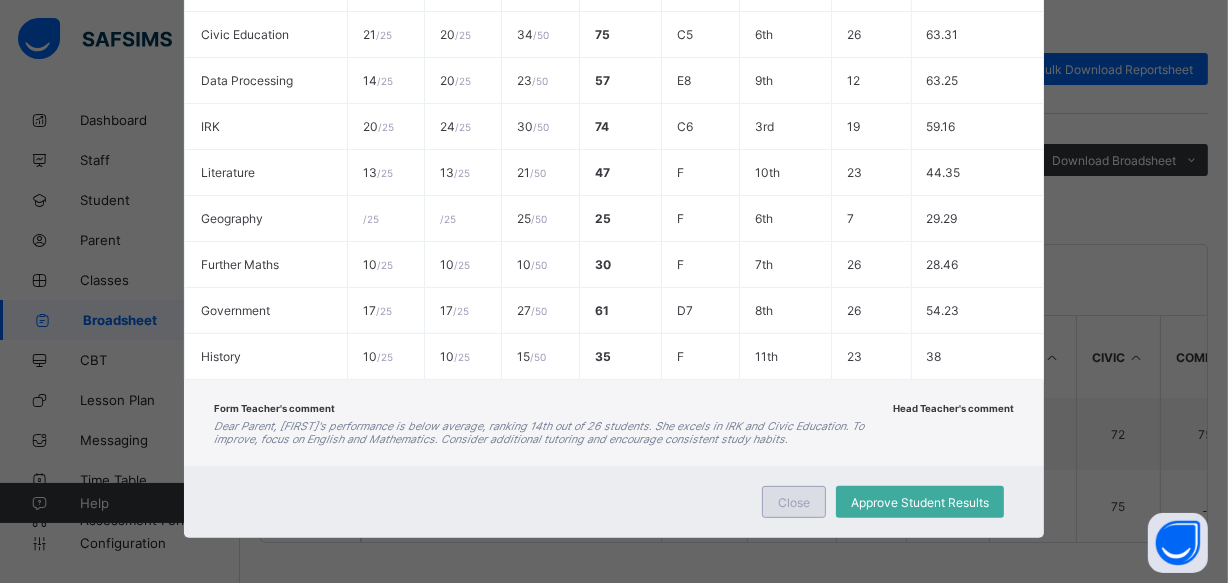 click on "Close" at bounding box center [794, 502] 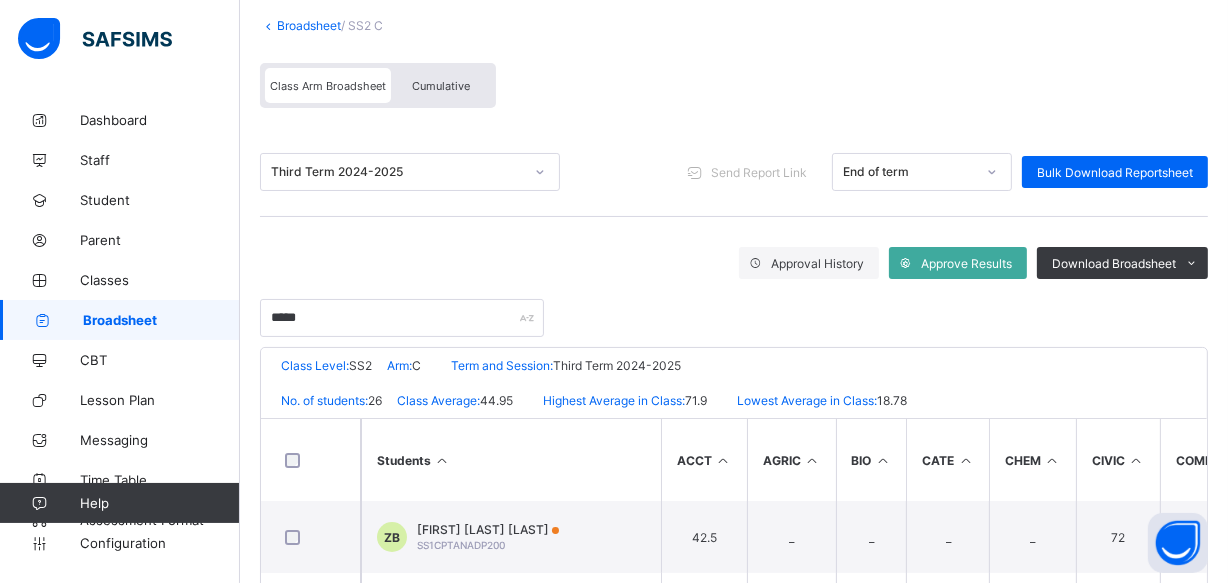 scroll, scrollTop: 0, scrollLeft: 0, axis: both 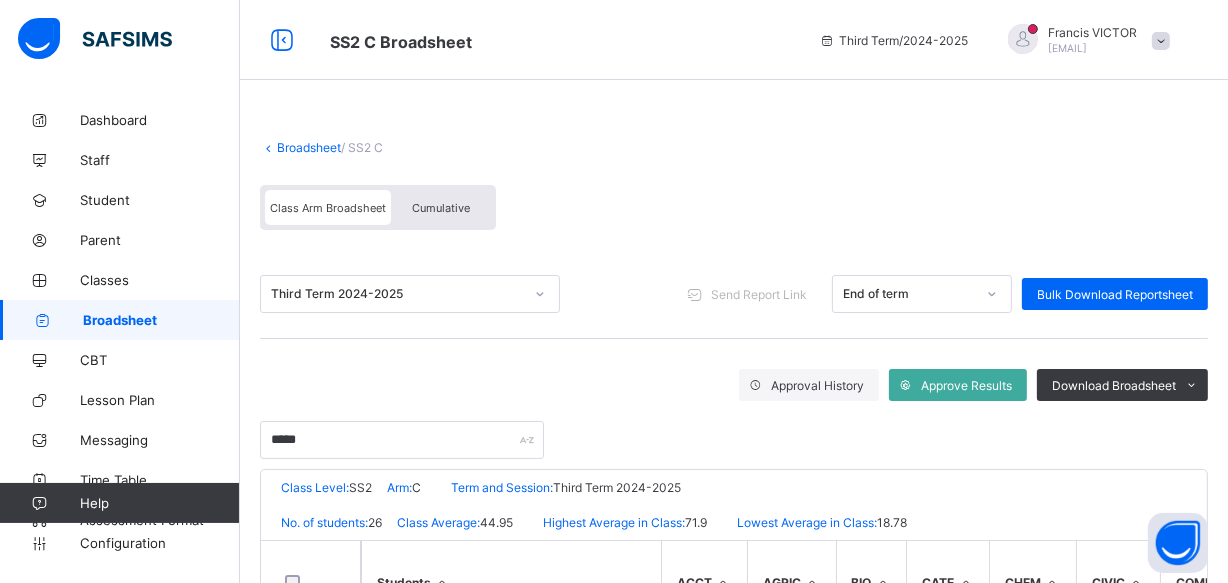 click on "Cumulative" at bounding box center (441, 208) 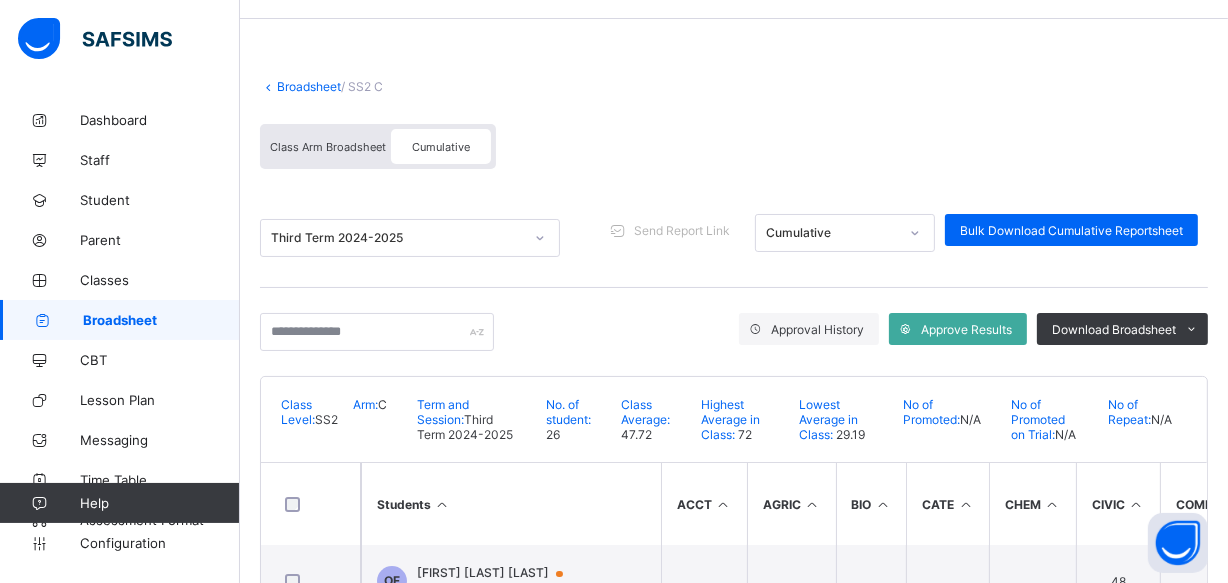 scroll, scrollTop: 0, scrollLeft: 0, axis: both 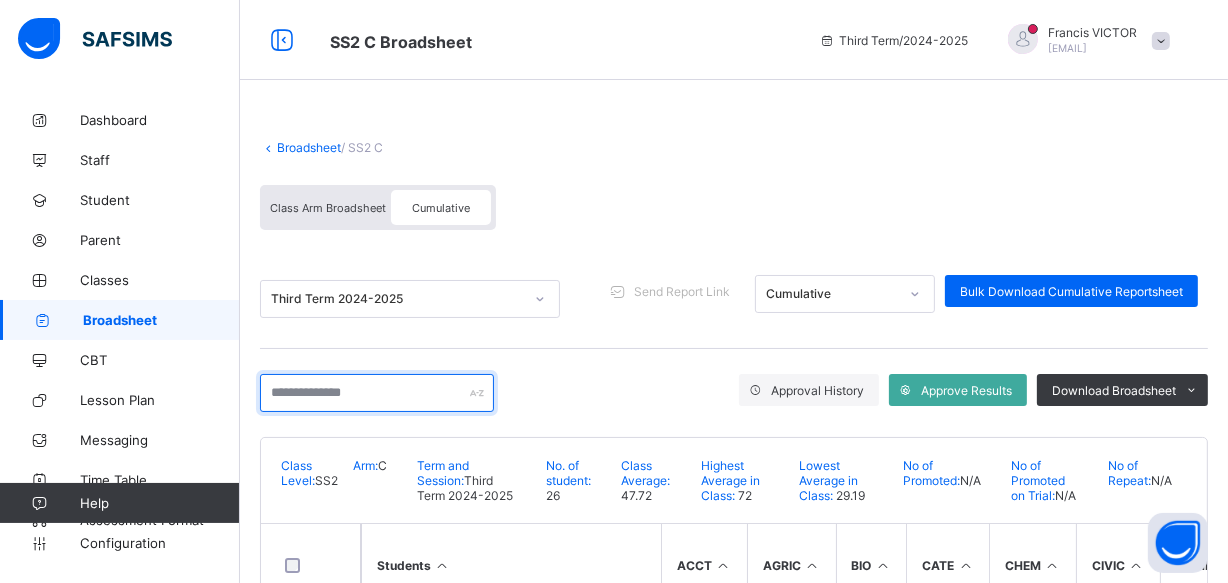 click at bounding box center [377, 393] 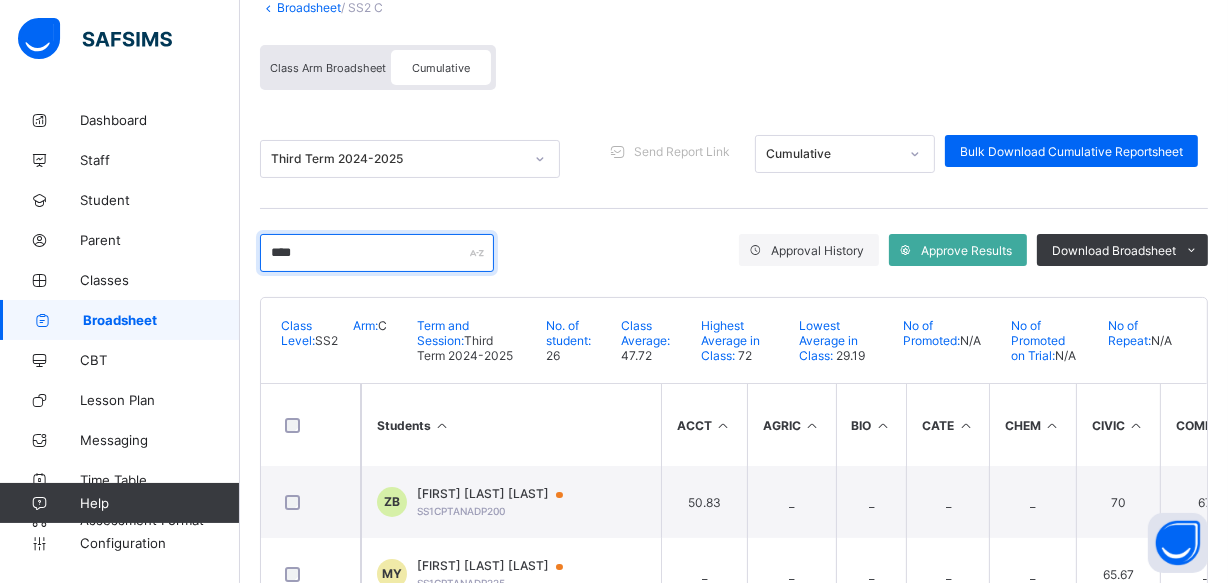 scroll, scrollTop: 212, scrollLeft: 0, axis: vertical 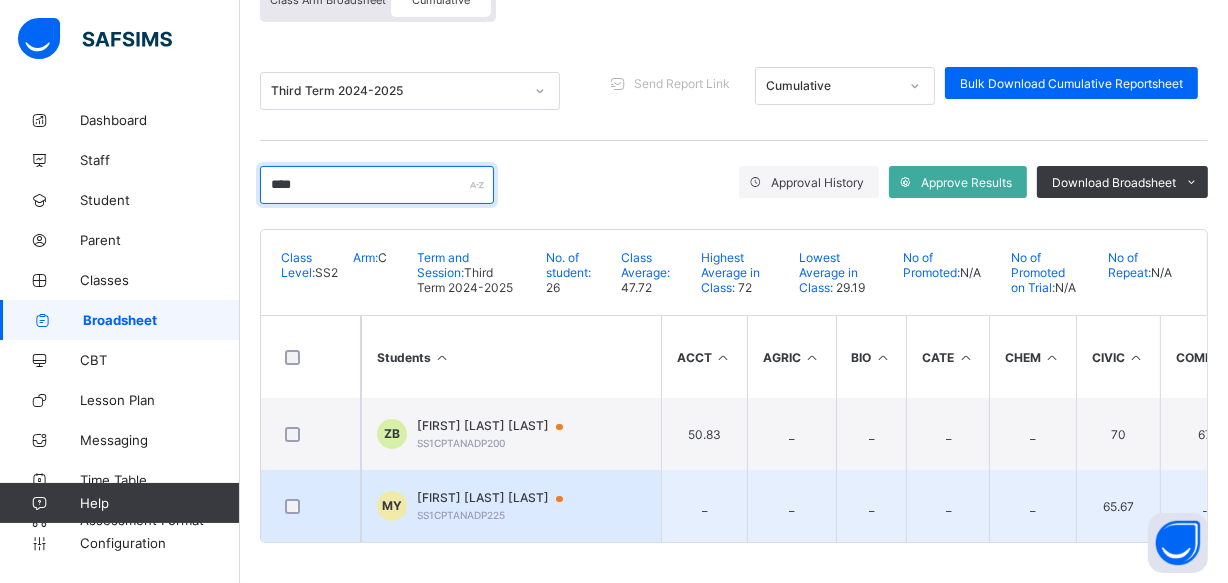 type on "****" 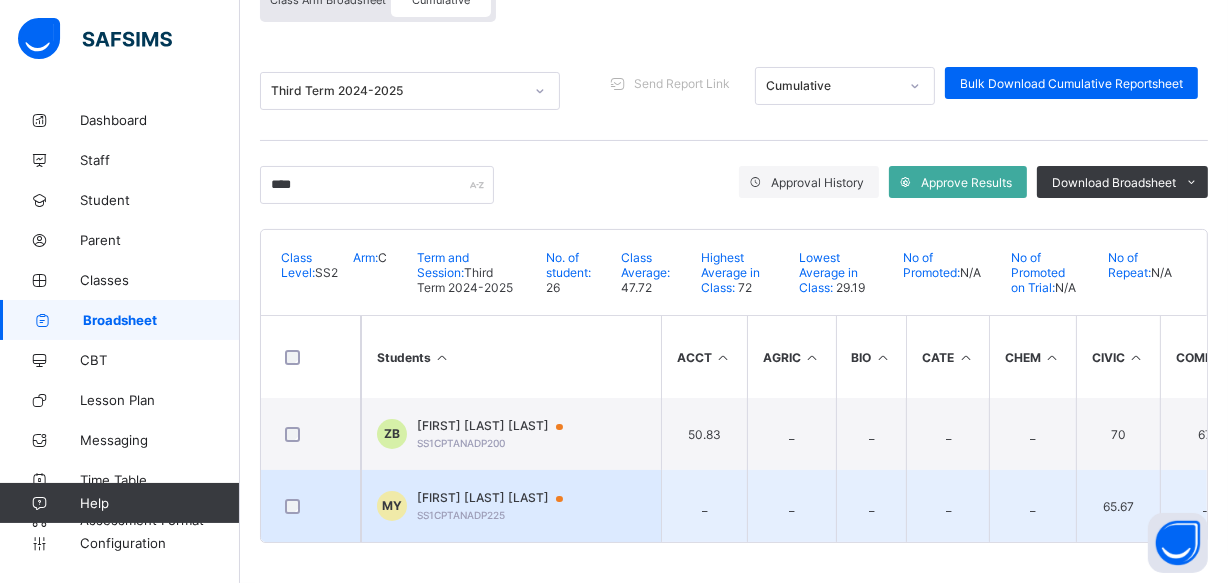 click on "[FIRST] [PERSON] [LAST]" at bounding box center (499, 498) 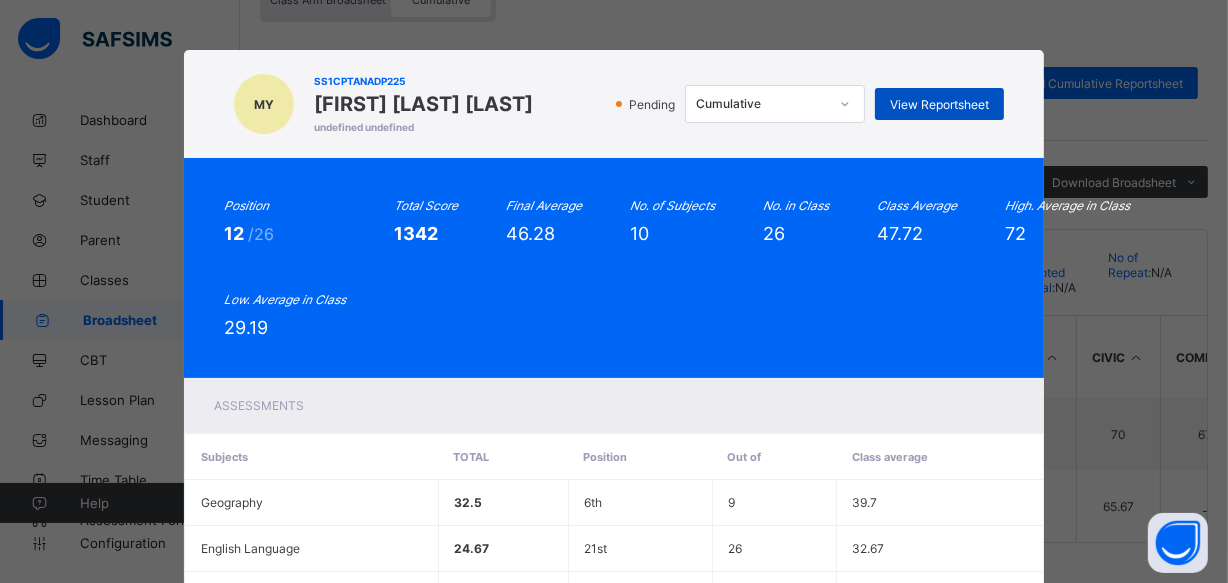 click on "View Reportsheet" at bounding box center (939, 104) 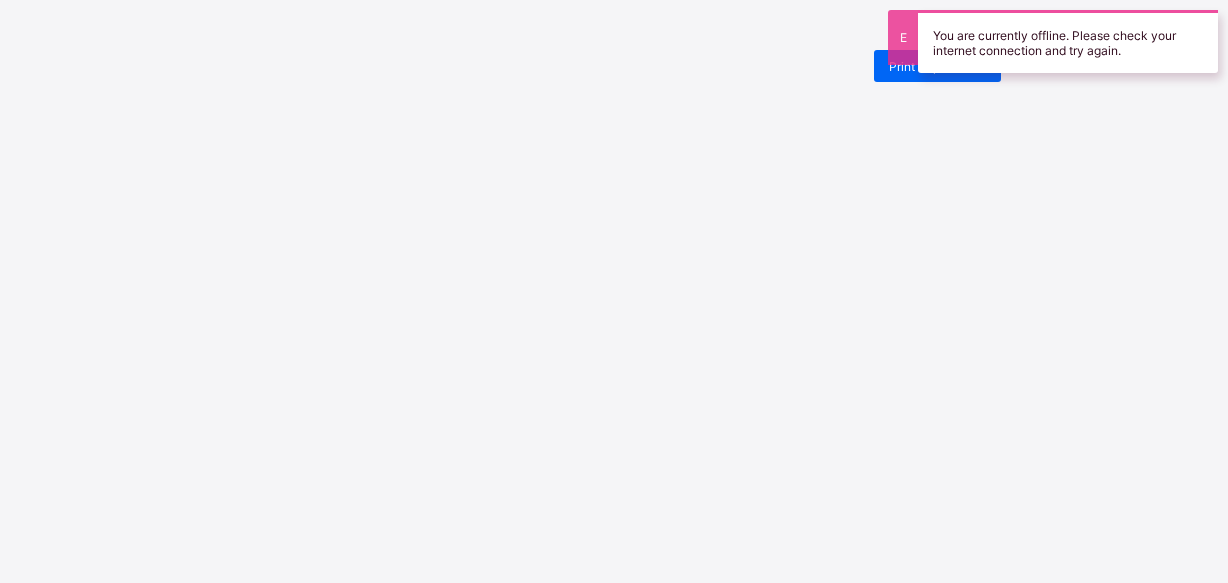 scroll, scrollTop: 0, scrollLeft: 0, axis: both 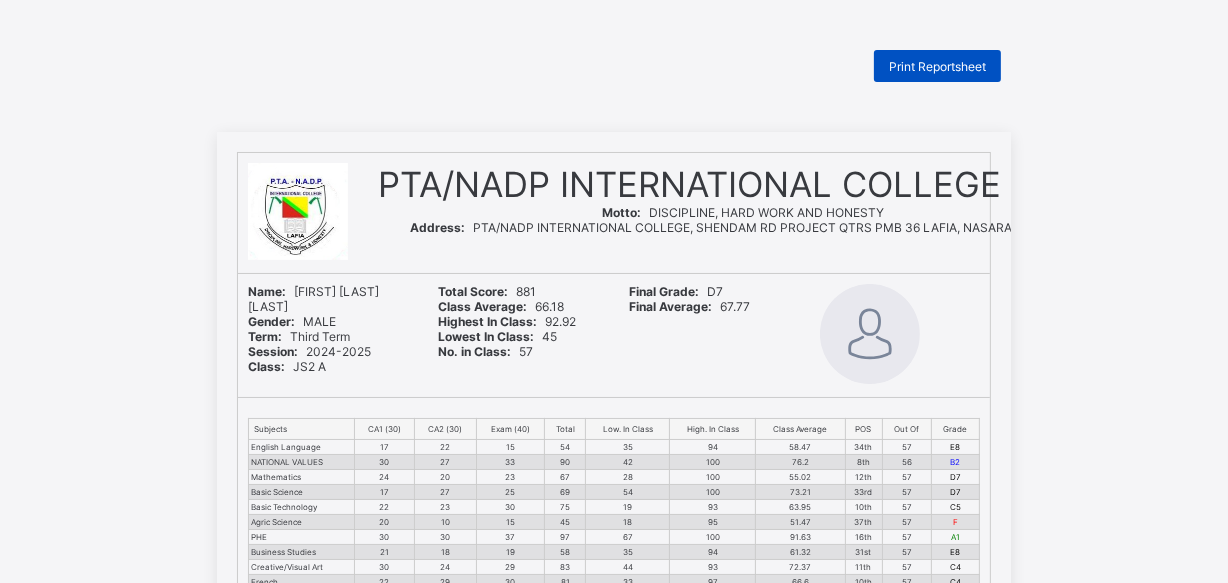 click on "Print Reportsheet" at bounding box center (937, 66) 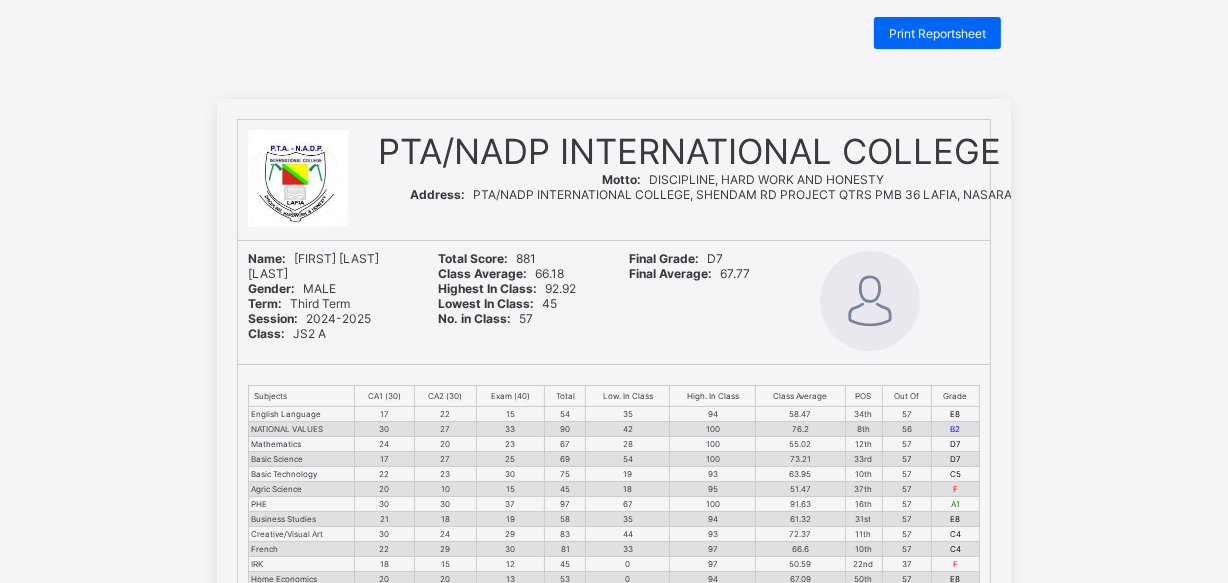 scroll, scrollTop: 0, scrollLeft: 0, axis: both 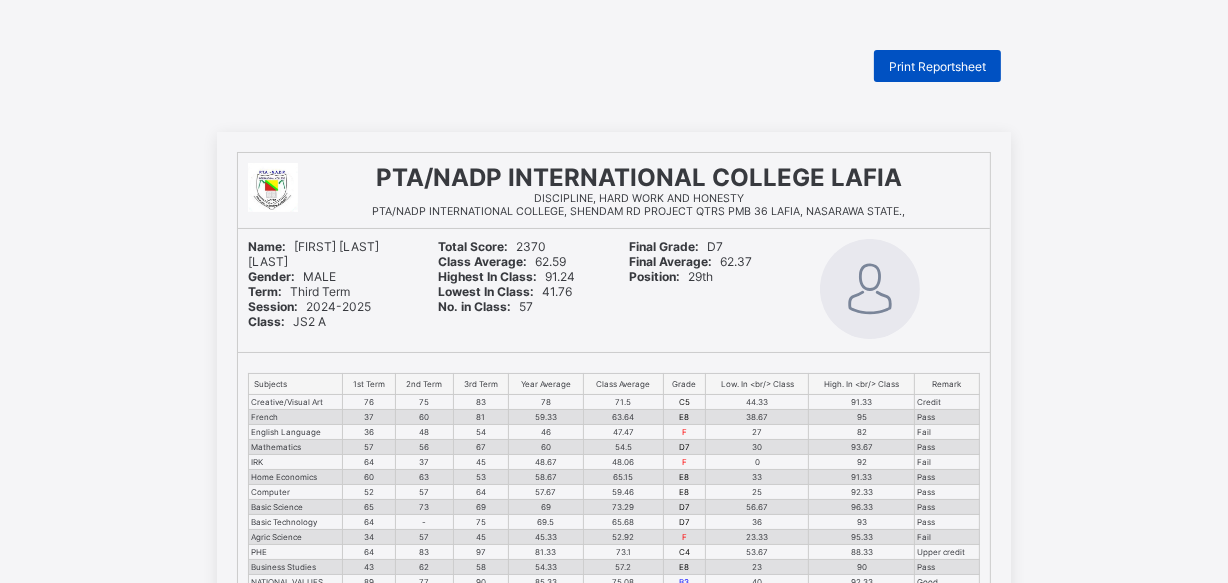 click on "Print Reportsheet" at bounding box center (937, 66) 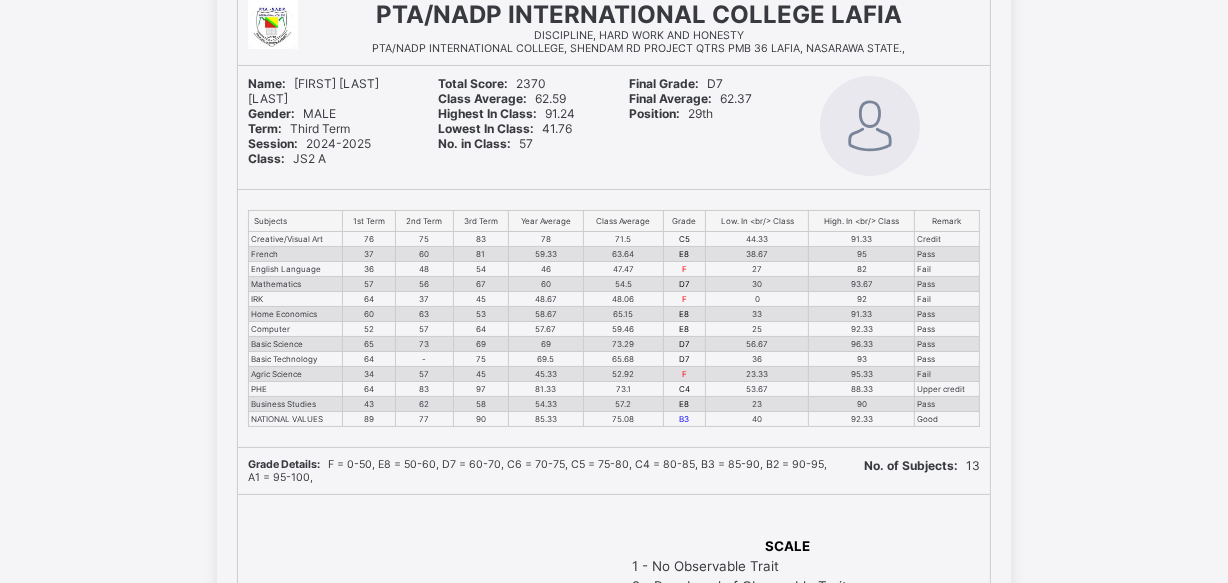 scroll, scrollTop: 0, scrollLeft: 0, axis: both 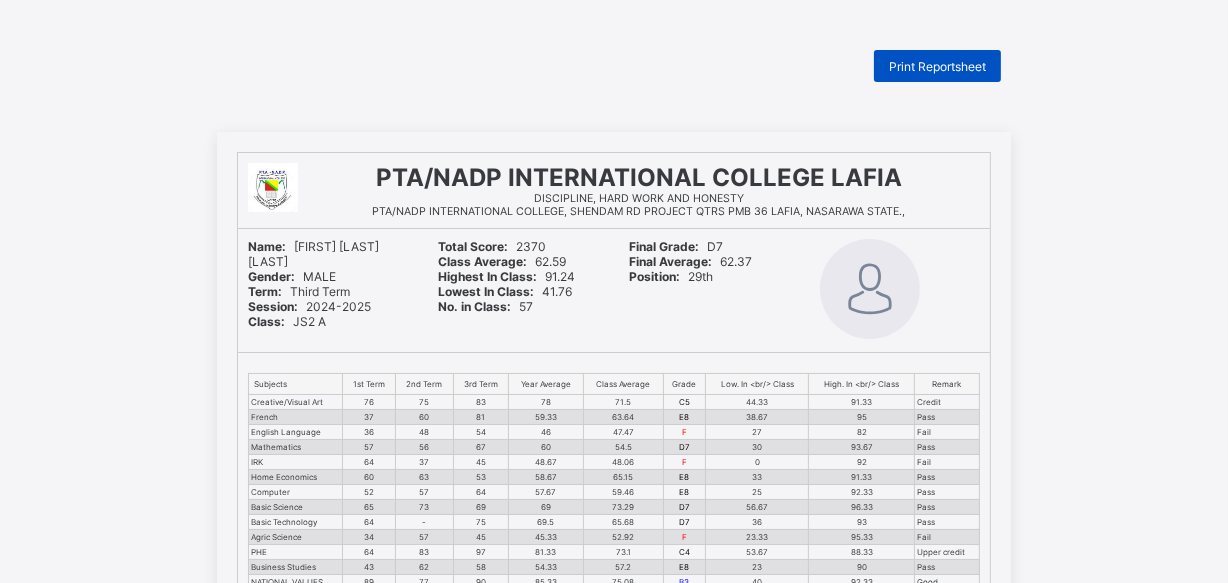 click on "Print Reportsheet" at bounding box center [937, 66] 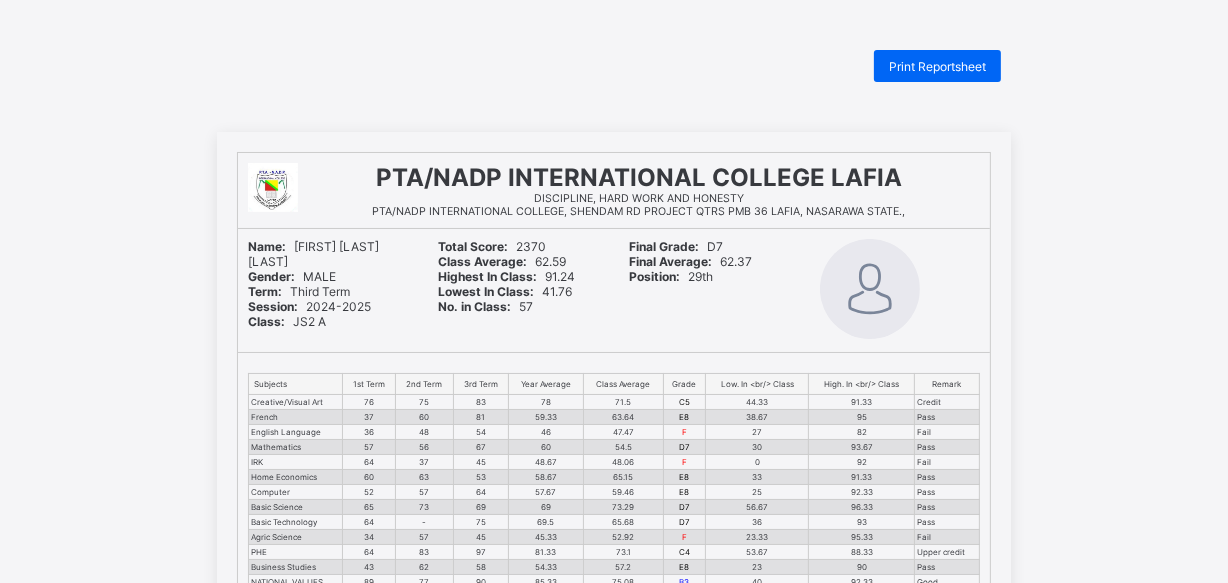 scroll, scrollTop: 0, scrollLeft: 0, axis: both 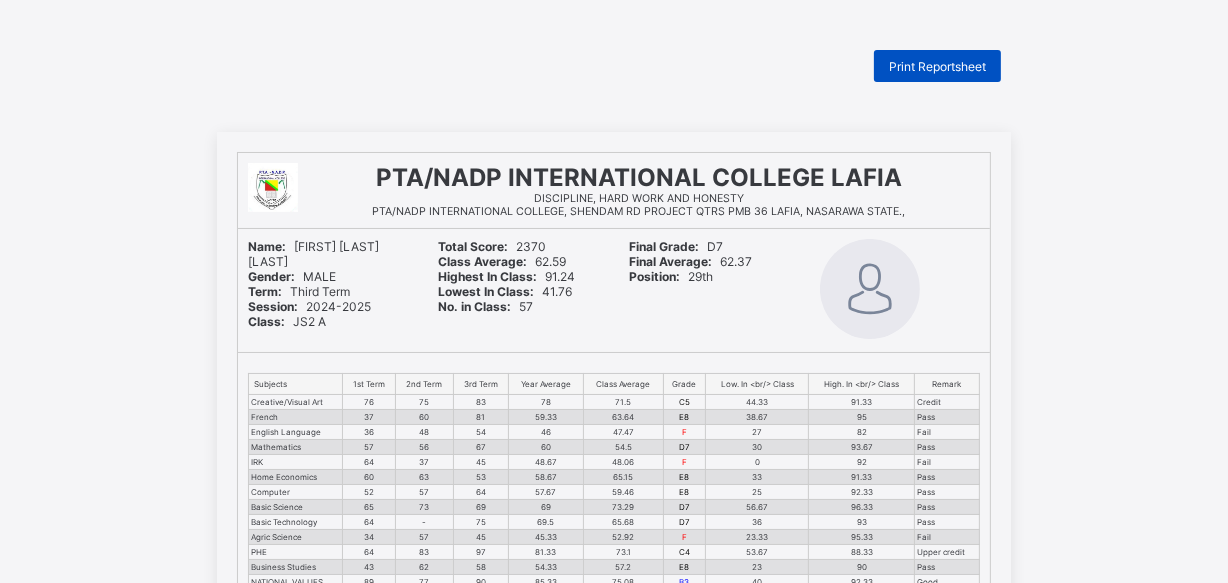click on "Print Reportsheet" at bounding box center (937, 66) 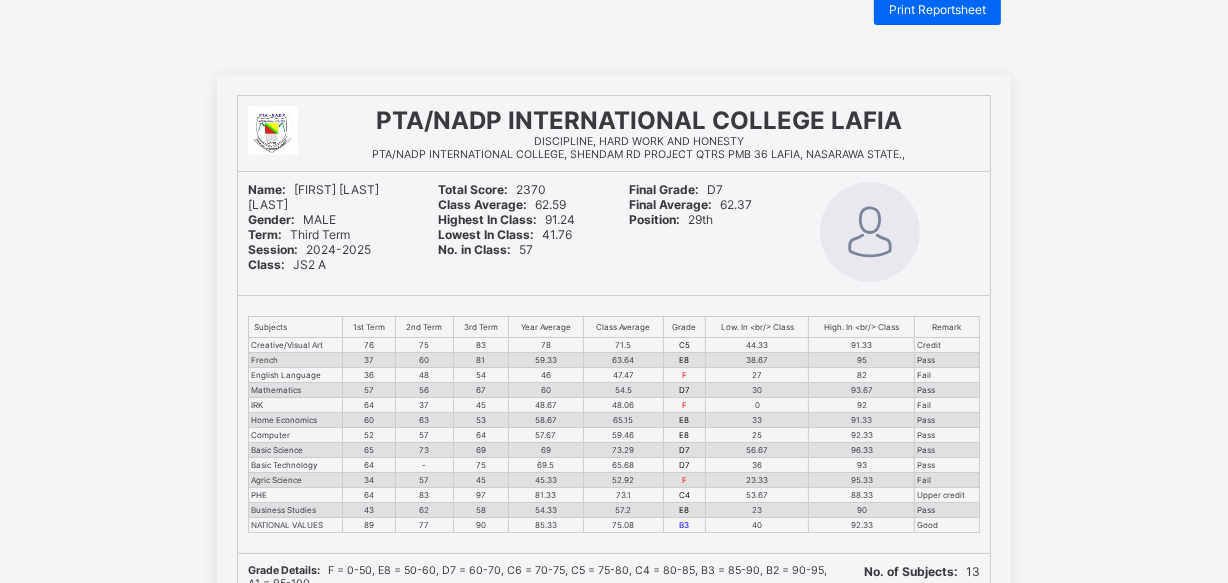 scroll, scrollTop: 0, scrollLeft: 0, axis: both 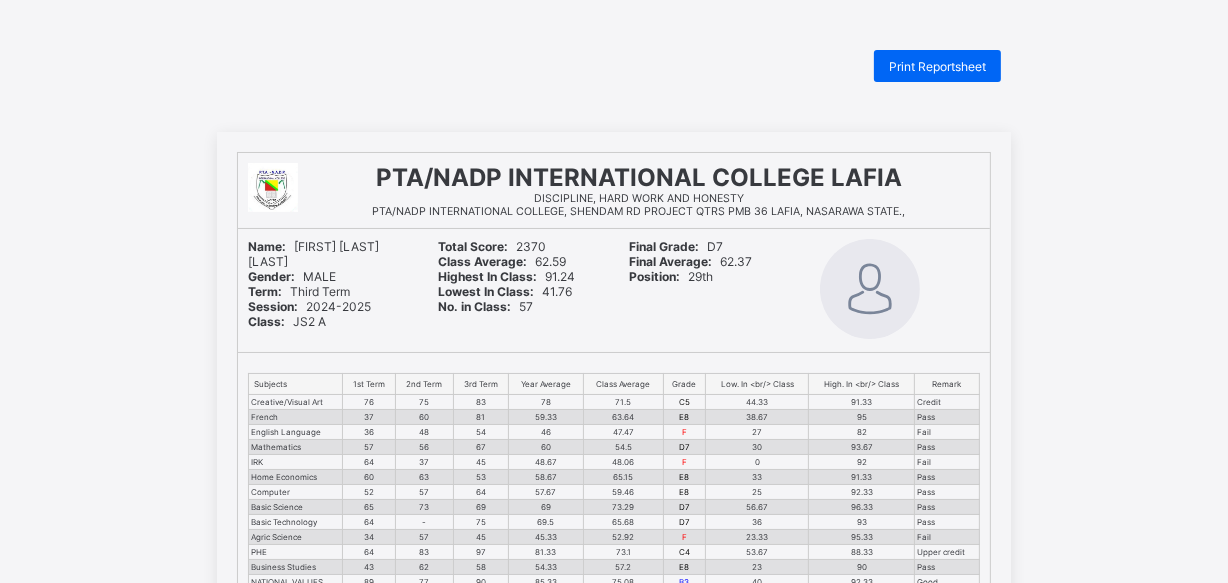 click on "Print Reportsheet" at bounding box center [937, 66] 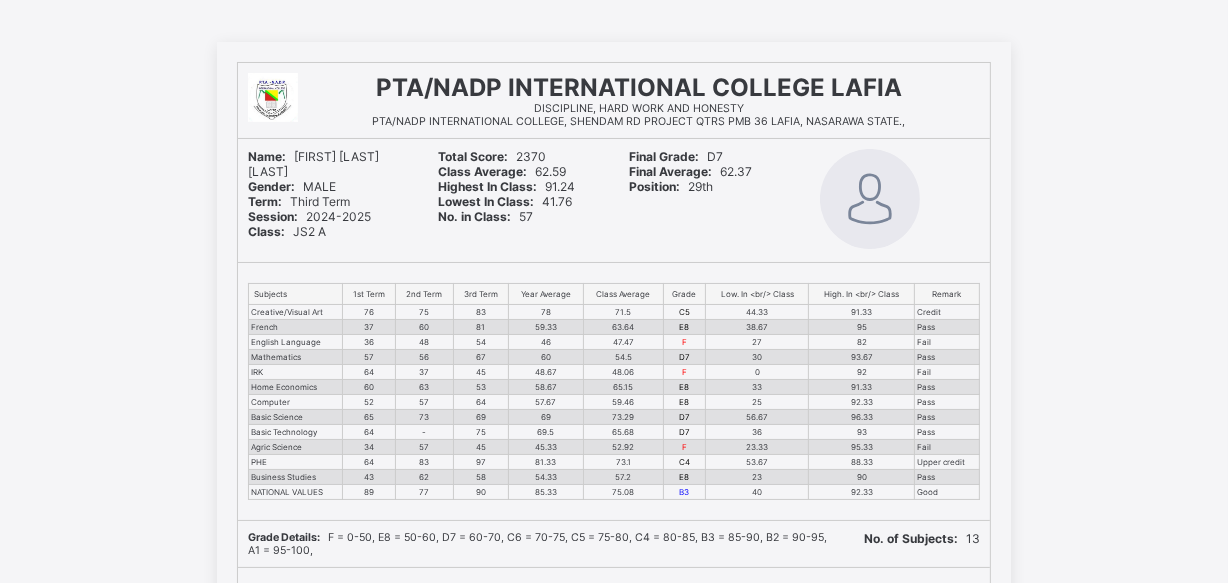 scroll, scrollTop: 0, scrollLeft: 0, axis: both 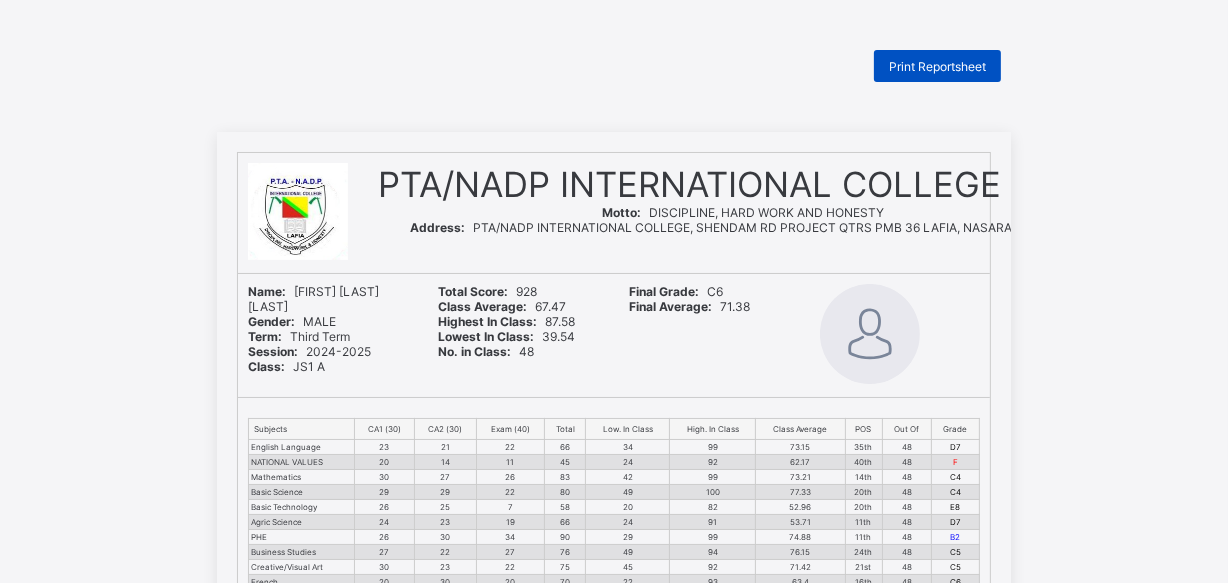 click on "Print Reportsheet" at bounding box center (937, 66) 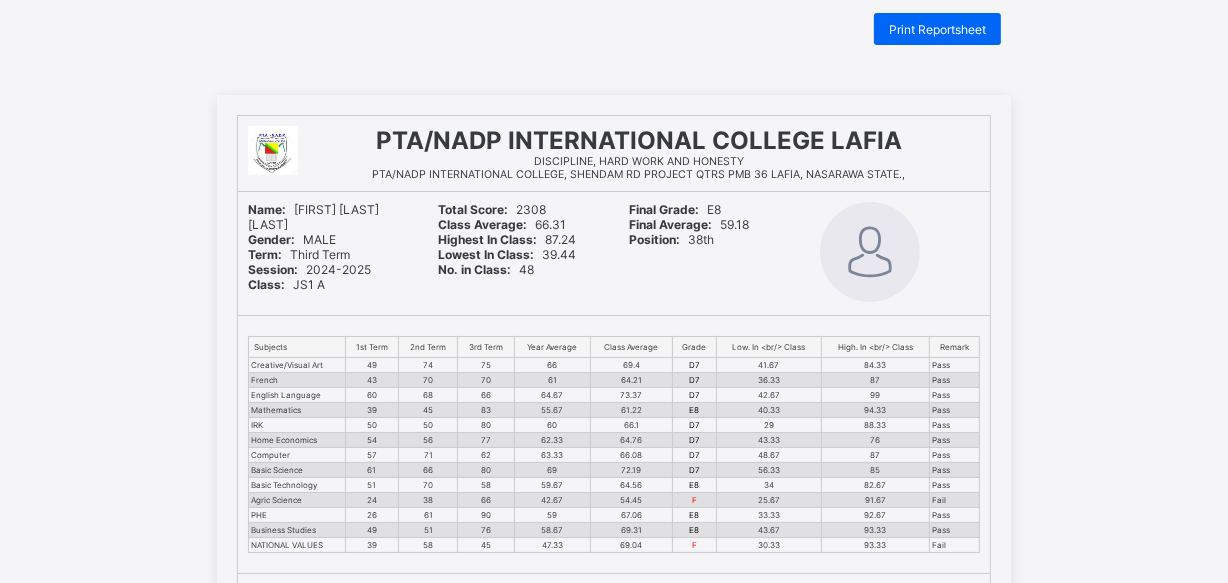 scroll, scrollTop: 0, scrollLeft: 0, axis: both 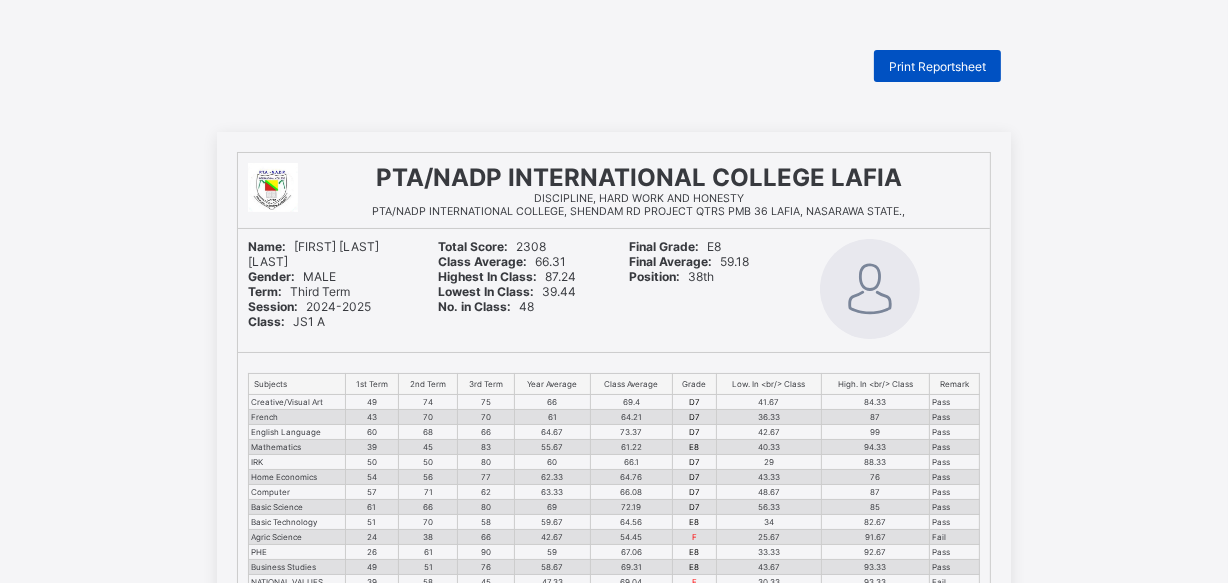click on "Print Reportsheet" at bounding box center [937, 66] 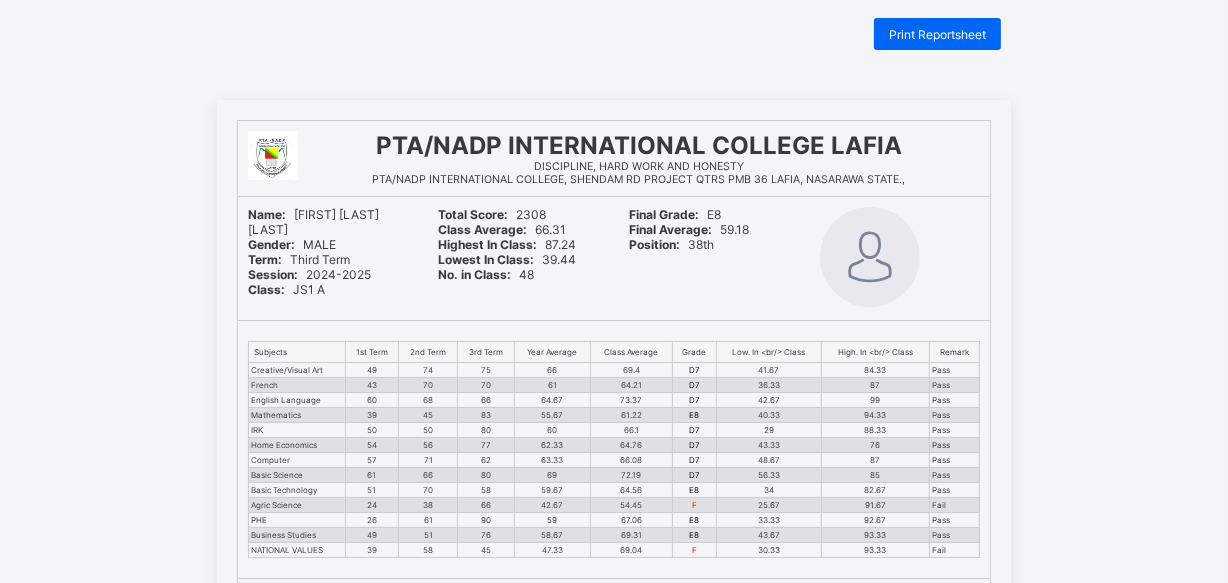 scroll, scrollTop: 0, scrollLeft: 0, axis: both 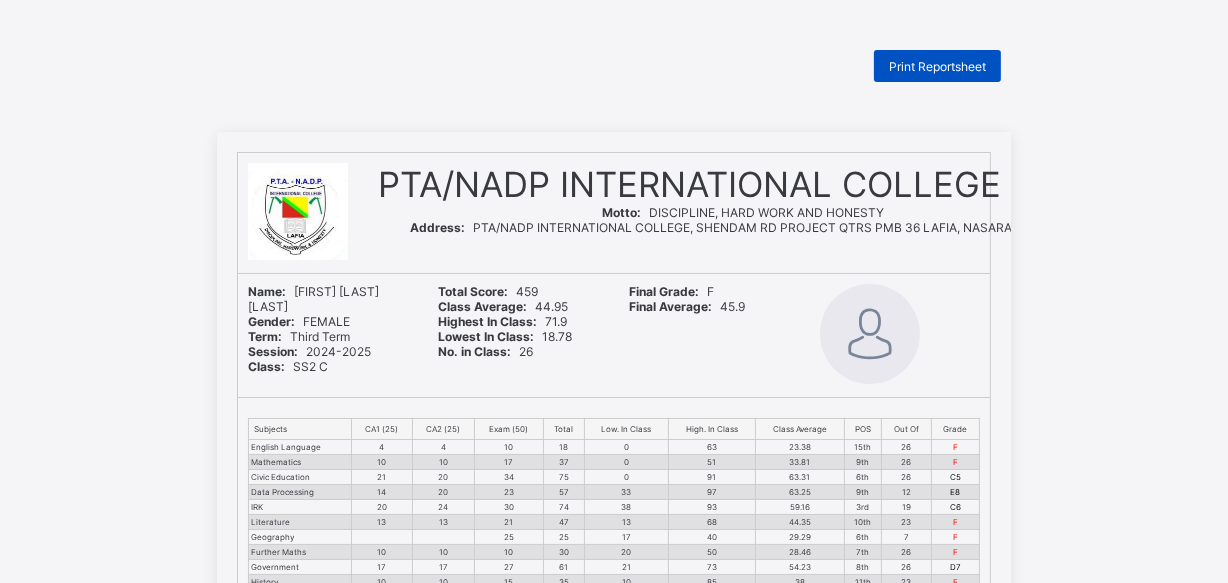 click on "Print Reportsheet" at bounding box center (937, 66) 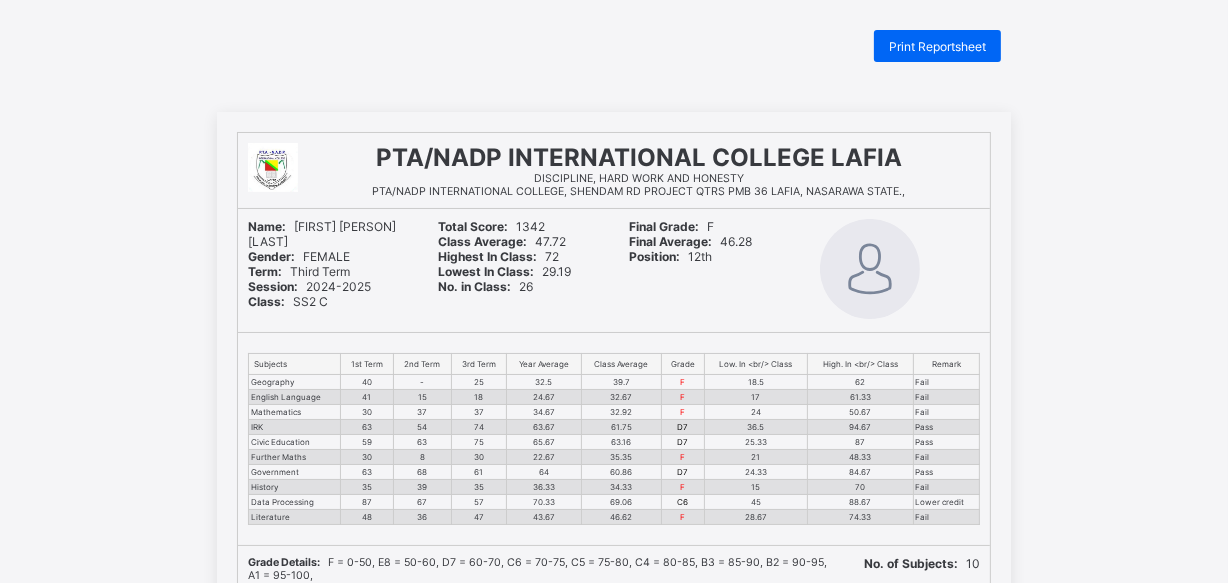 scroll, scrollTop: 0, scrollLeft: 0, axis: both 